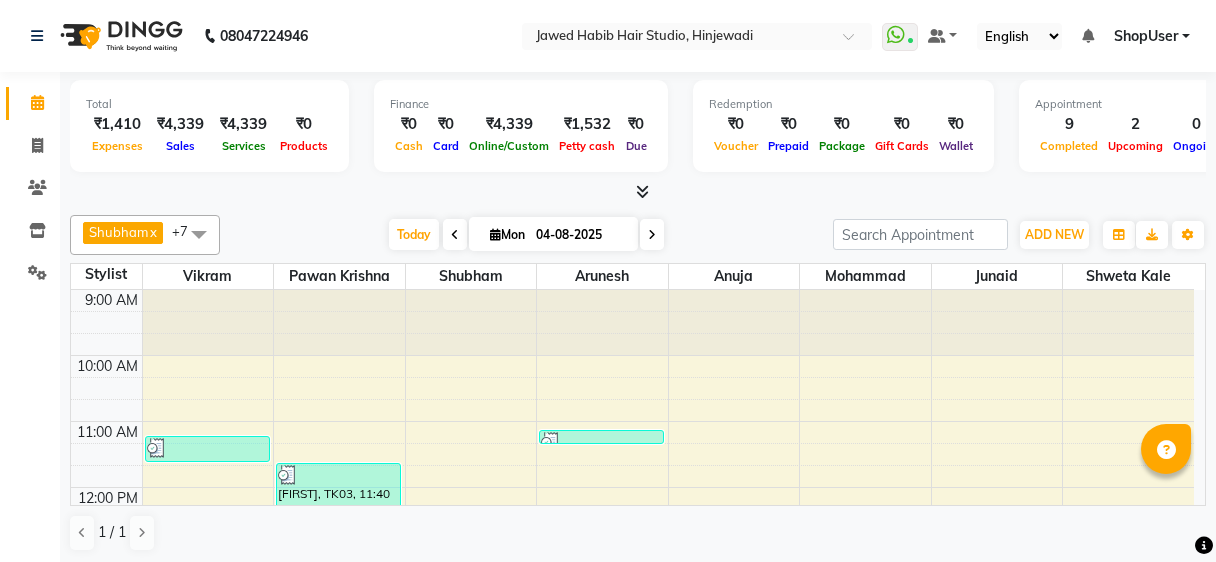 scroll, scrollTop: 0, scrollLeft: 0, axis: both 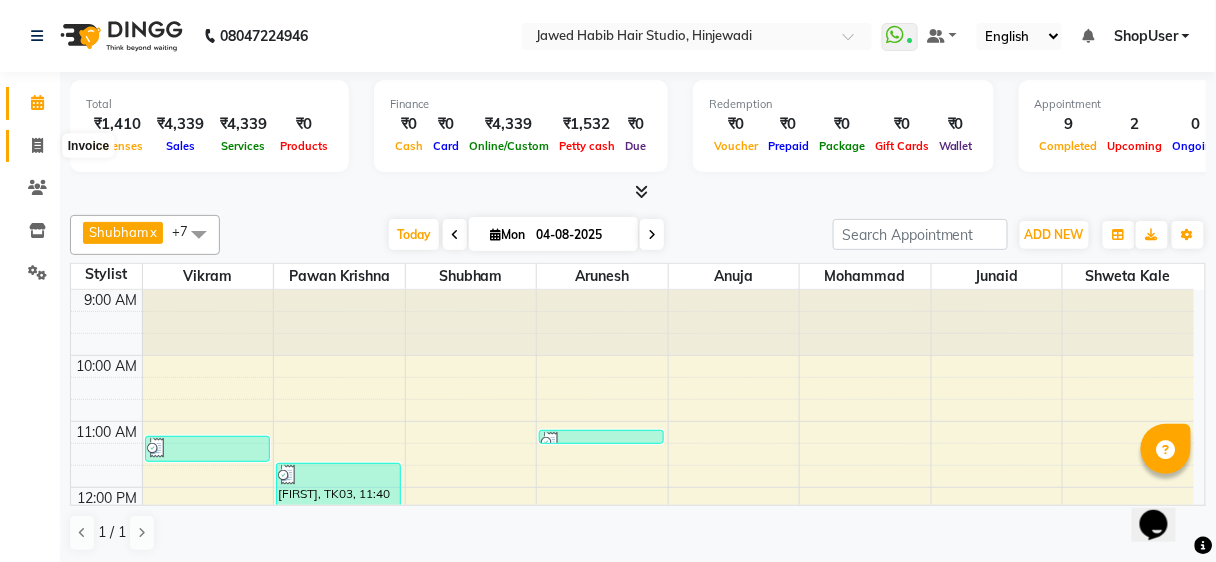 click 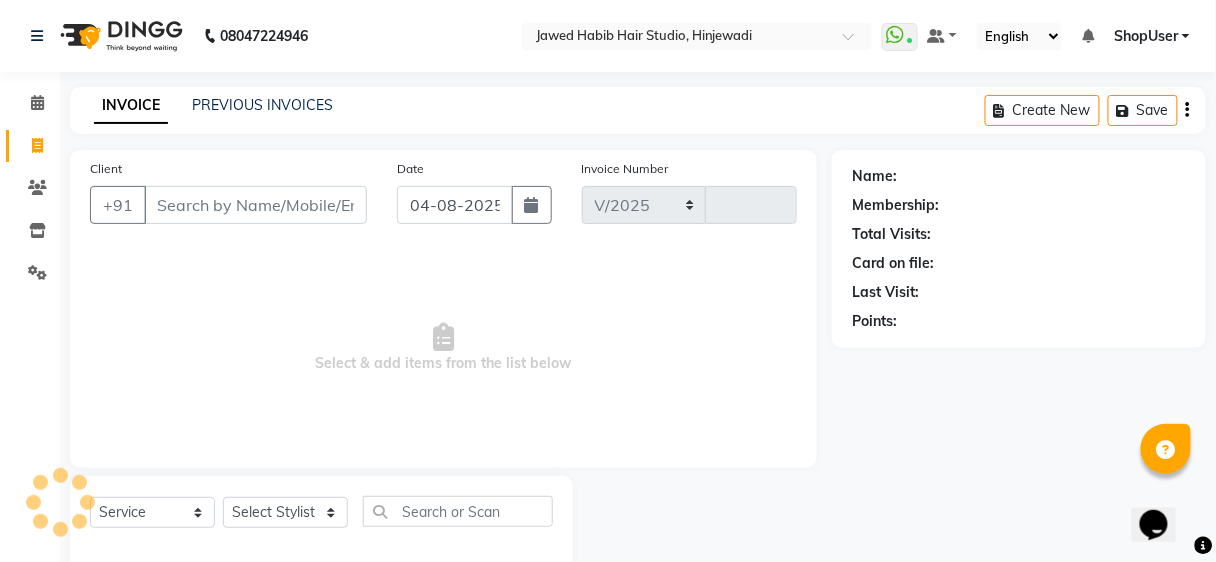 select on "627" 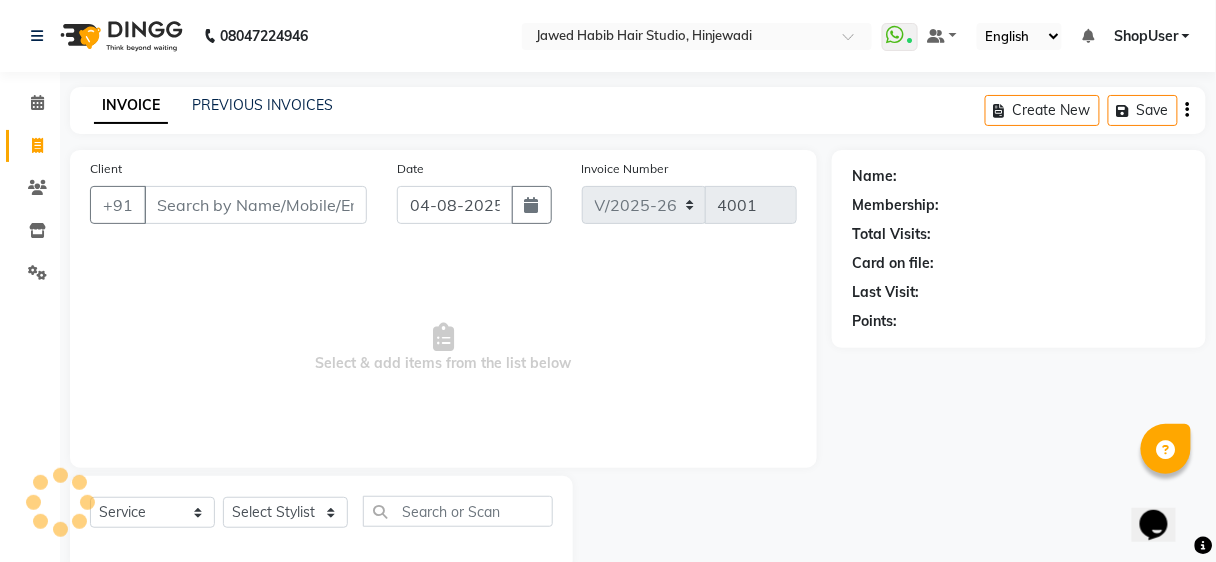 click on "Client" at bounding box center (255, 205) 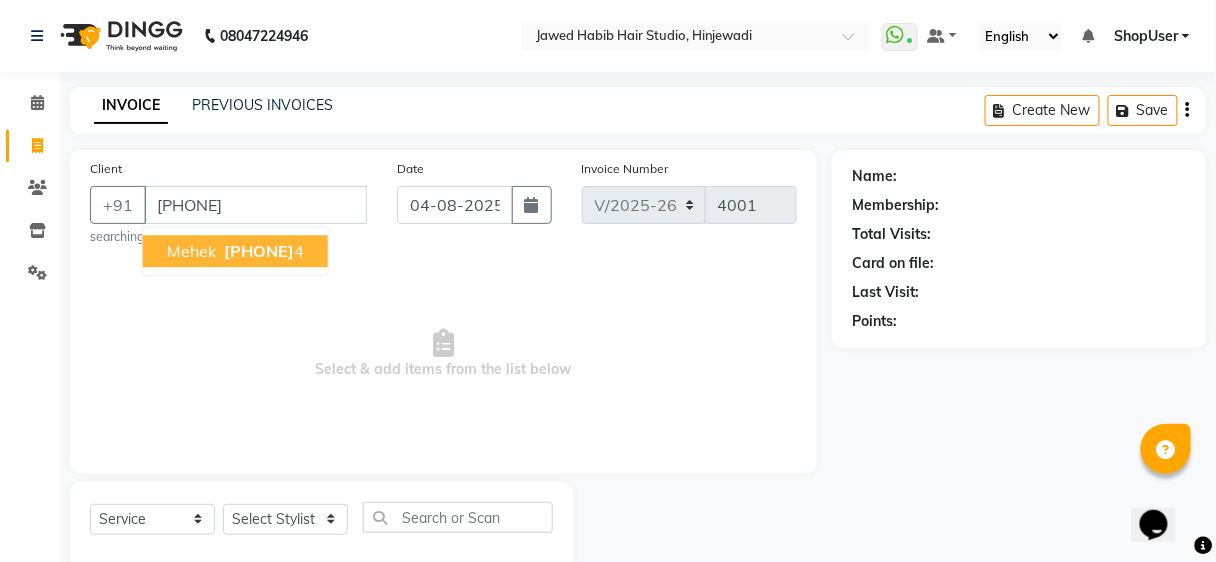 type on "[PHONE]" 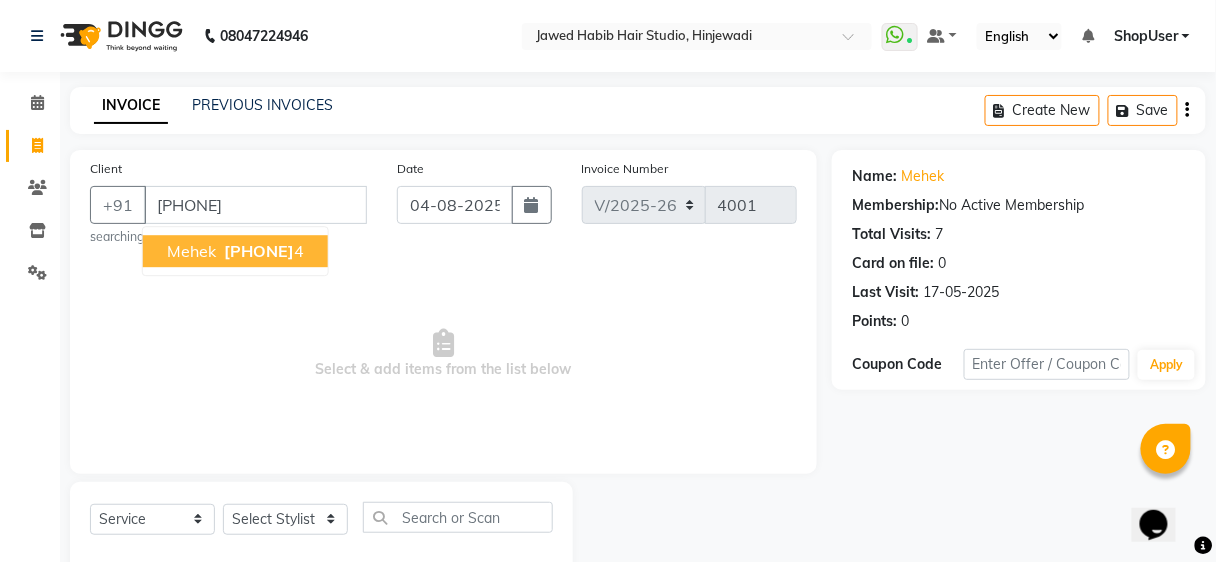 click on "[PHONE]" at bounding box center (259, 251) 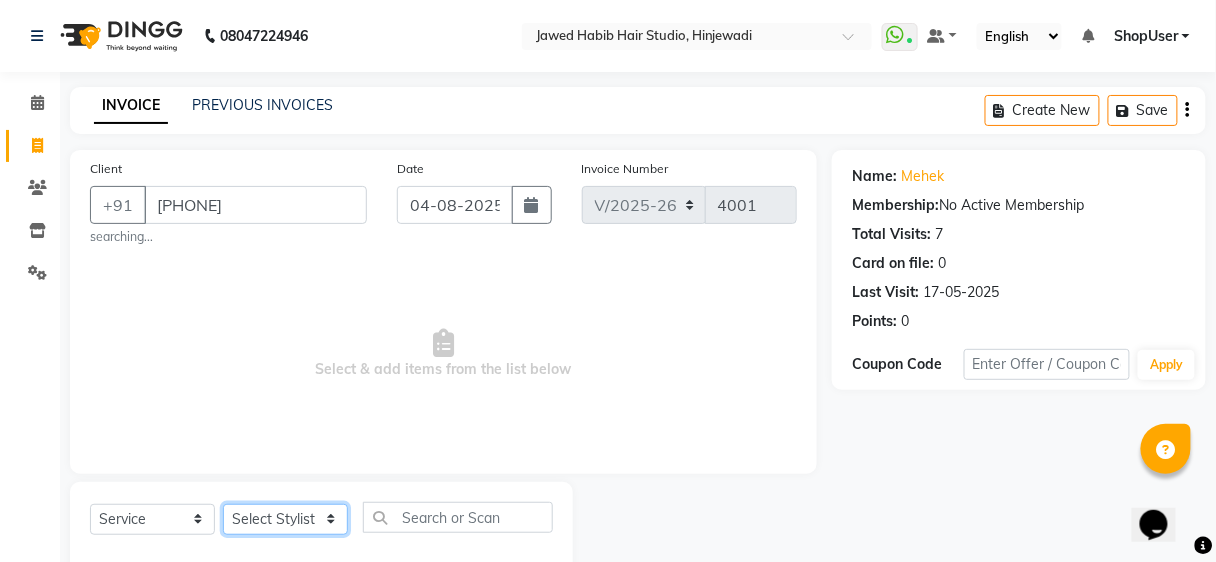 click on "Select Stylist Ajinkya Anuja Arunesh Avinash Junaid Mohammad Pawan Krishna Rushikesh ShopUser Shubham Shweta Kale Vikram" 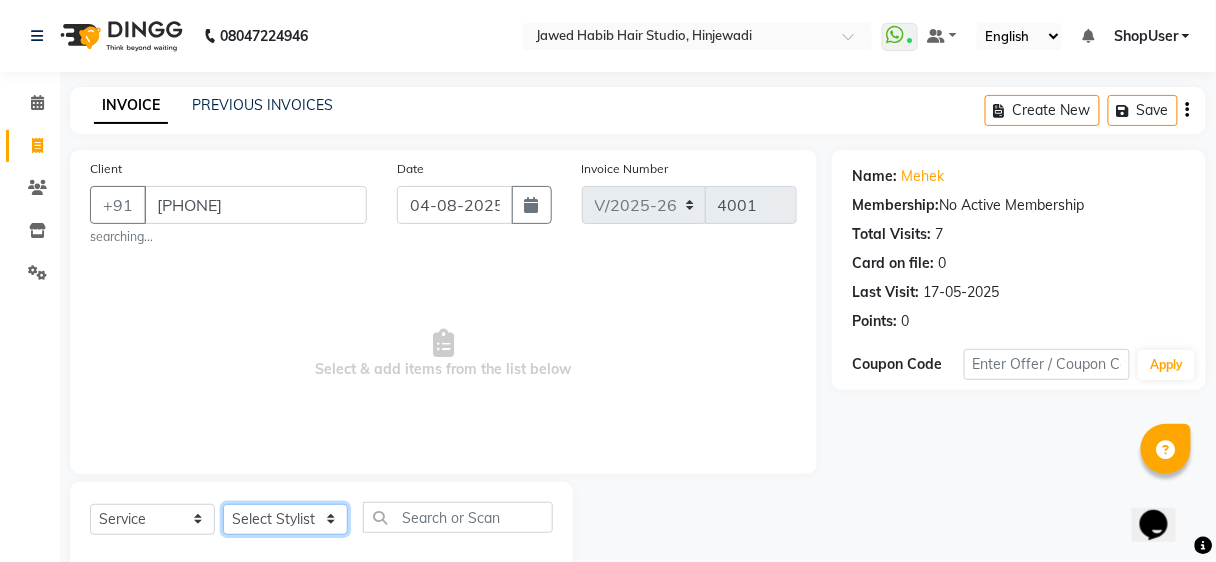 select on "86031" 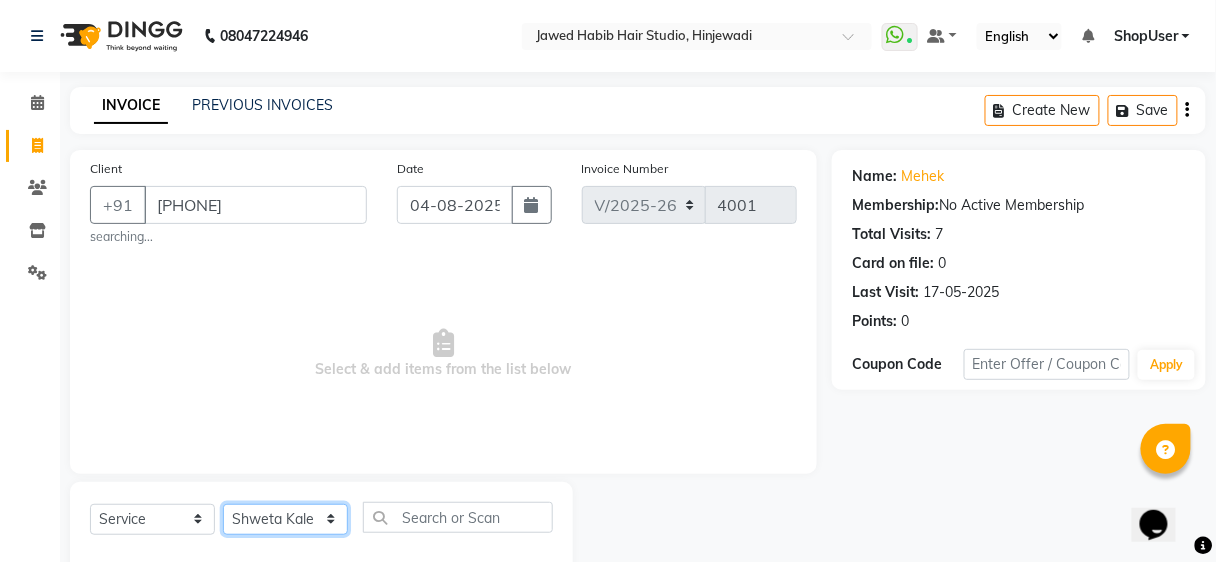 click on "Select Stylist Ajinkya Anuja Arunesh Avinash Junaid Mohammad Pawan Krishna Rushikesh ShopUser Shubham Shweta Kale Vikram" 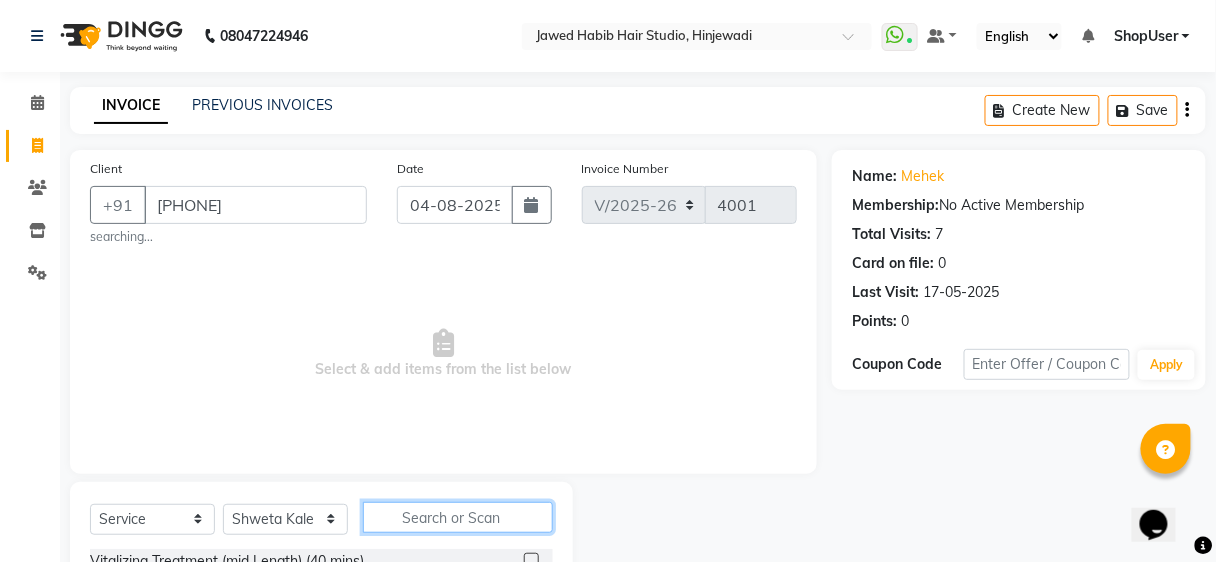 click 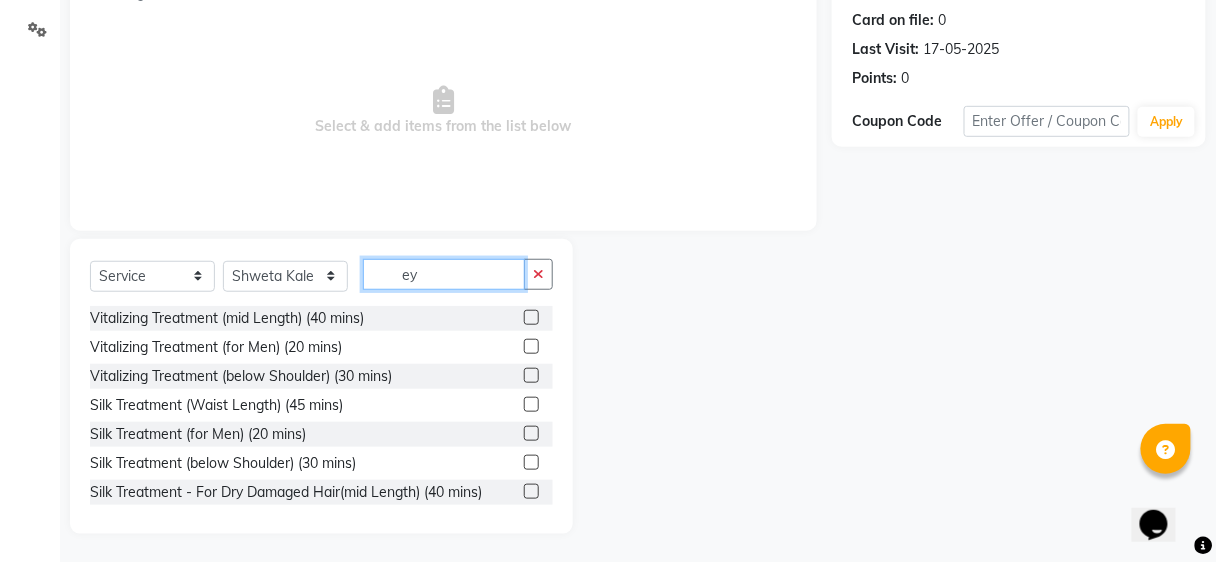 scroll, scrollTop: 72, scrollLeft: 0, axis: vertical 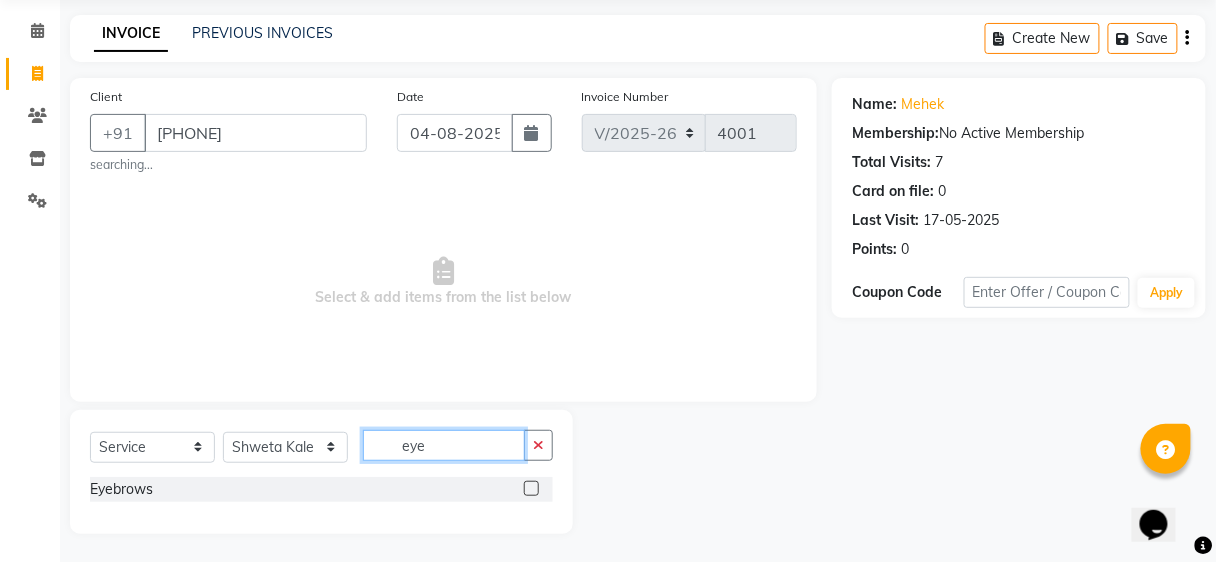 type on "eye" 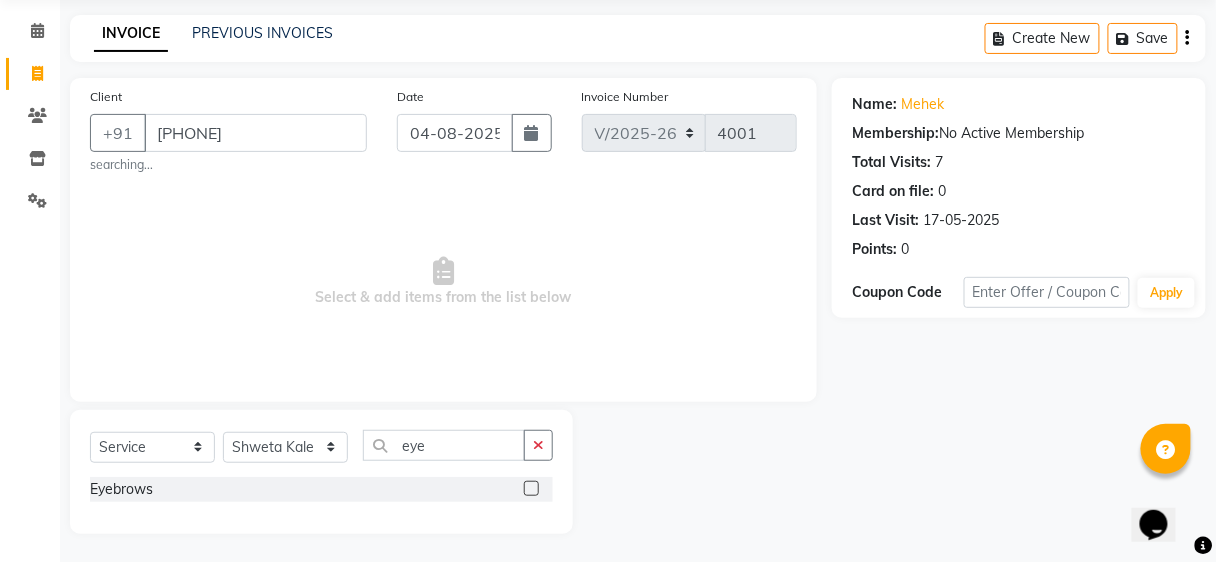 click 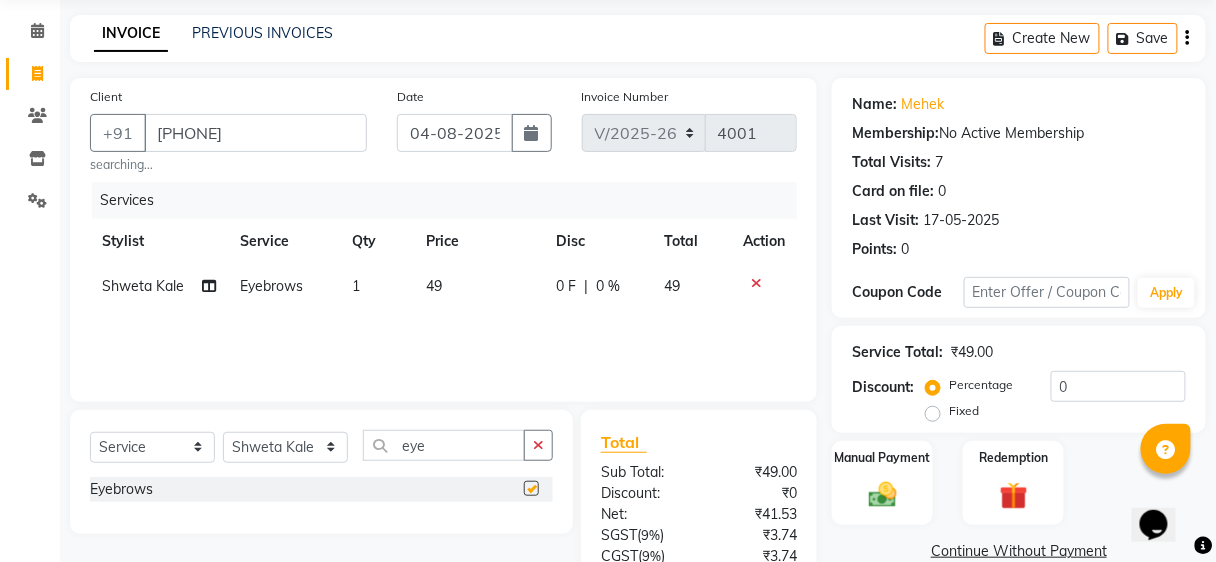 checkbox on "false" 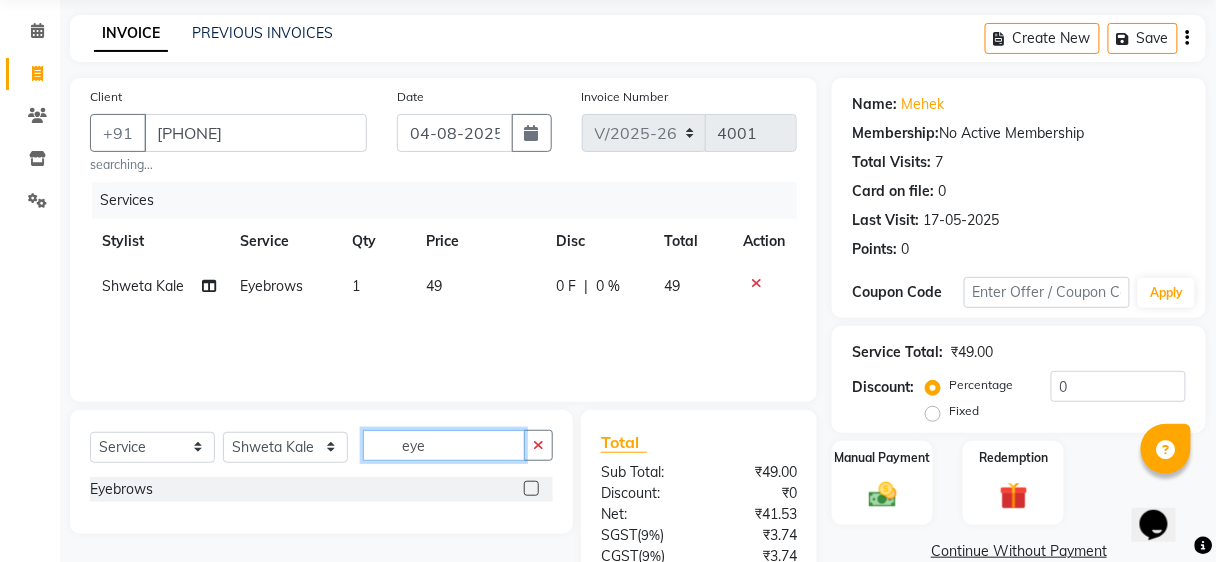 click on "eye" 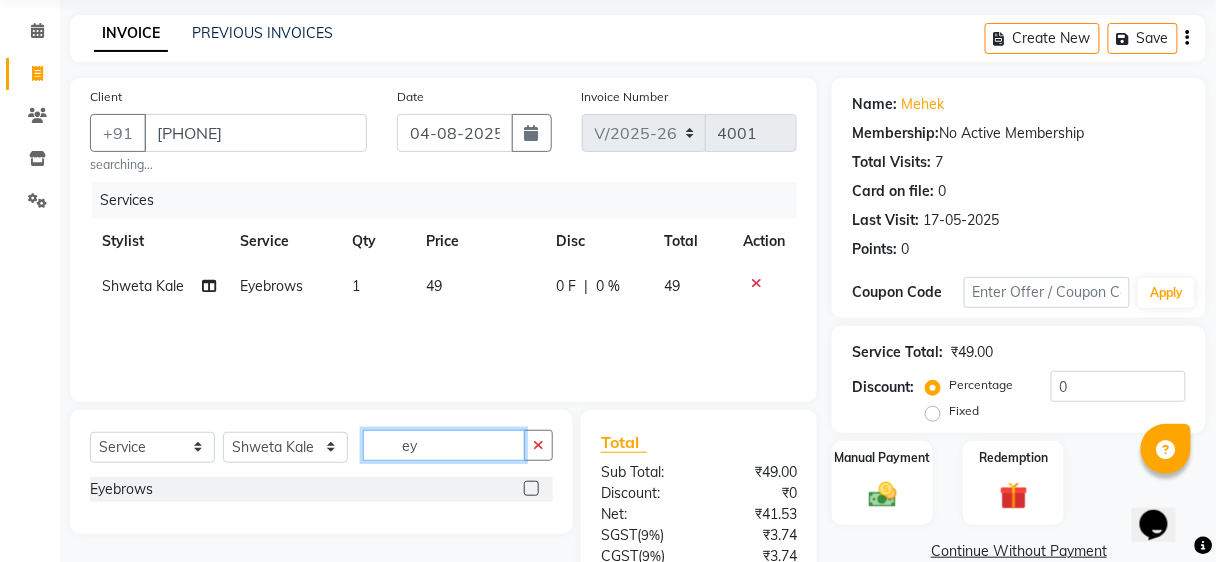 type on "e" 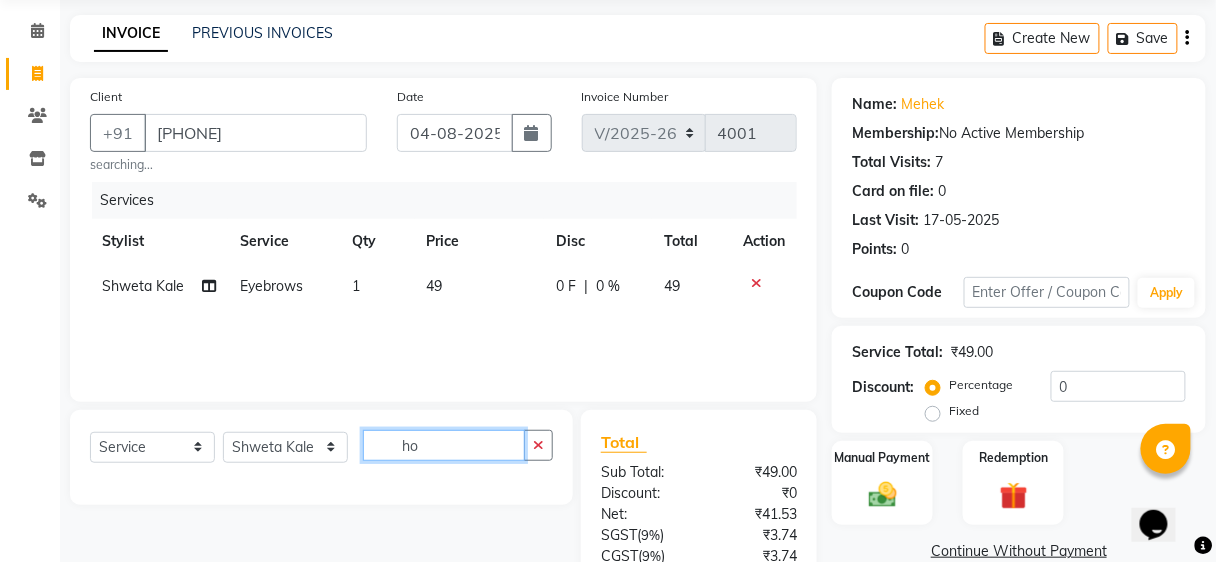 type on "h" 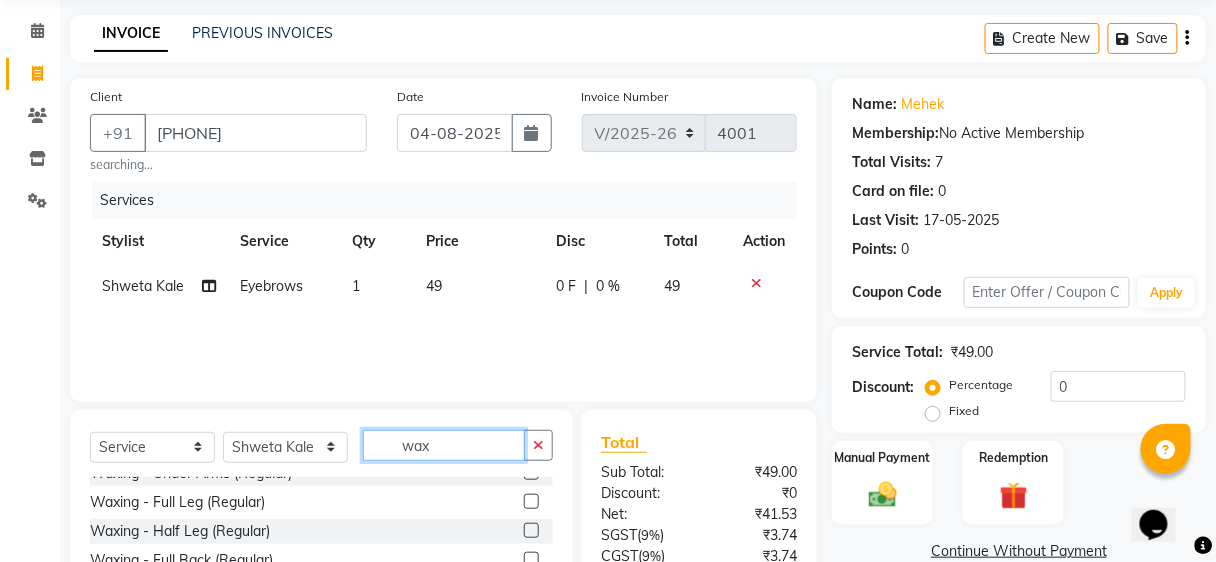 scroll, scrollTop: 400, scrollLeft: 0, axis: vertical 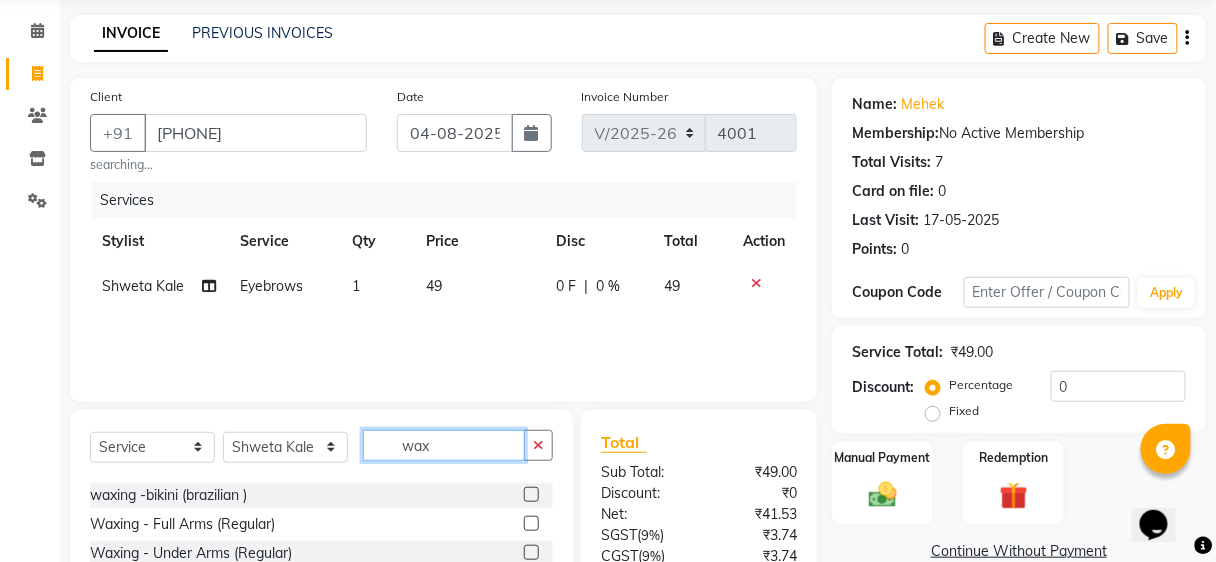 type on "wax" 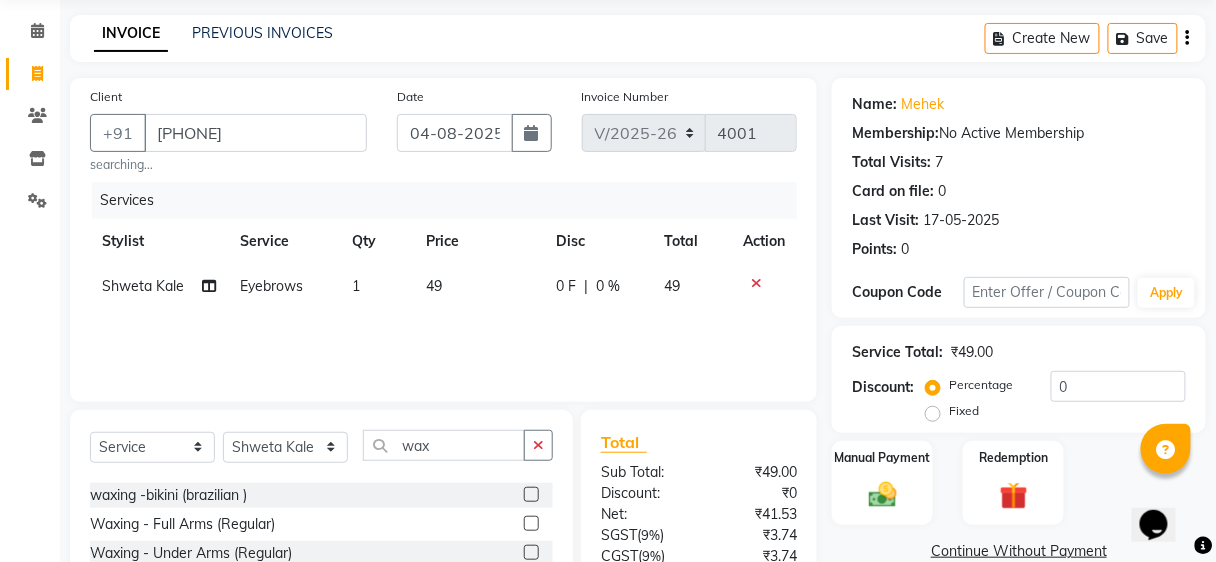 click 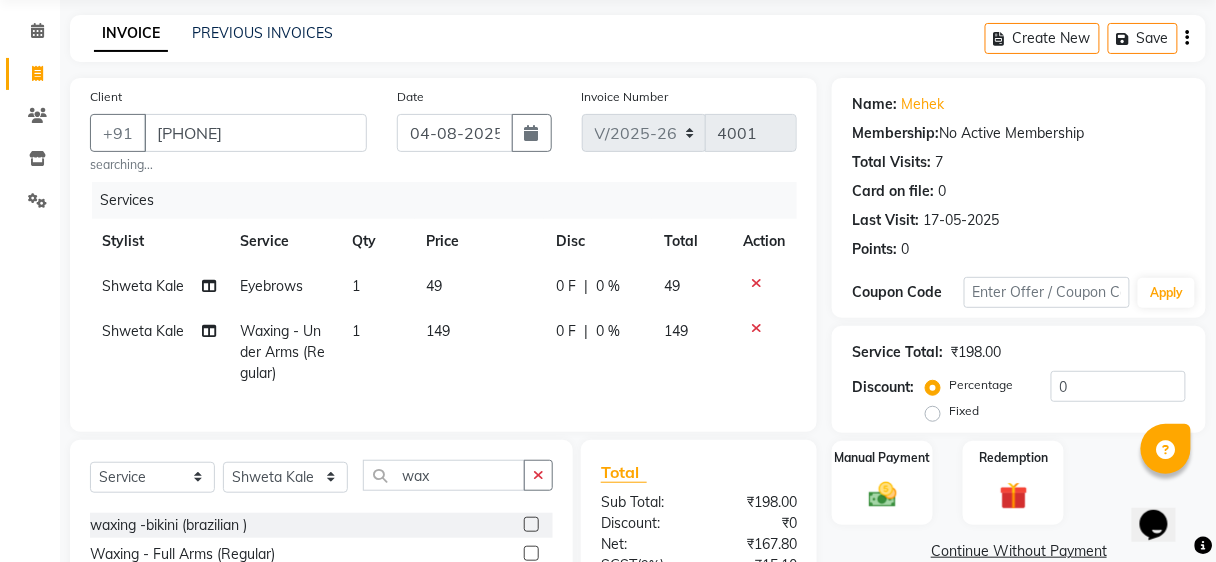 checkbox on "false" 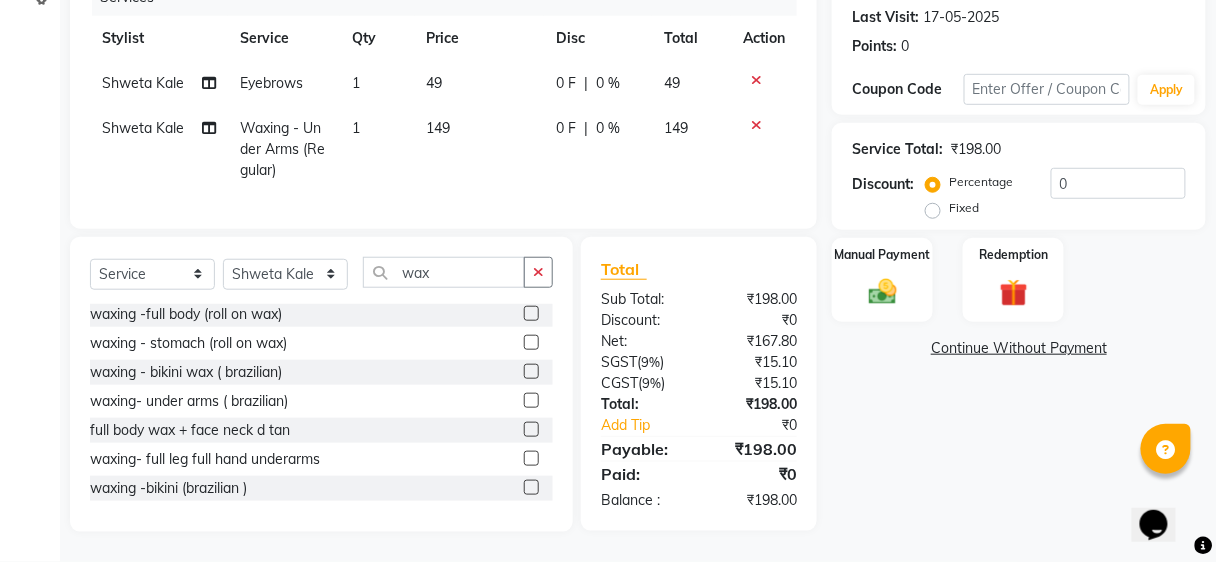 scroll, scrollTop: 160, scrollLeft: 0, axis: vertical 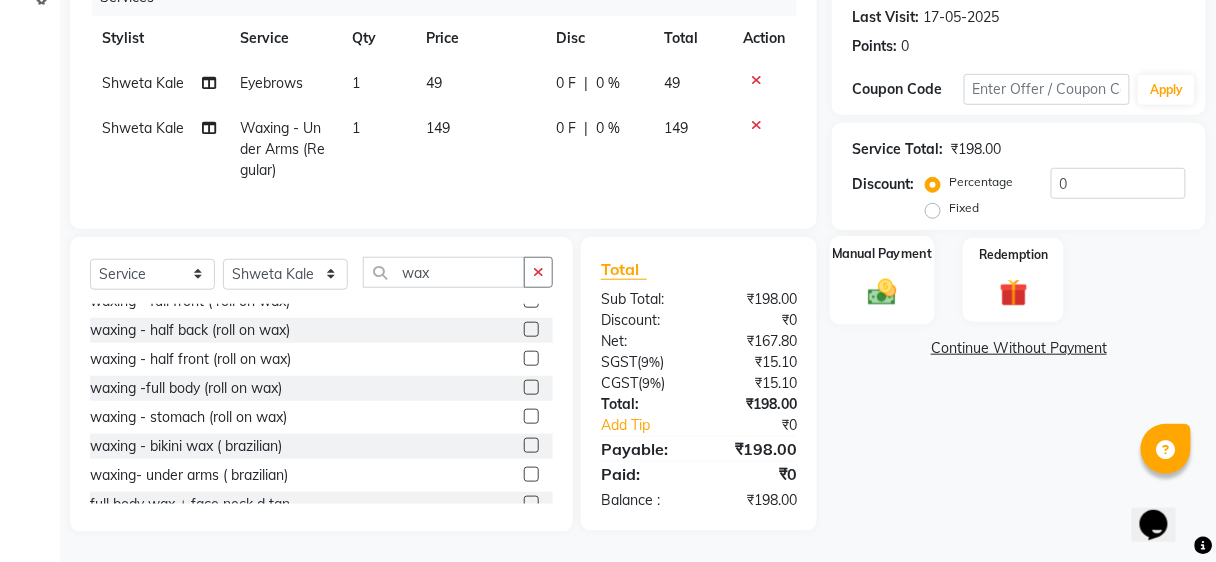 click on "Manual Payment" 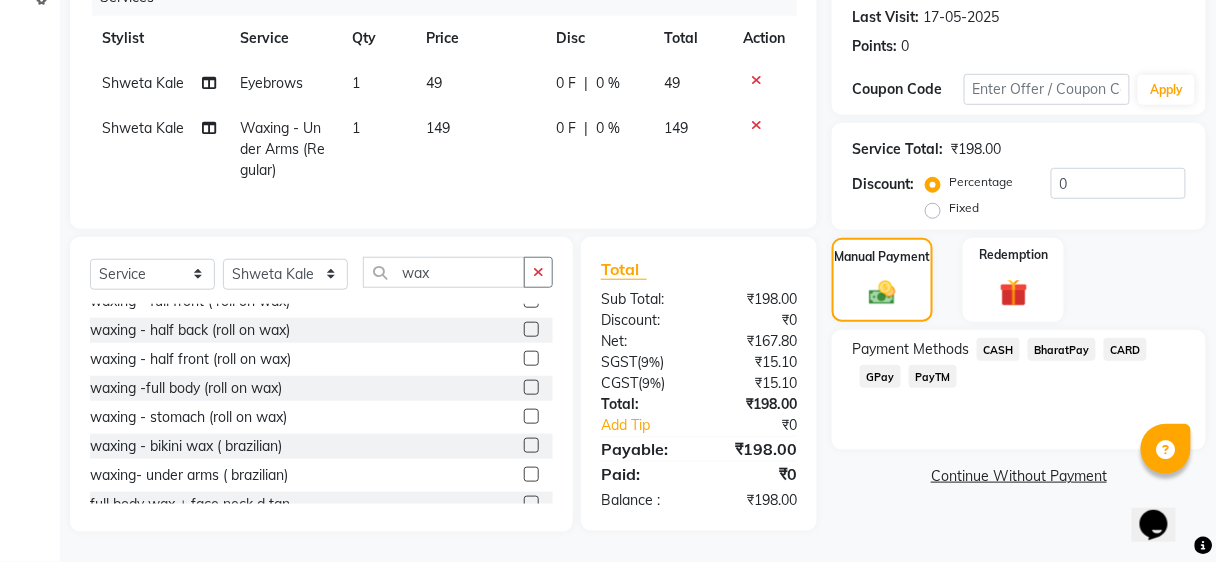 click on "BharatPay" 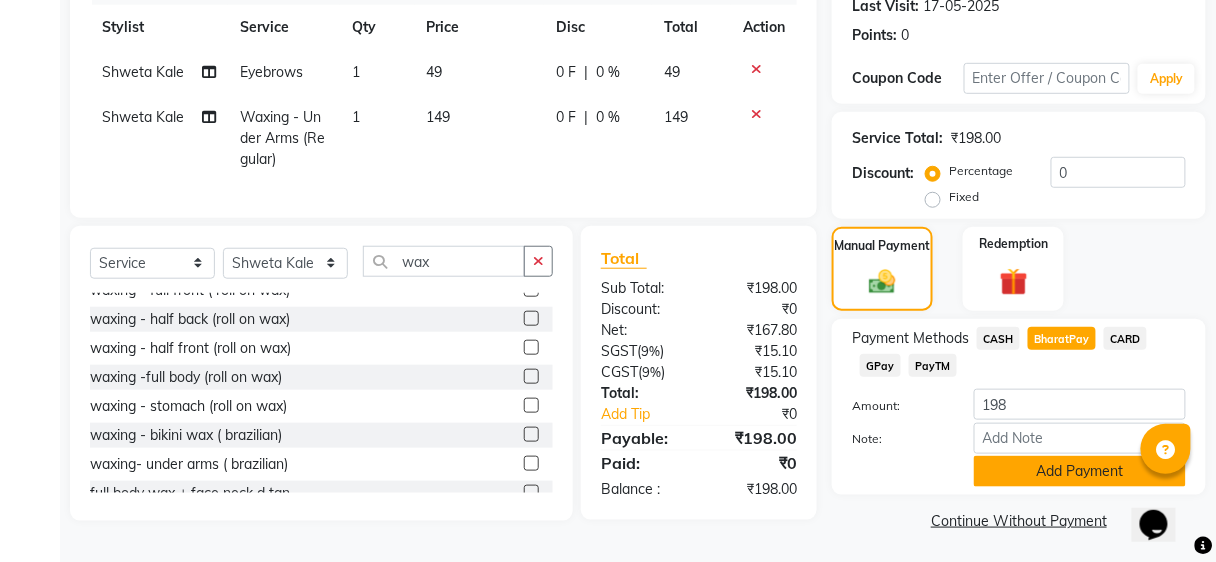 click on "Add Payment" 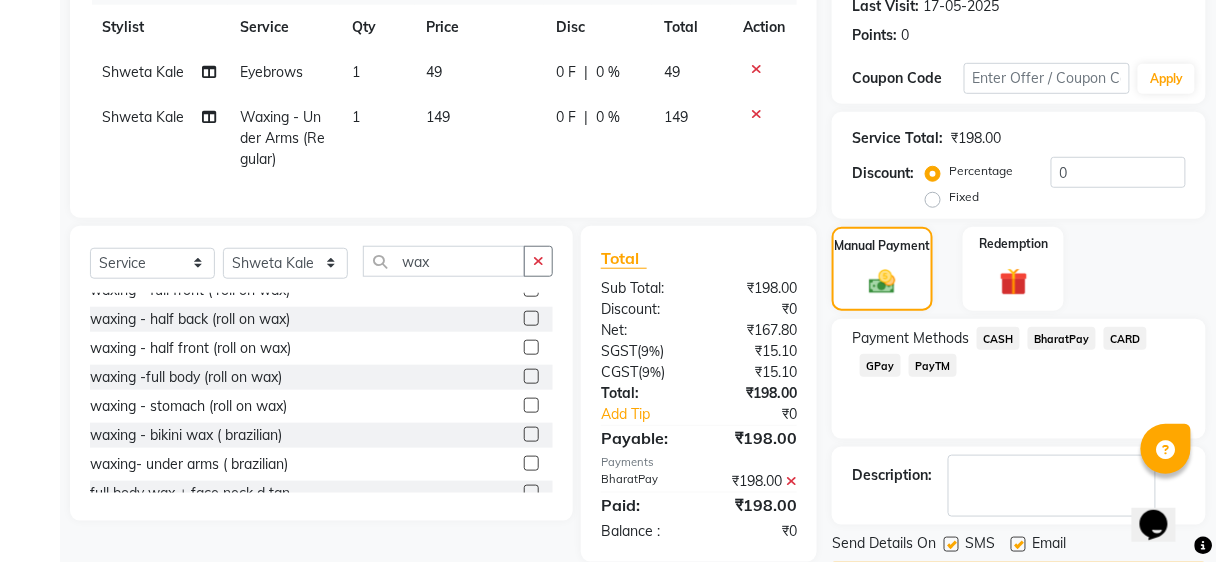 scroll, scrollTop: 344, scrollLeft: 0, axis: vertical 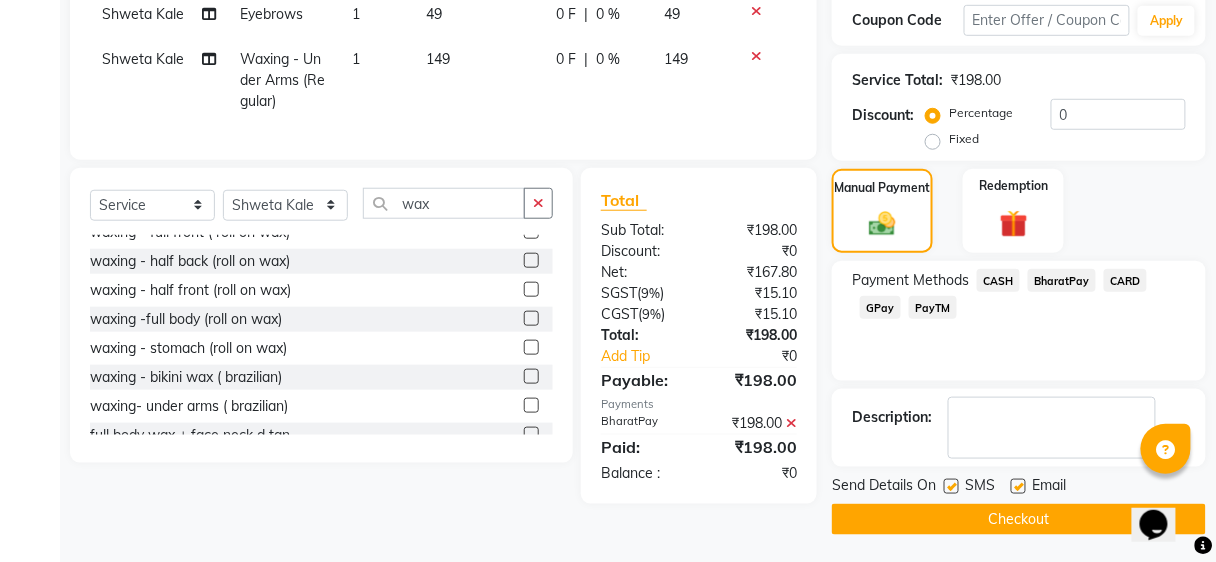 click on "Checkout" 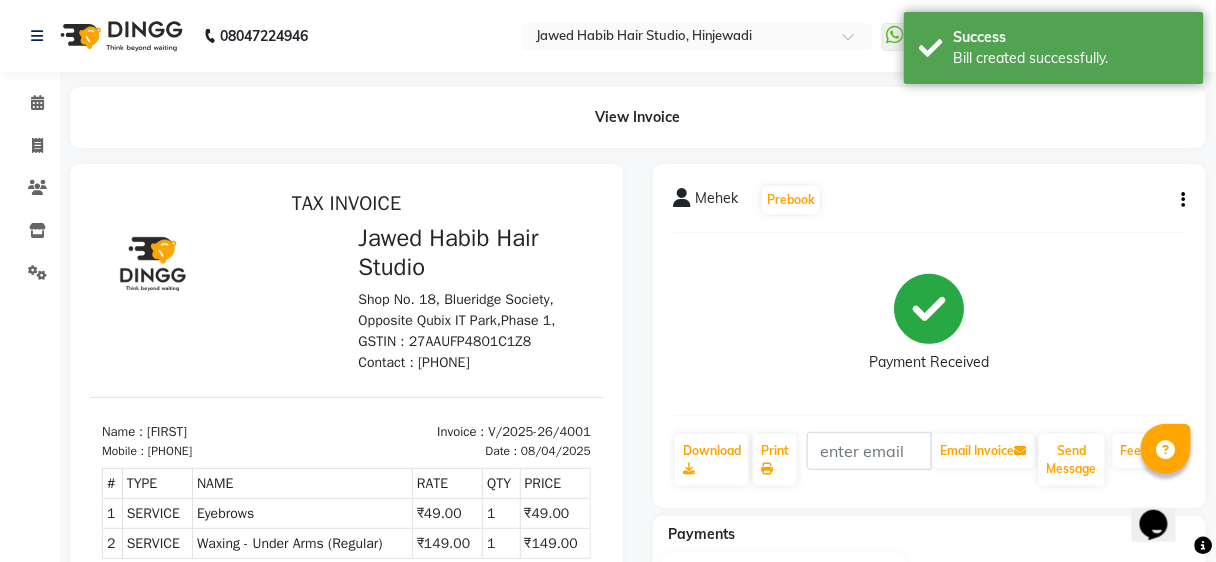 scroll, scrollTop: 0, scrollLeft: 0, axis: both 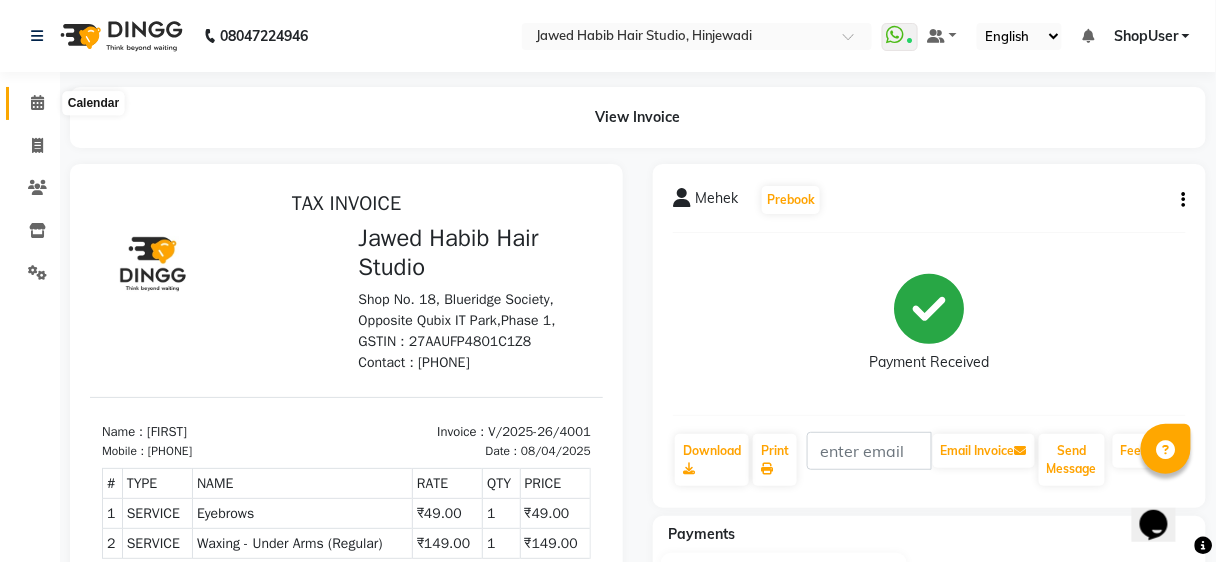 click 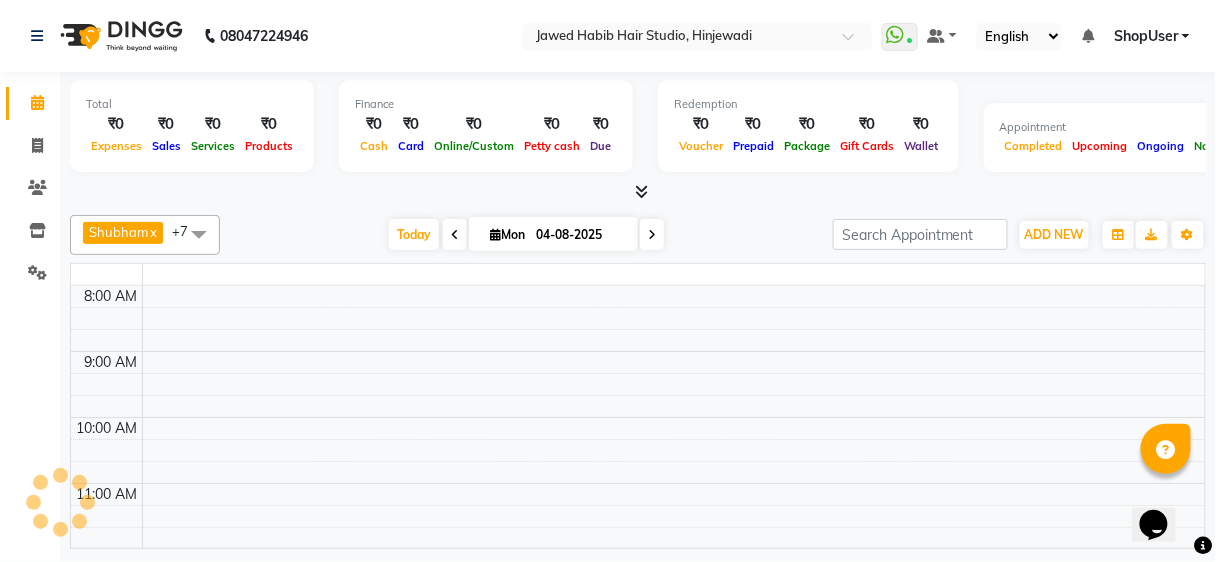 click 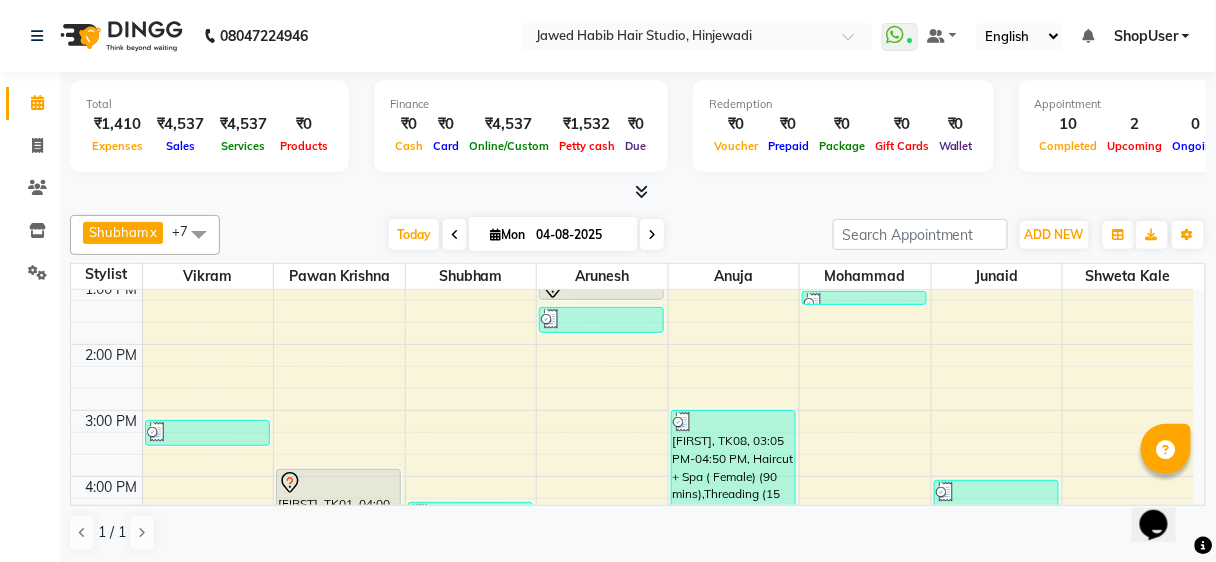 scroll, scrollTop: 371, scrollLeft: 0, axis: vertical 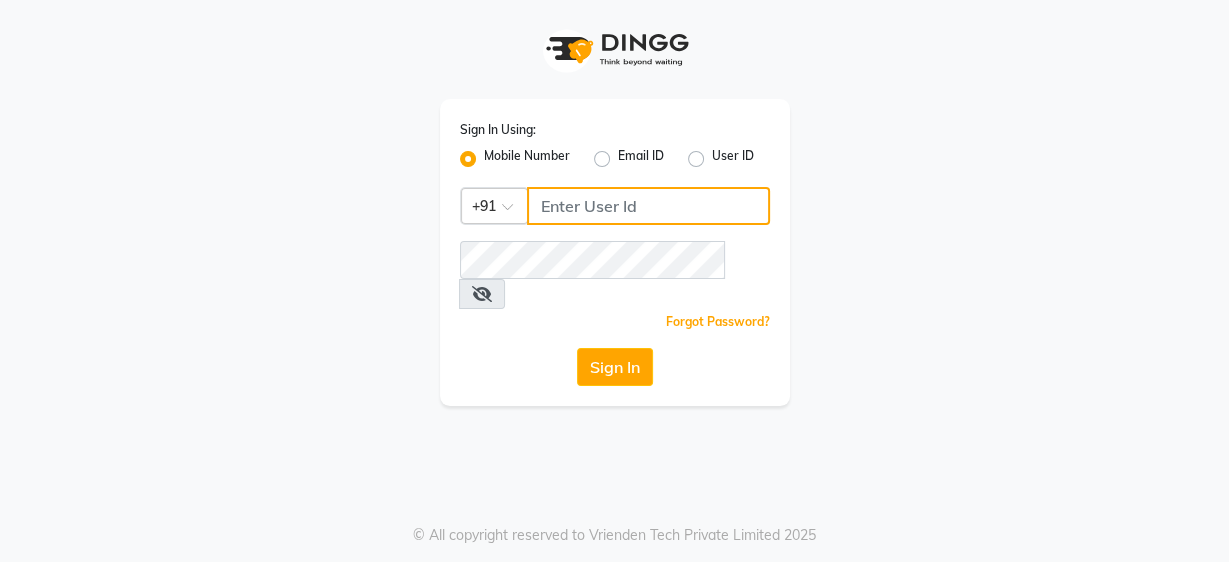 type on "9860439414" 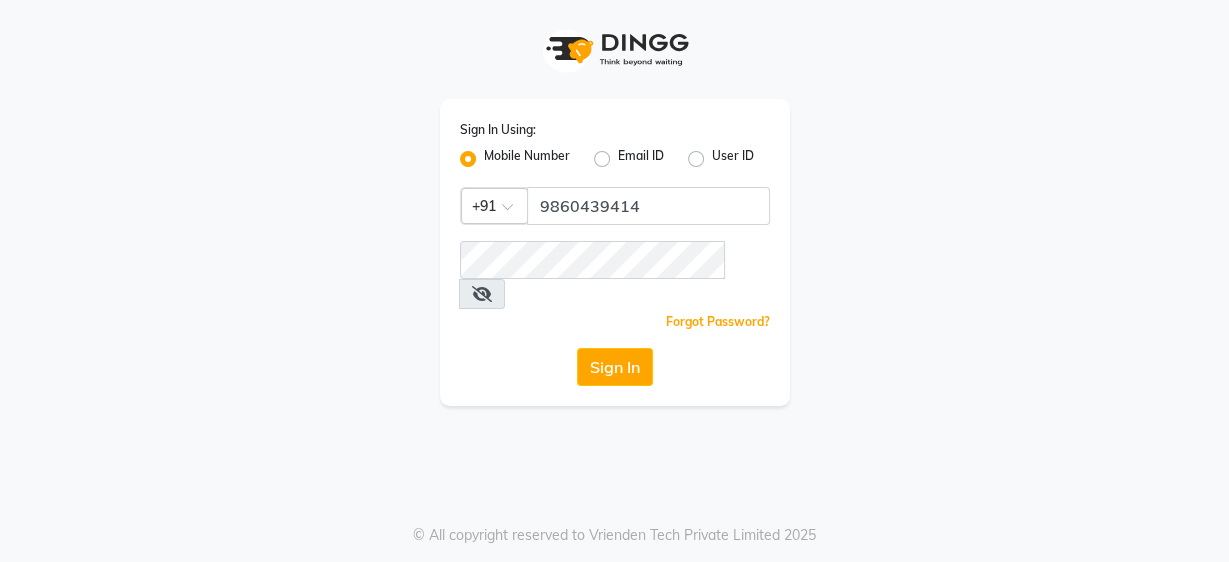 click on "Sign In" 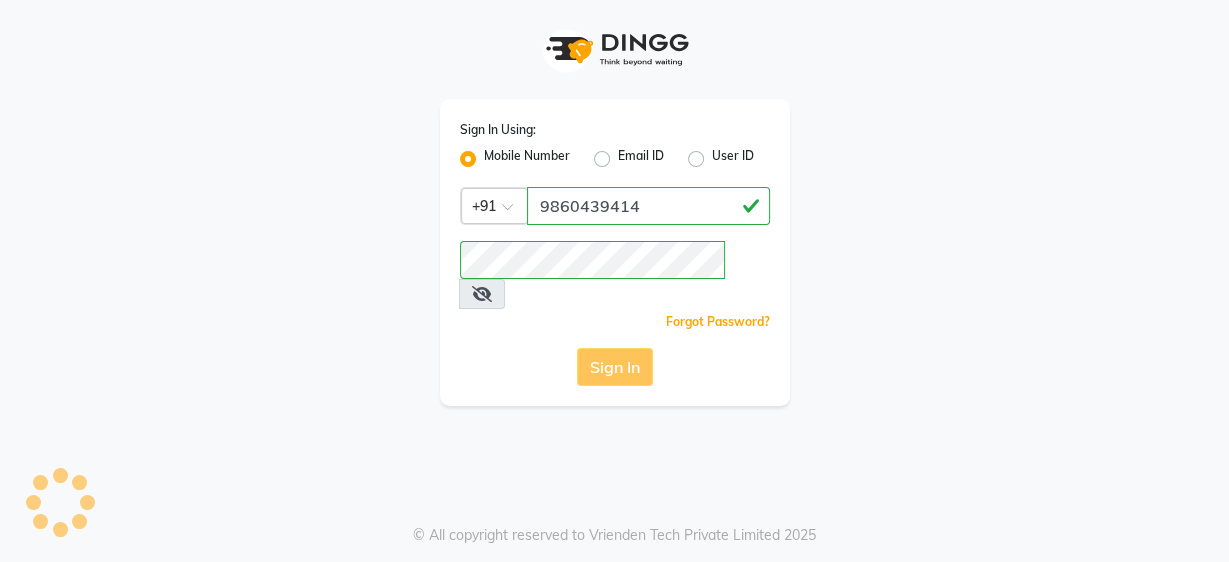 click on "Sign In" 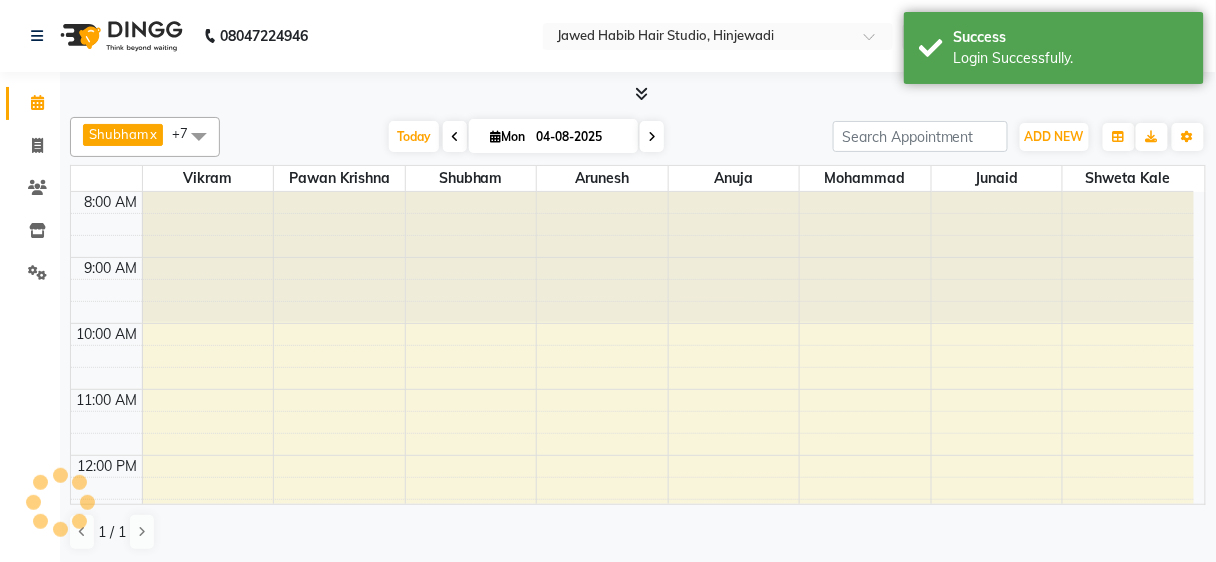 scroll, scrollTop: 0, scrollLeft: 0, axis: both 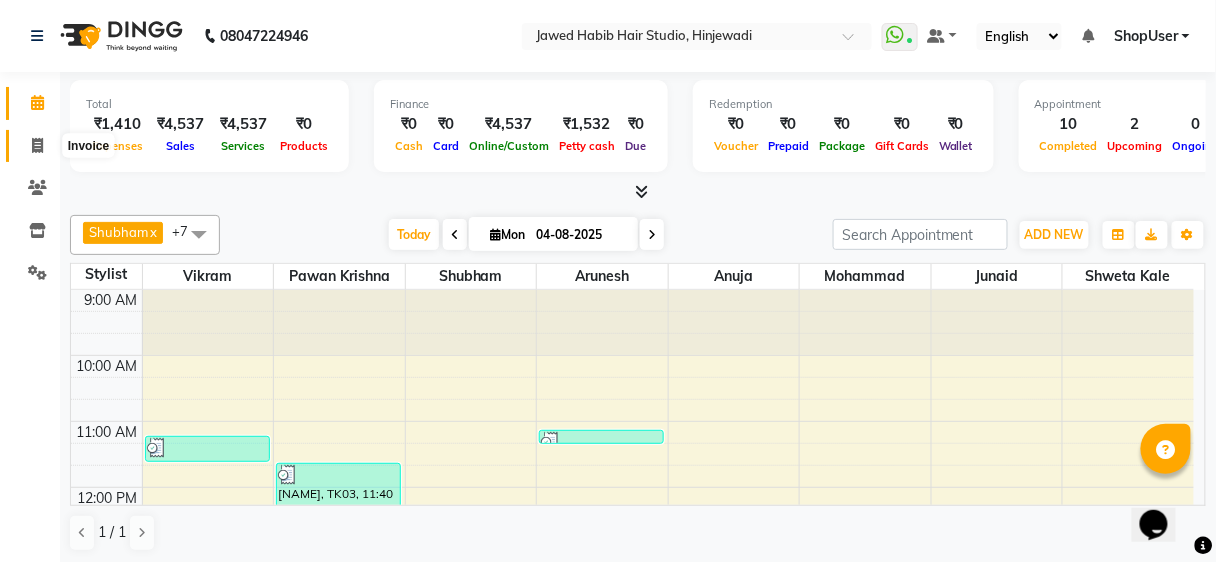 click 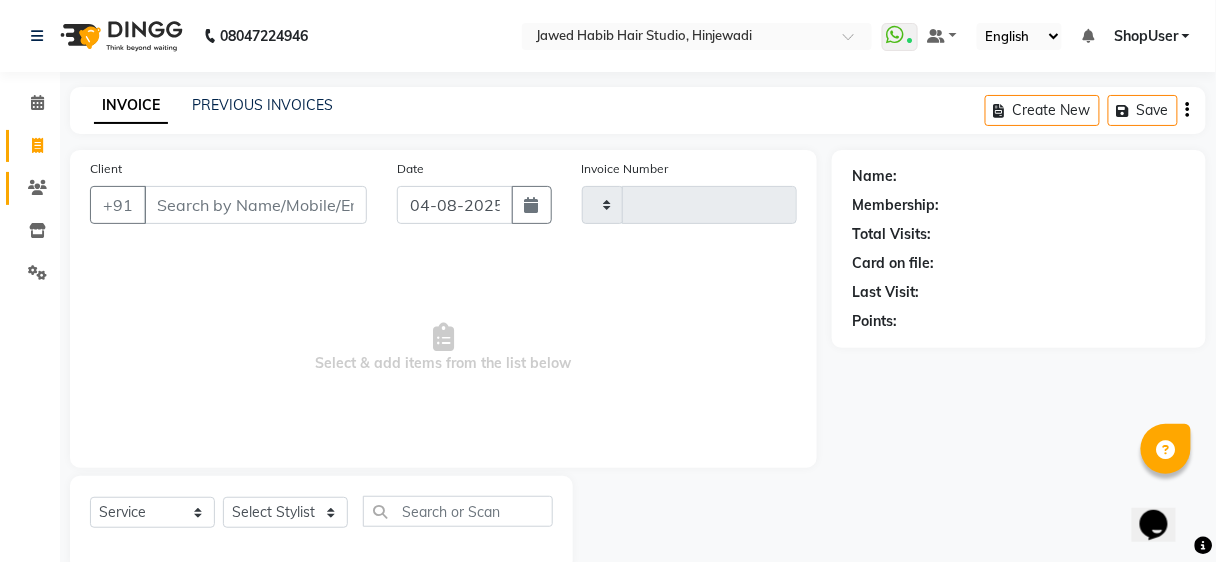 drag, startPoint x: 24, startPoint y: 150, endPoint x: 35, endPoint y: 150, distance: 11 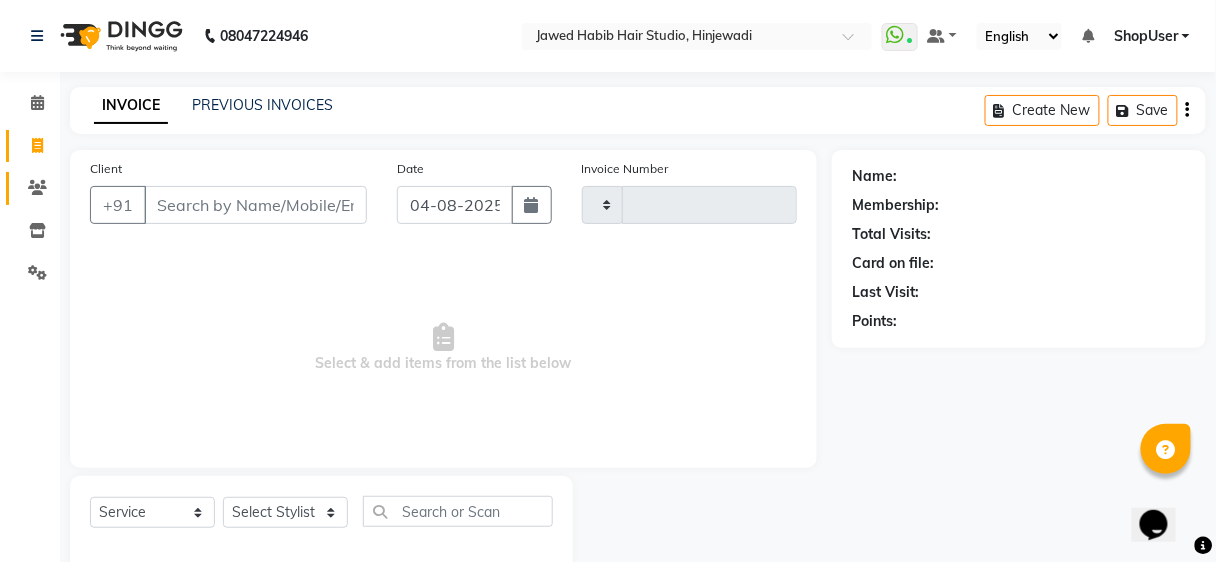 click on "Calendar  Invoice  Clients  Inventory  Settings Completed InProgress Upcoming Dropped Tentative Check-In Confirm Bookings Segments Page Builder" 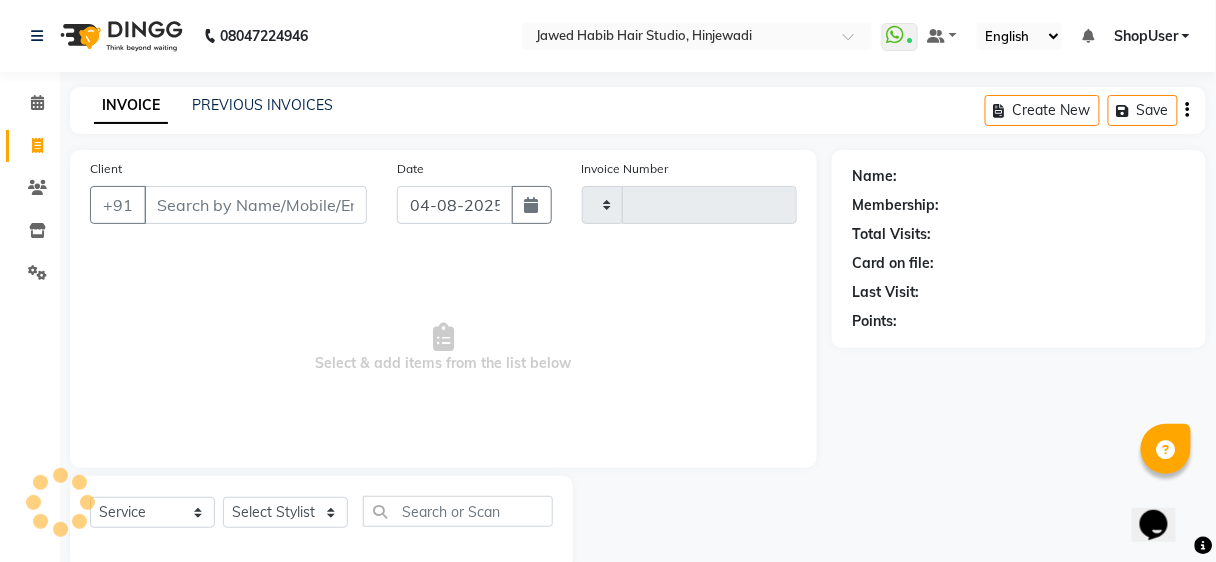 type on "4002" 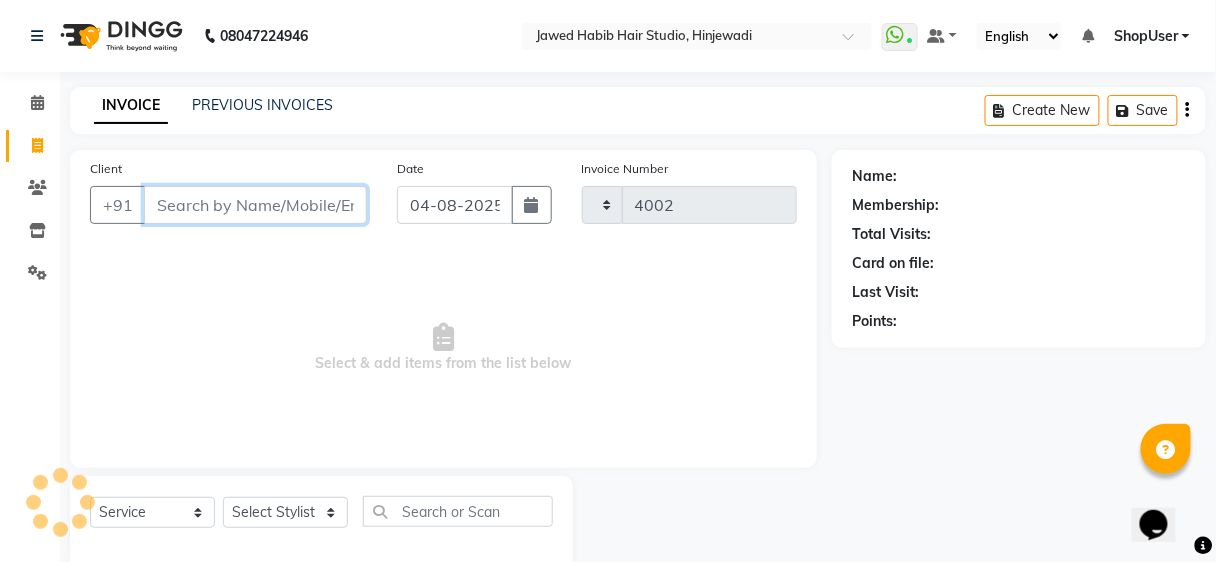 click on "Client" at bounding box center (255, 205) 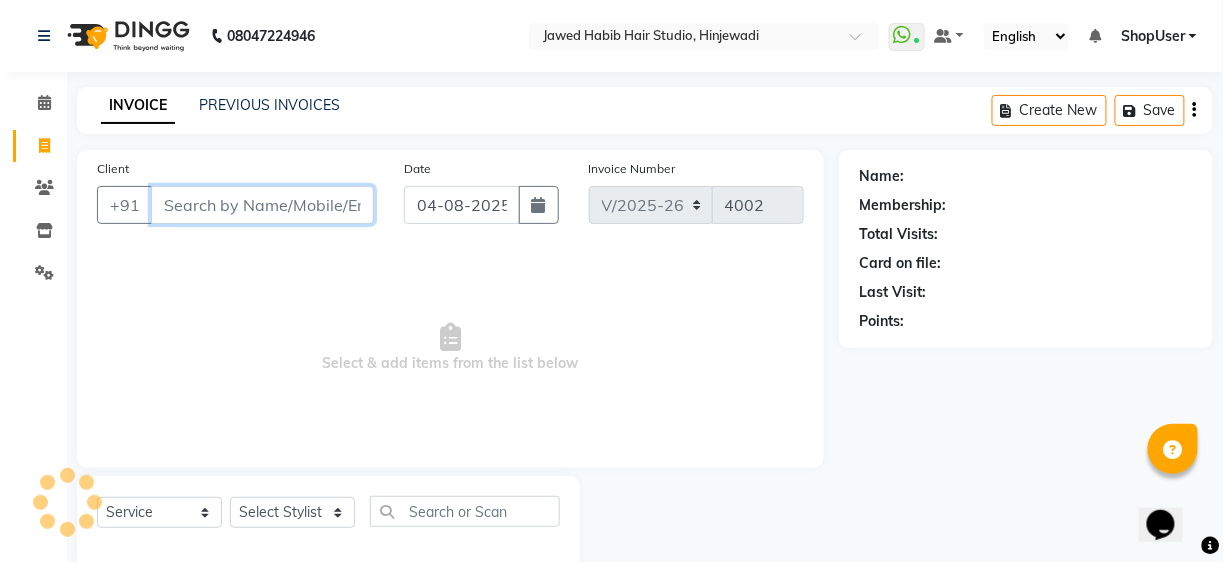 scroll, scrollTop: 37, scrollLeft: 0, axis: vertical 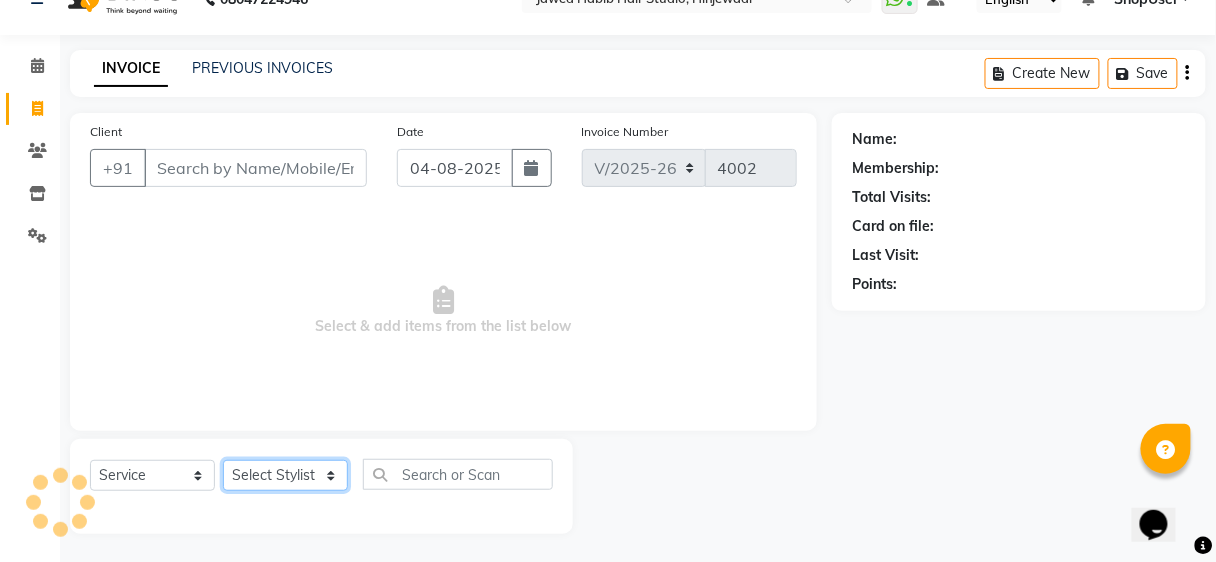 click on "Select Stylist" 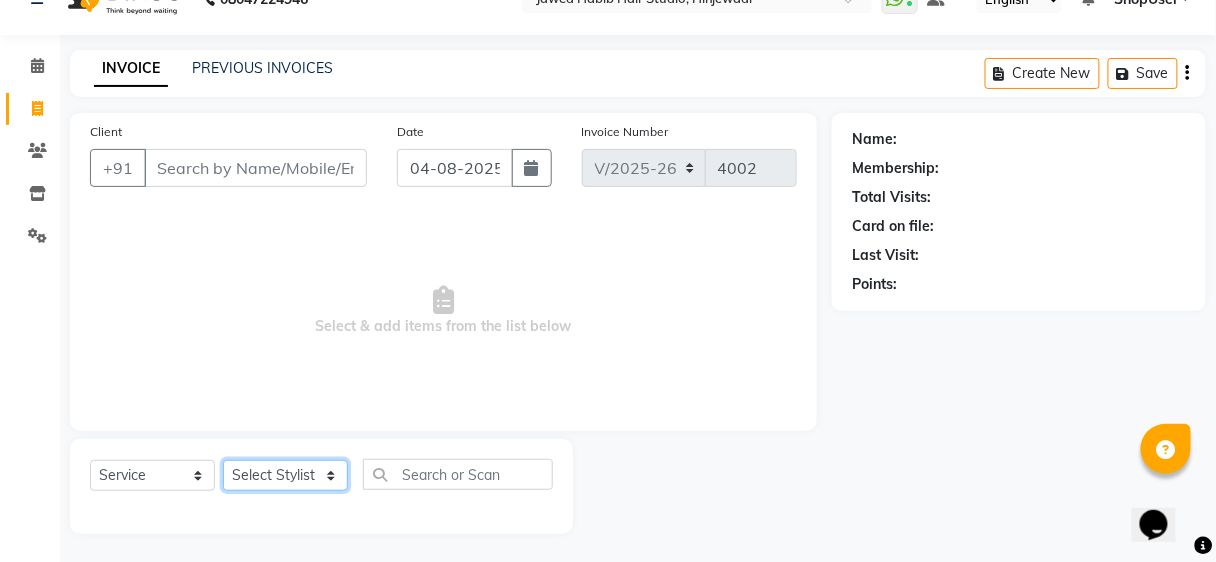 select on "51893" 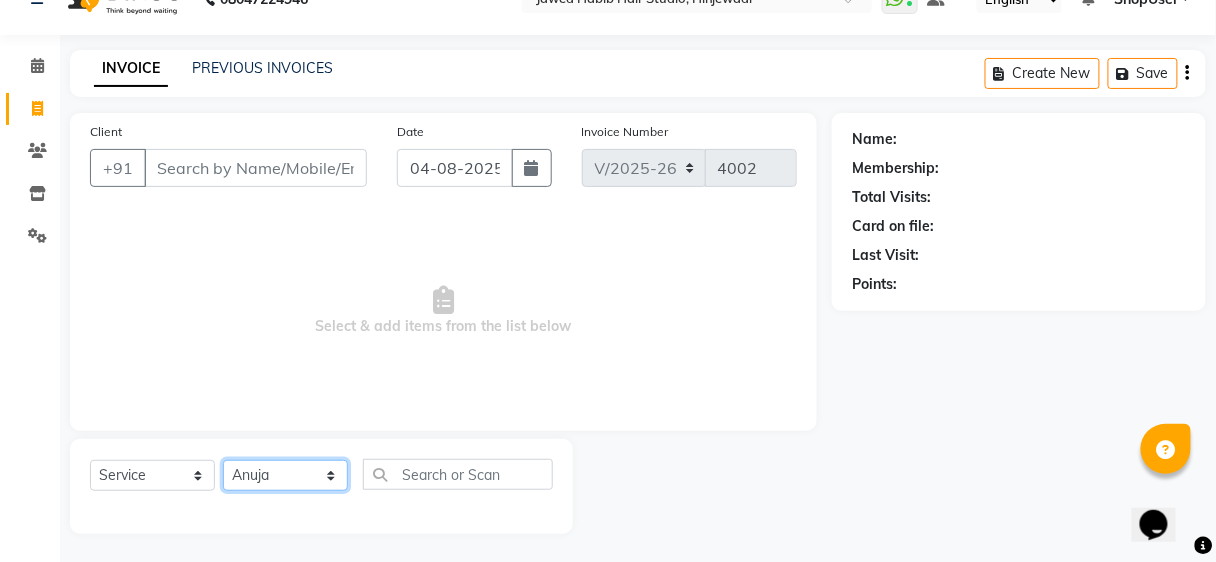 click on "Select Stylist Ajinkya Anuja Arunesh Avinash Junaid Mohammad Pawan Krishna Rushikesh ShopUser Shubham Shweta Kale Vikram" 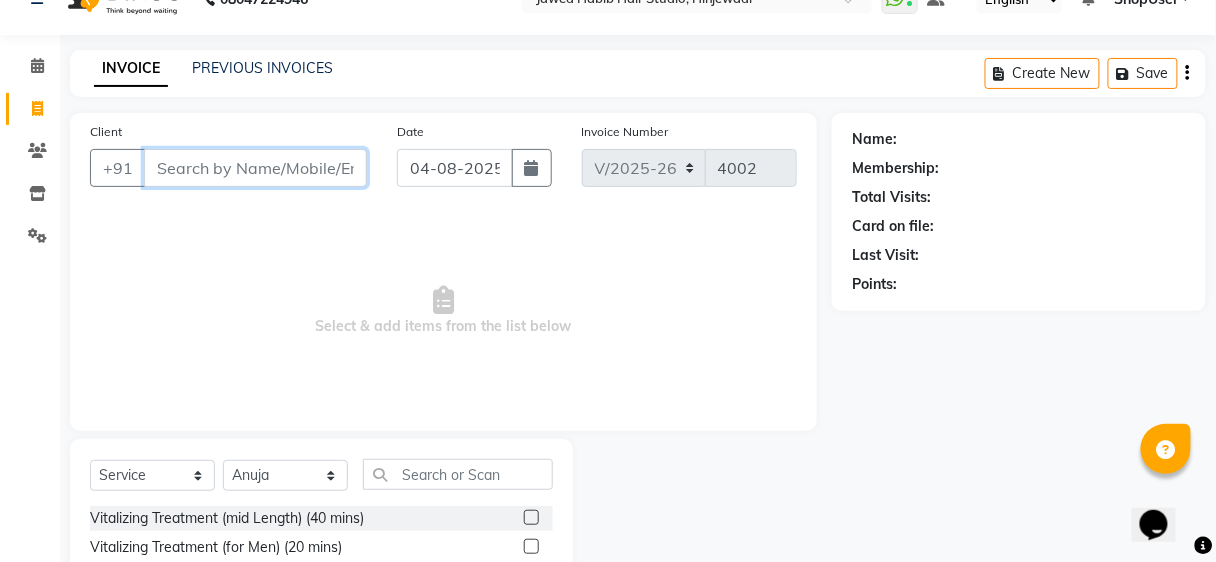 click on "Client" at bounding box center (255, 168) 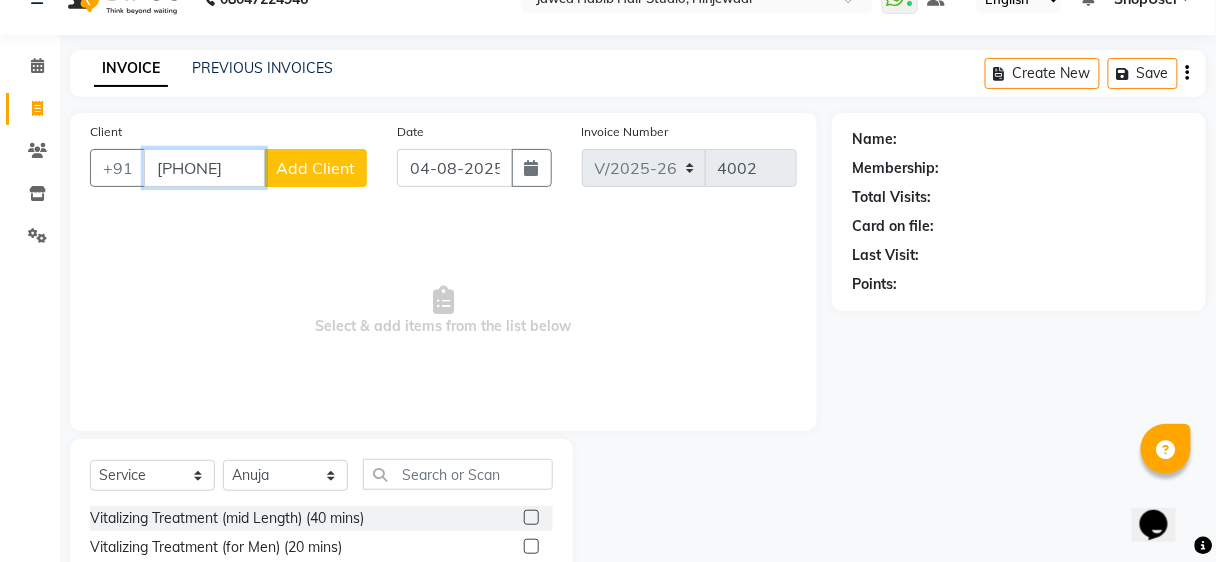 type on "7795813600" 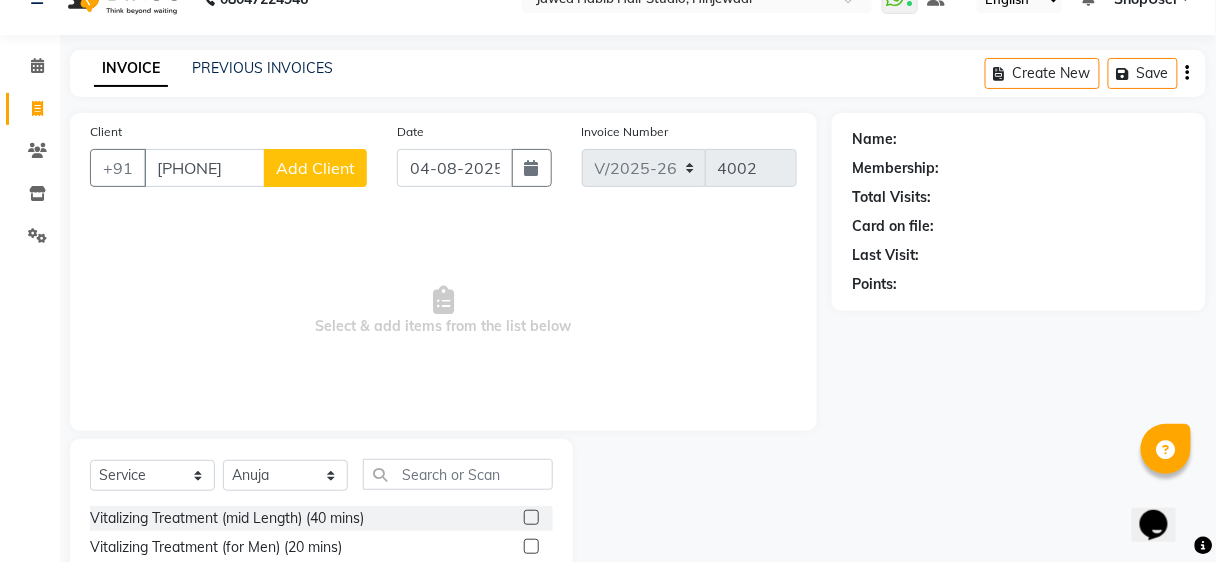 click on "Add Client" 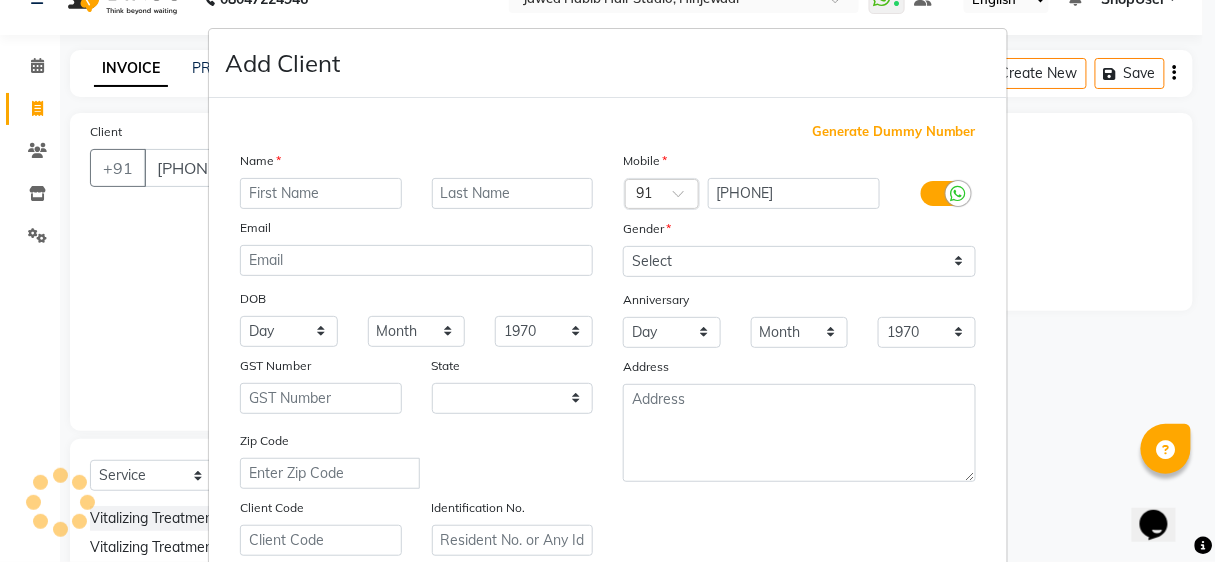 select on "22" 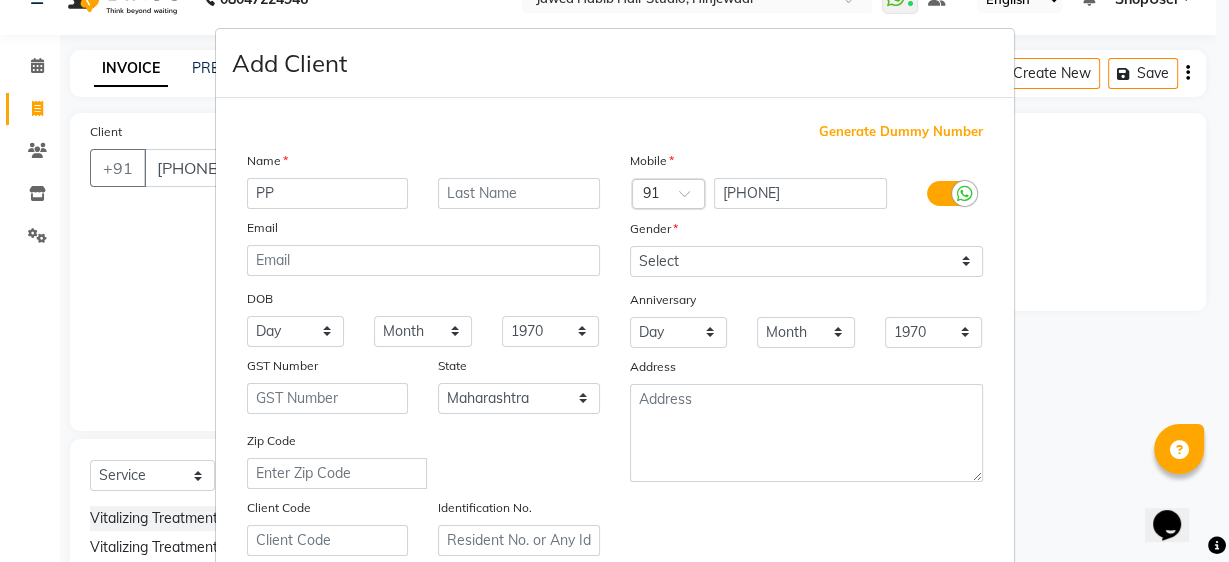 type on "P" 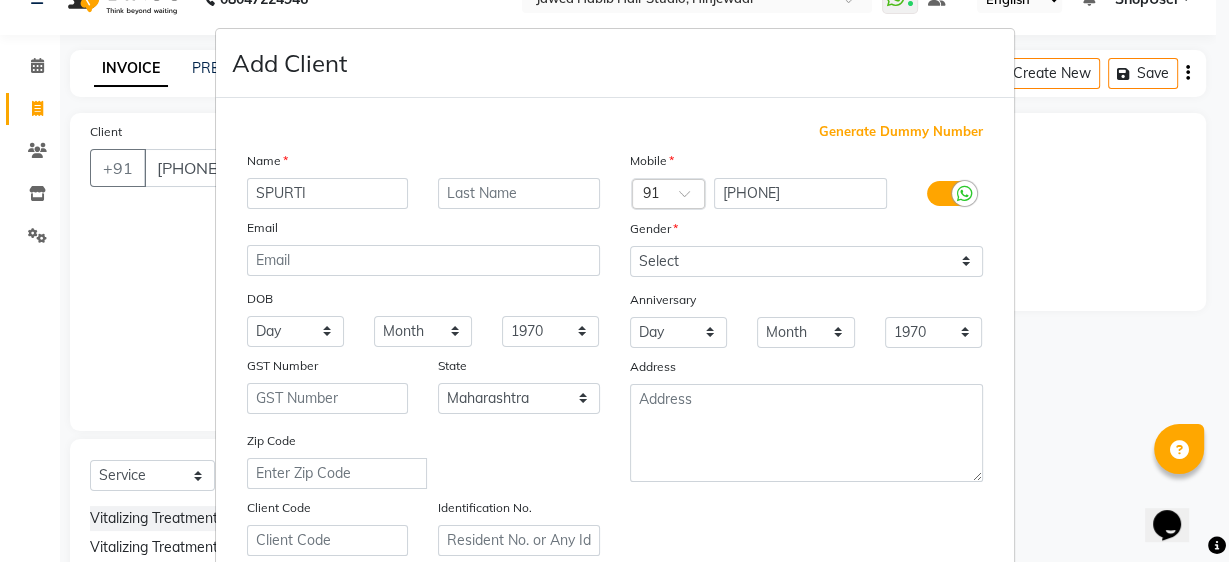 type on "SPURTI" 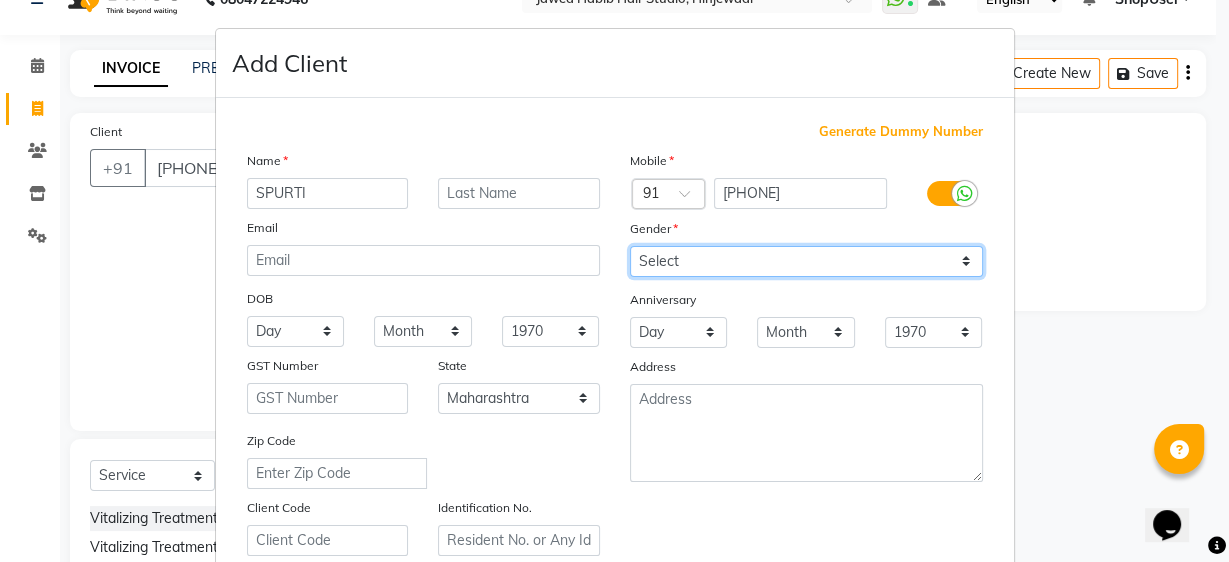 click on "Select Male Female Other Prefer Not To Say" at bounding box center (806, 261) 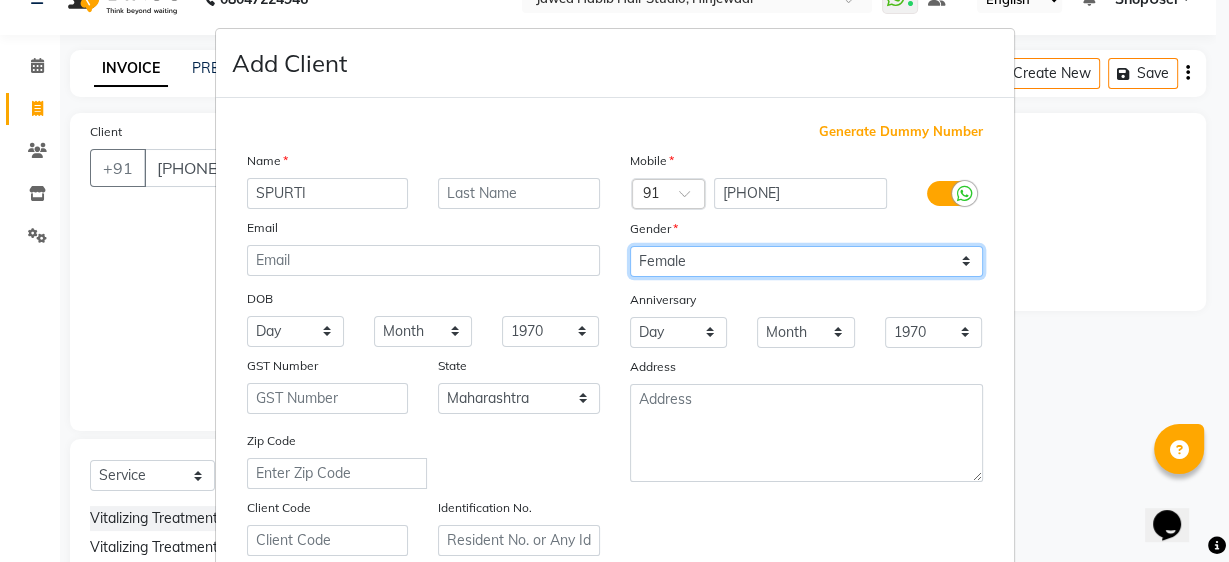 click on "Select Male Female Other Prefer Not To Say" at bounding box center (806, 261) 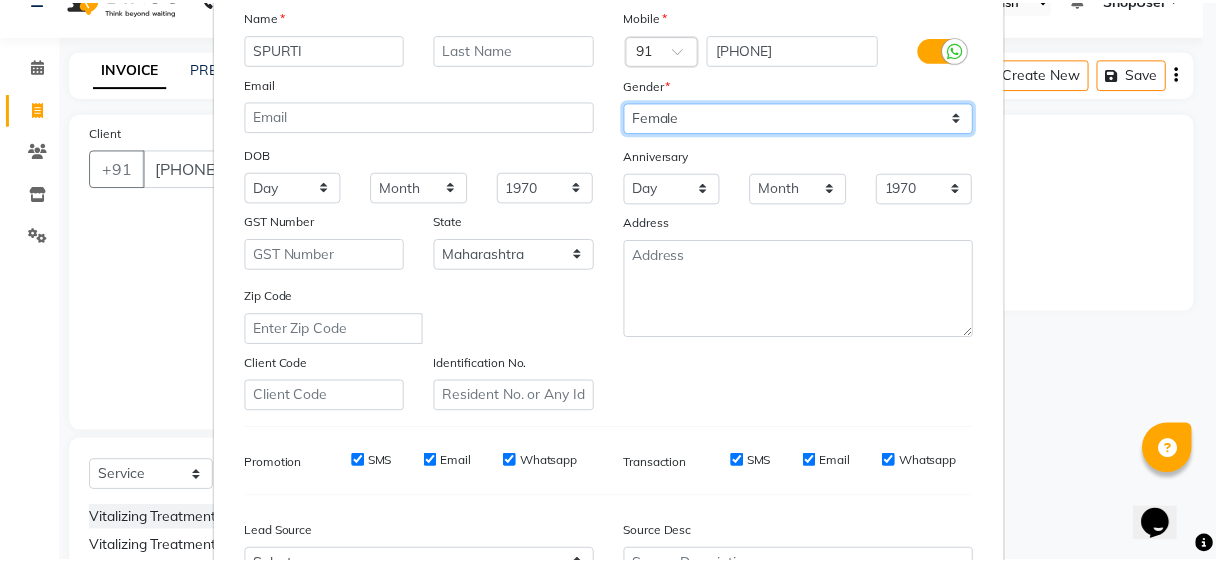 scroll, scrollTop: 356, scrollLeft: 0, axis: vertical 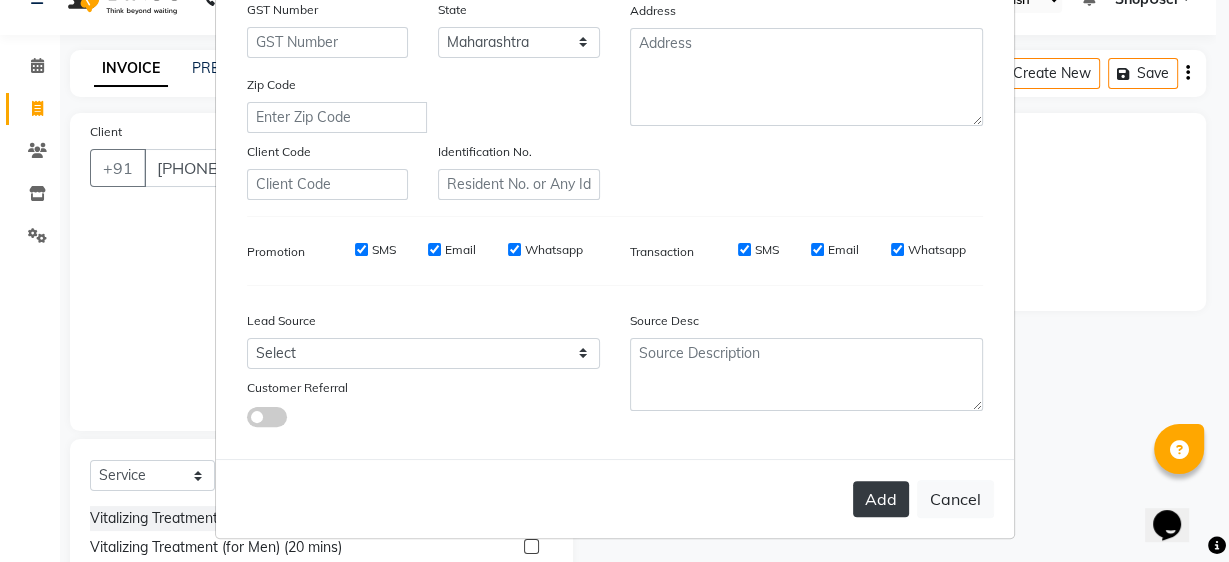 click on "Add" at bounding box center [881, 499] 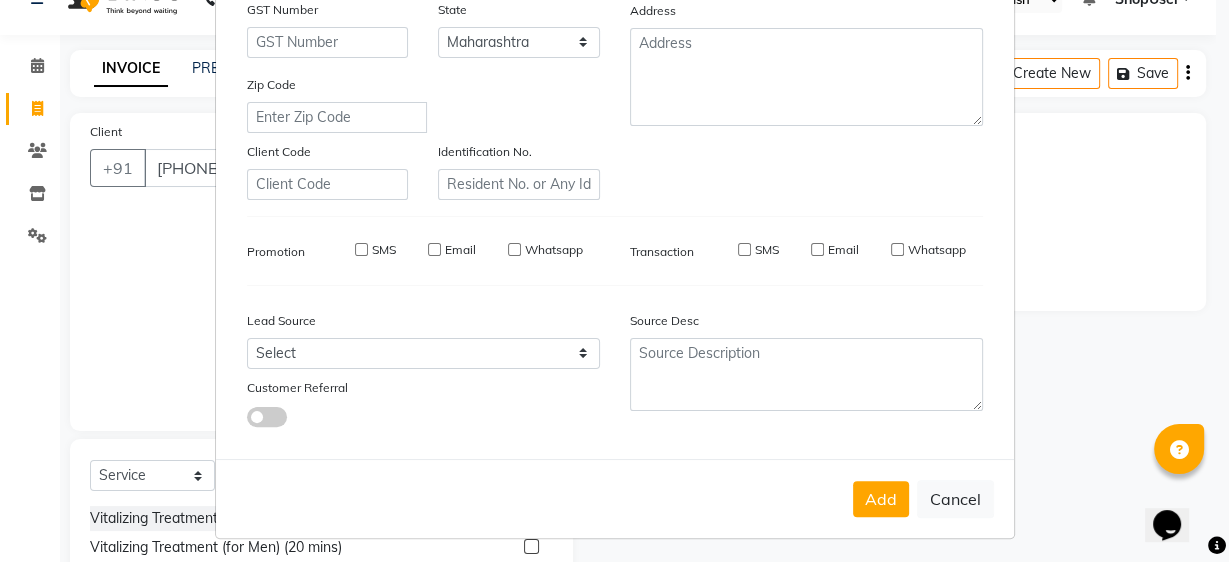 type 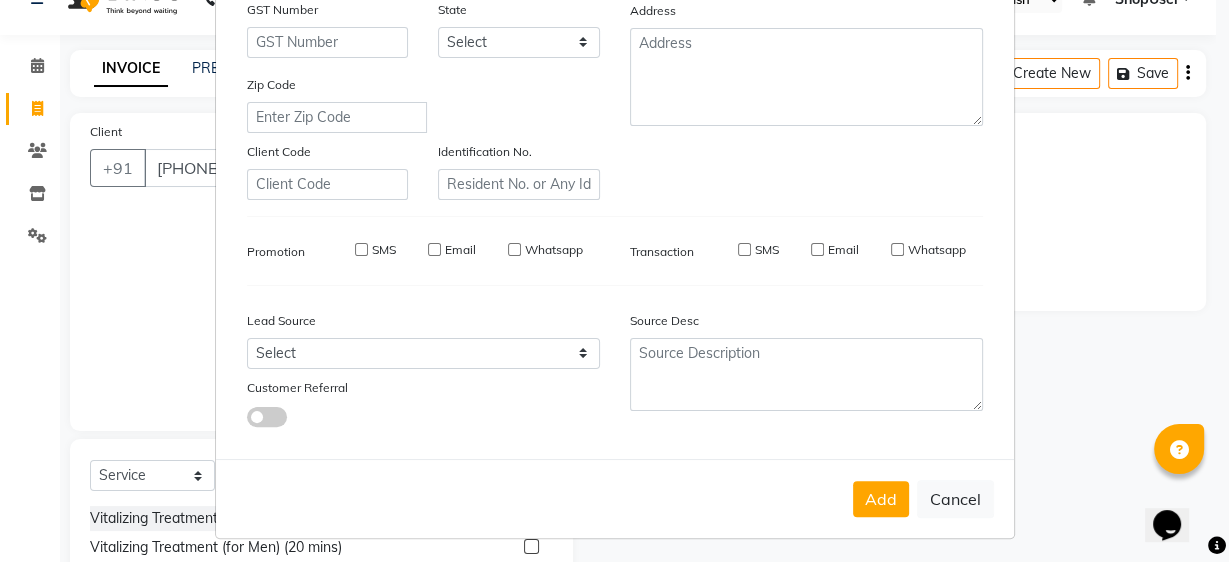 select 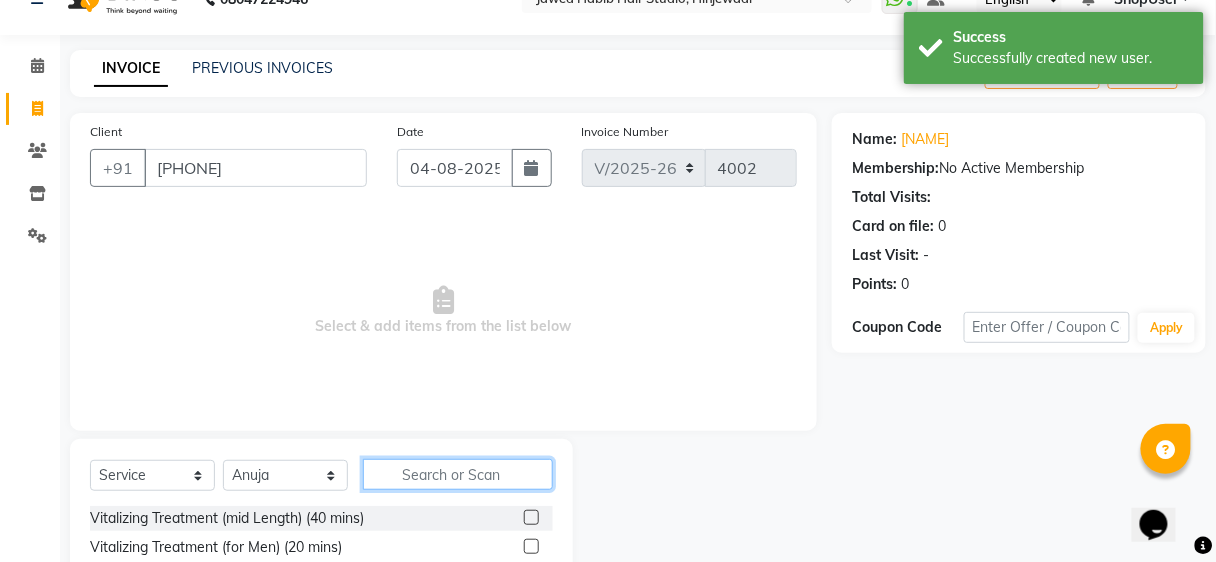 click 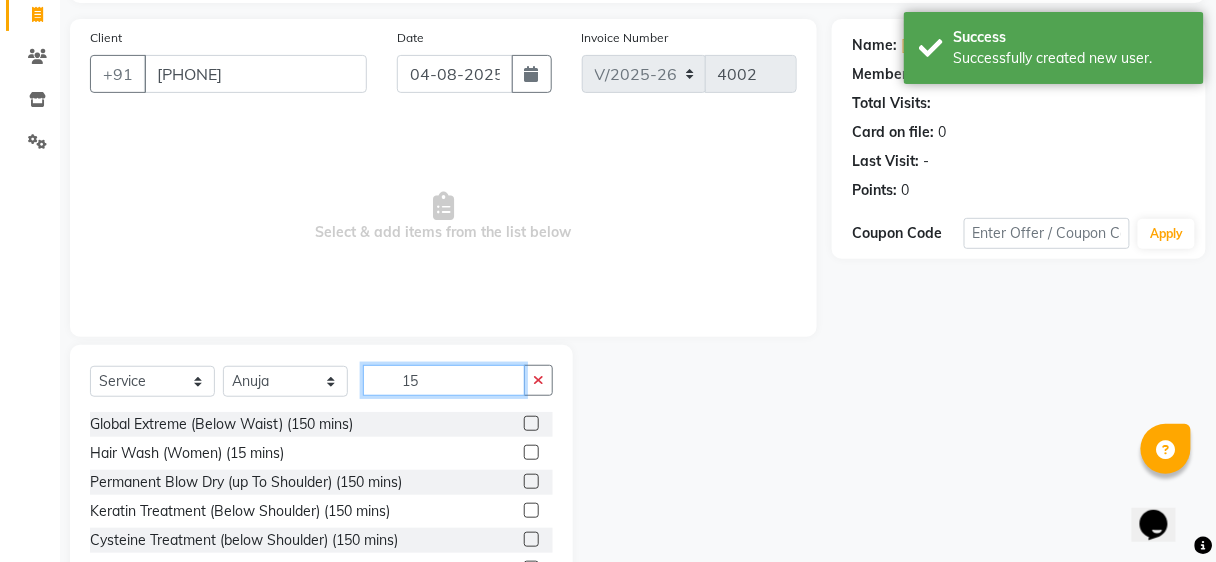 scroll, scrollTop: 237, scrollLeft: 0, axis: vertical 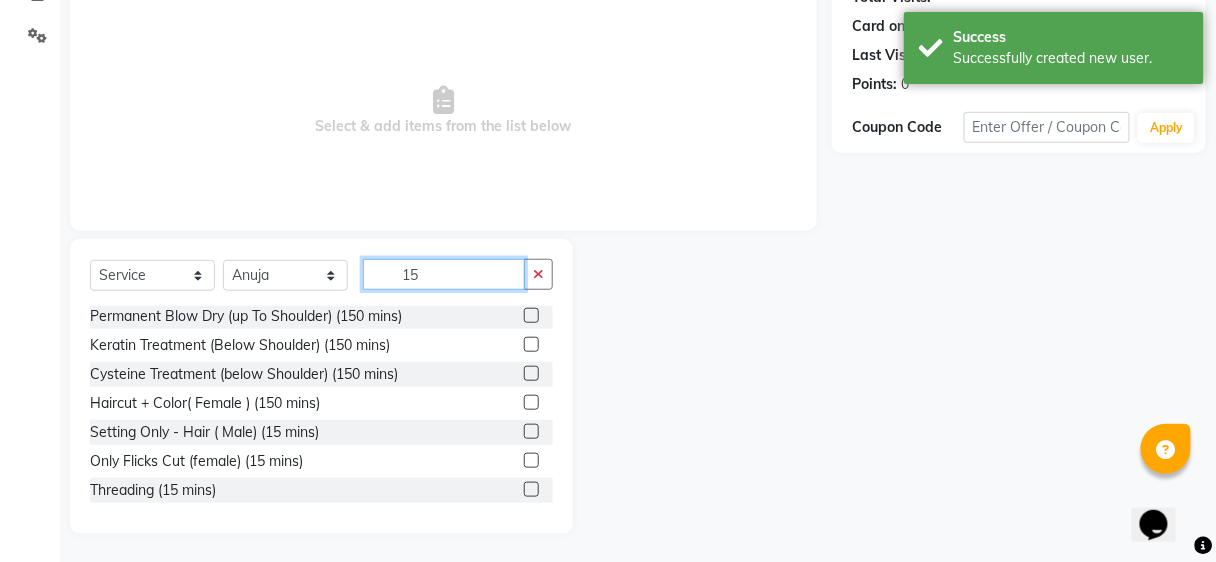 type on "15" 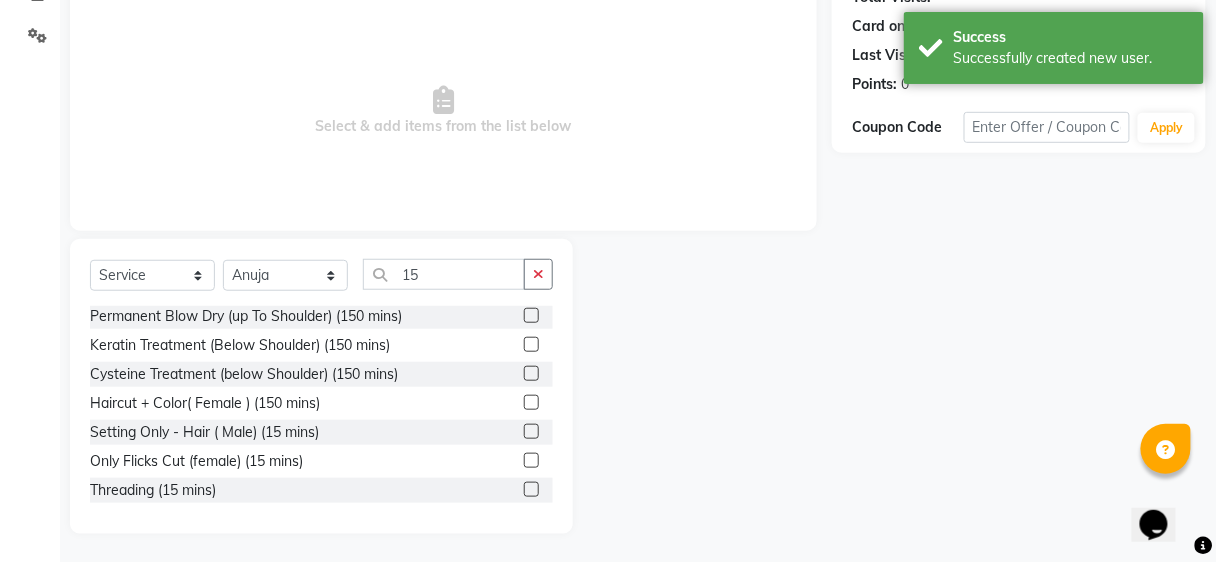 click 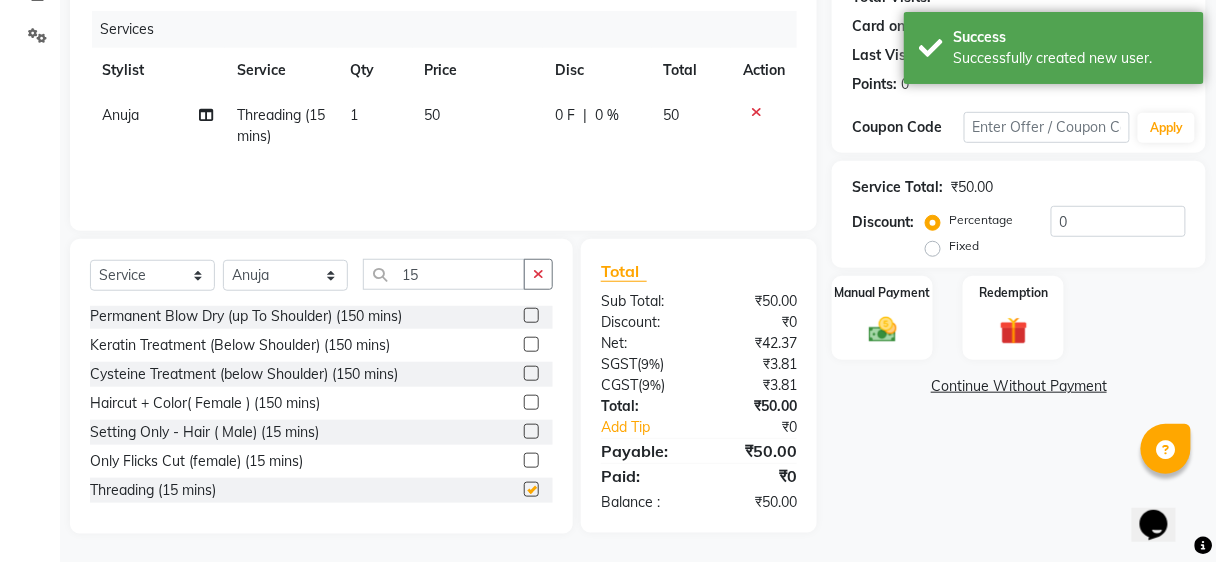 checkbox on "false" 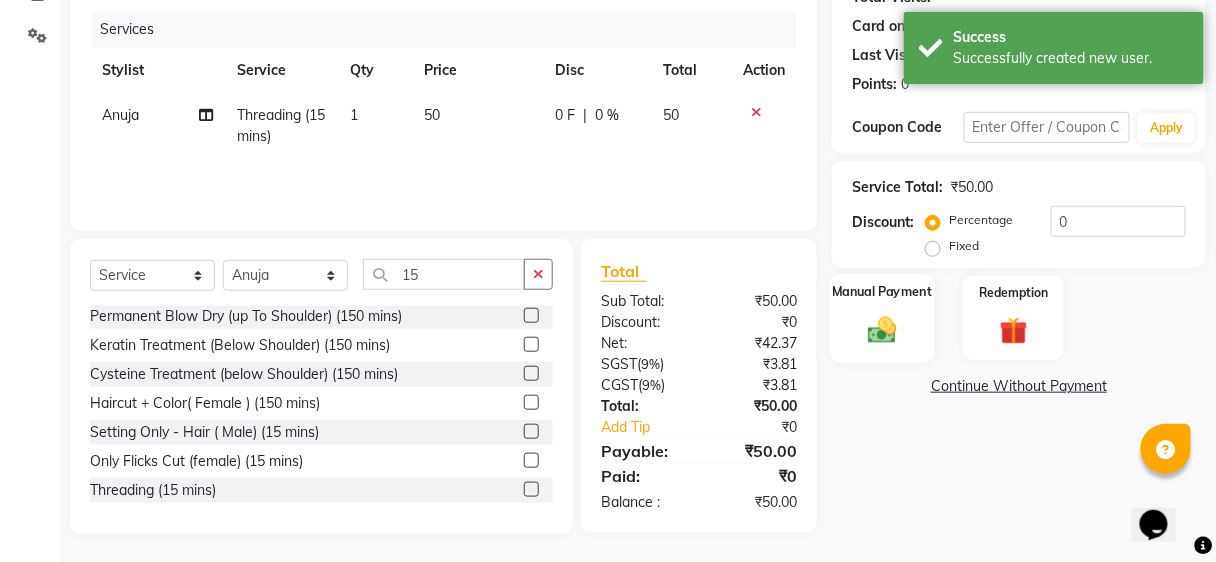 click on "Manual Payment" 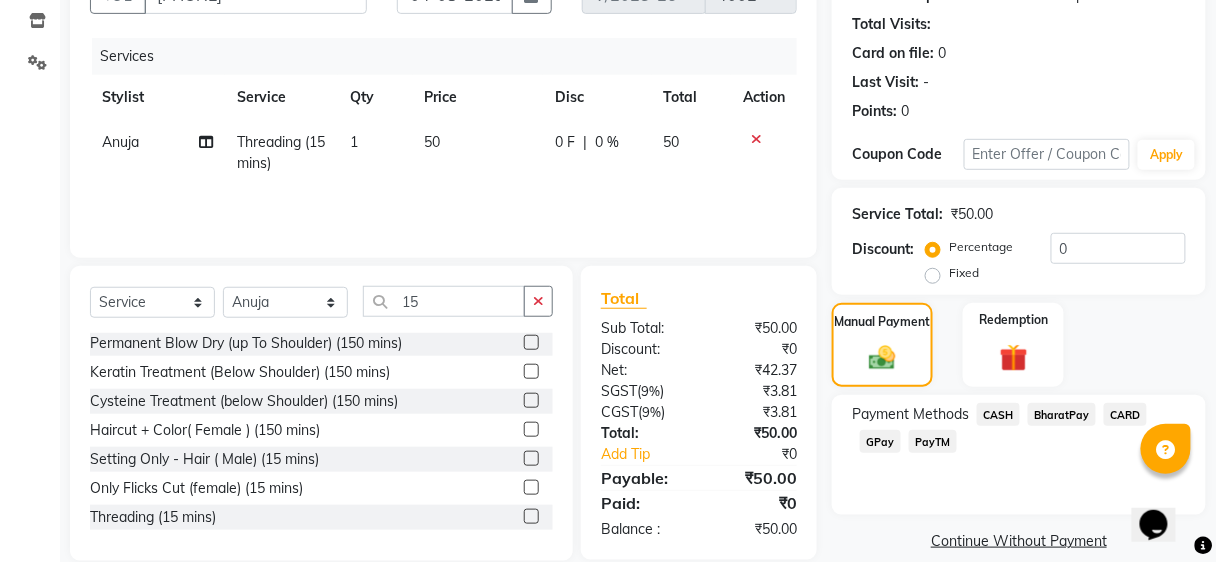 scroll, scrollTop: 237, scrollLeft: 0, axis: vertical 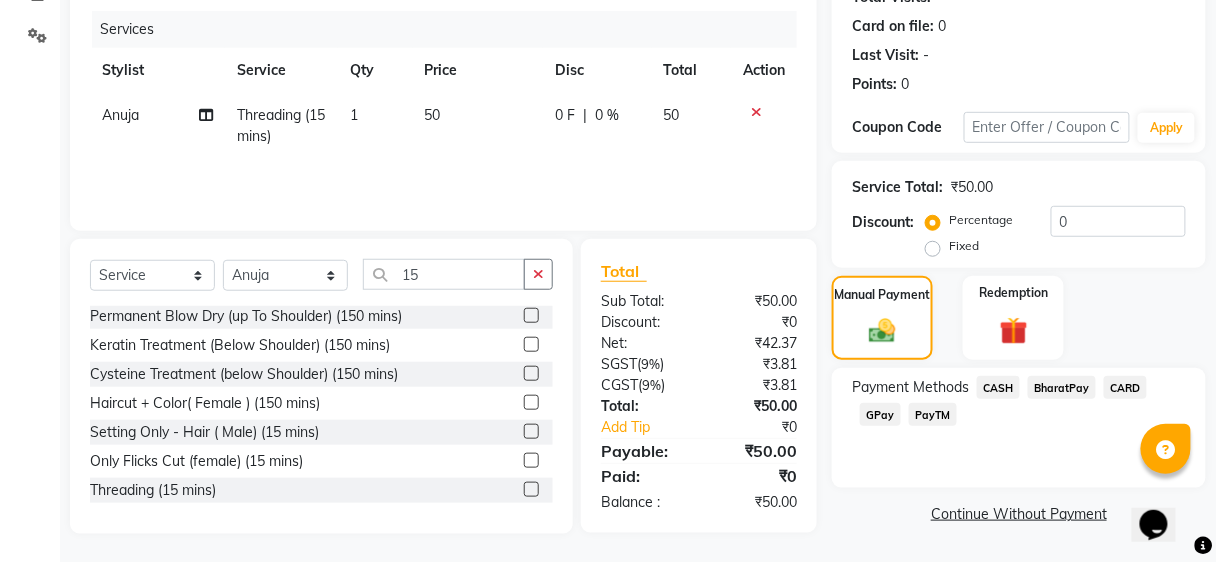 click on "BharatPay" 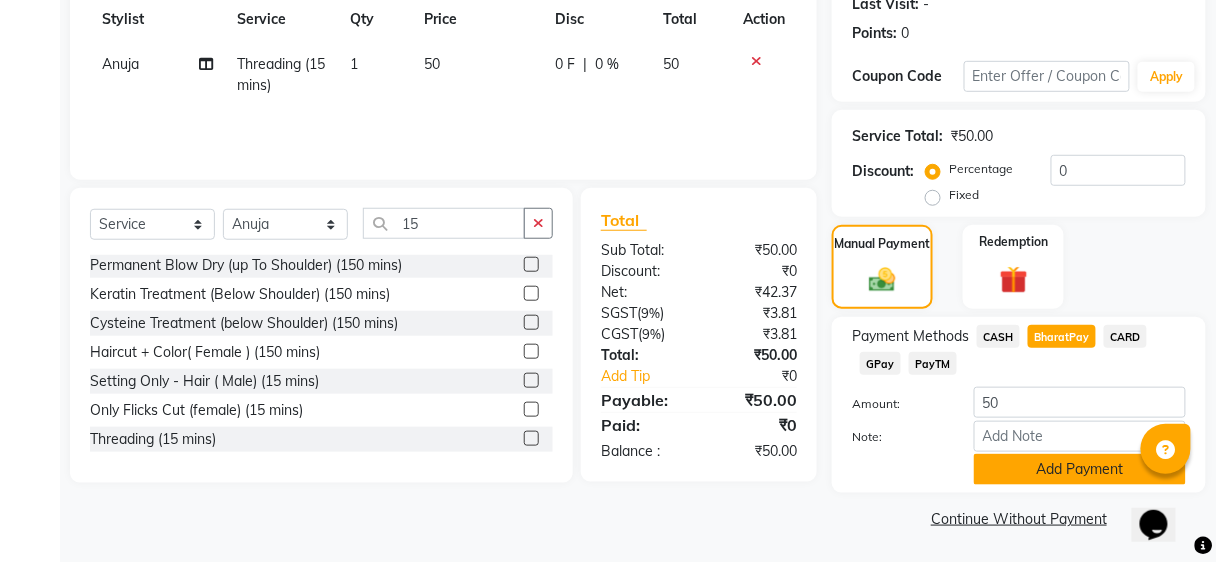 click on "Add Payment" 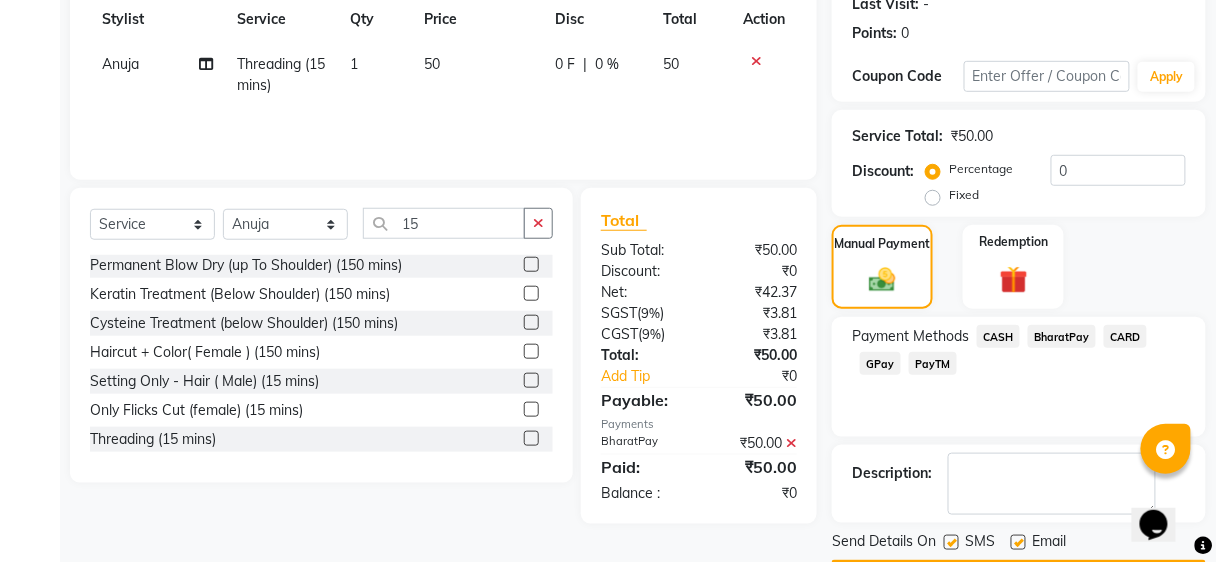 scroll, scrollTop: 344, scrollLeft: 0, axis: vertical 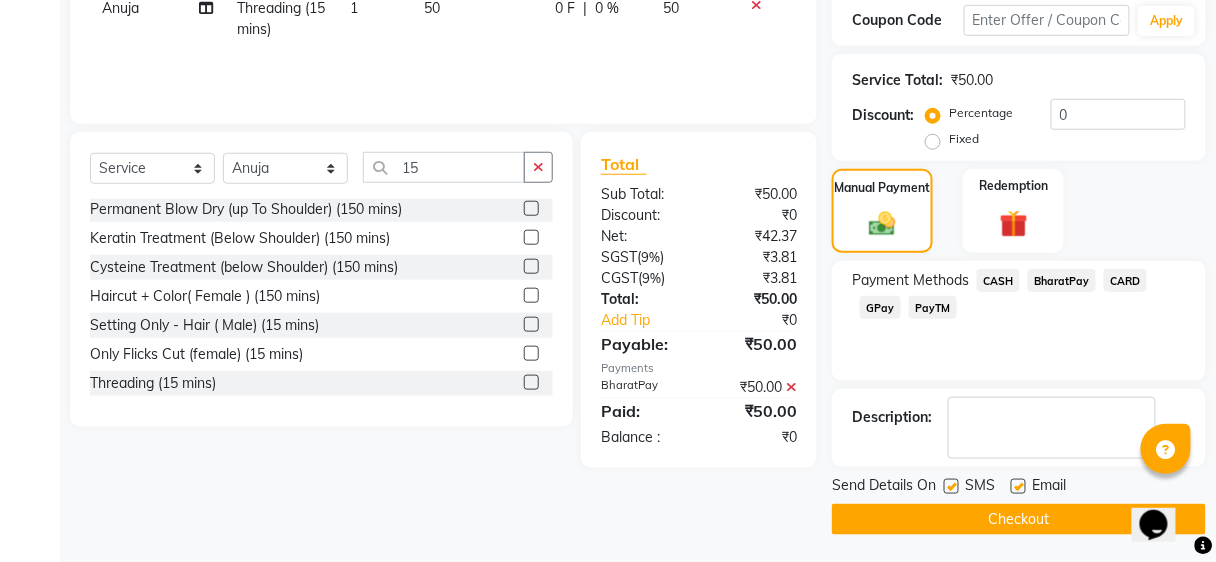 click on "Checkout" 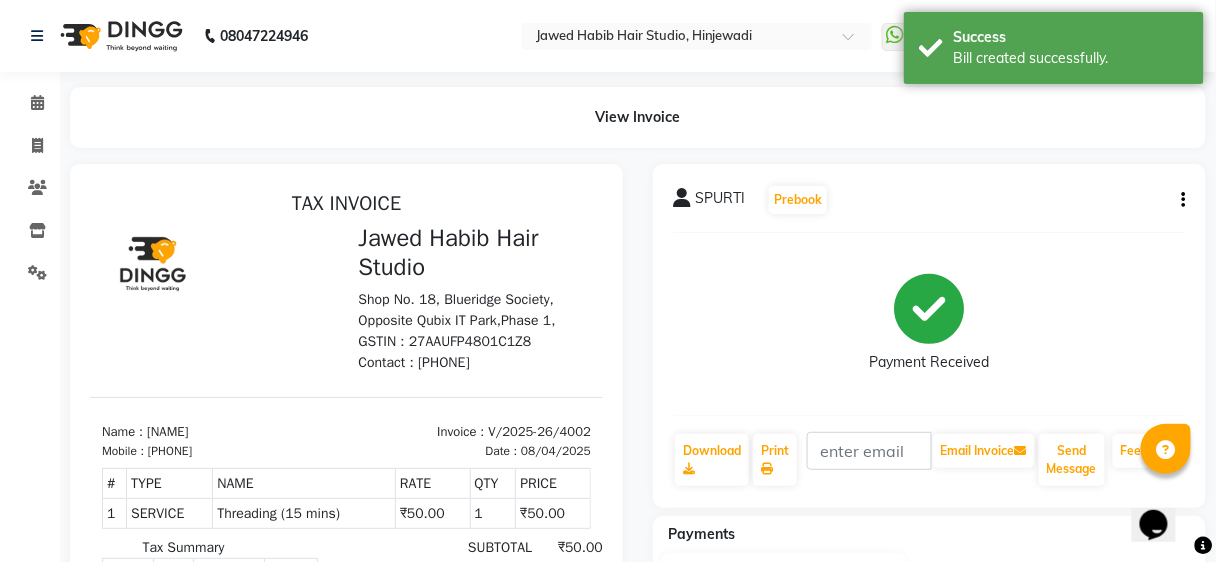 scroll, scrollTop: 0, scrollLeft: 0, axis: both 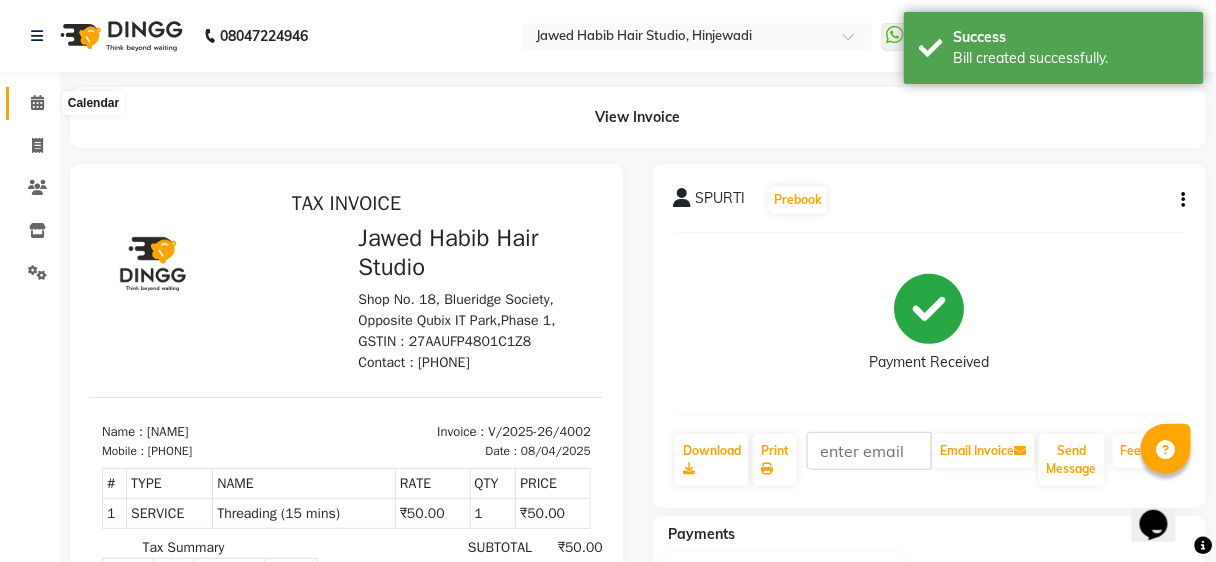 click 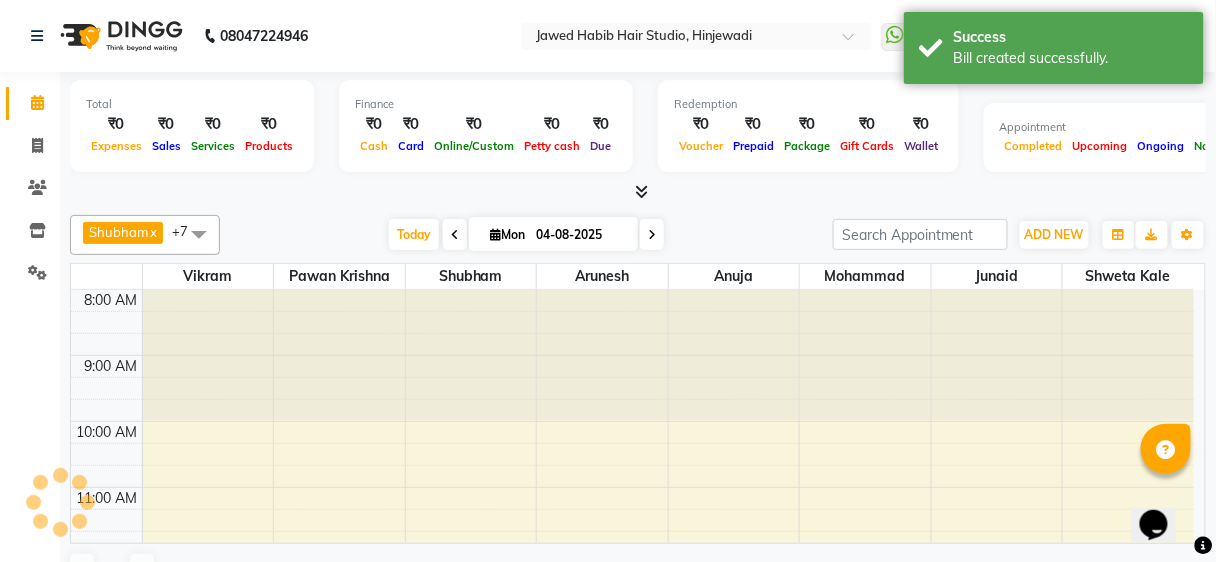 click 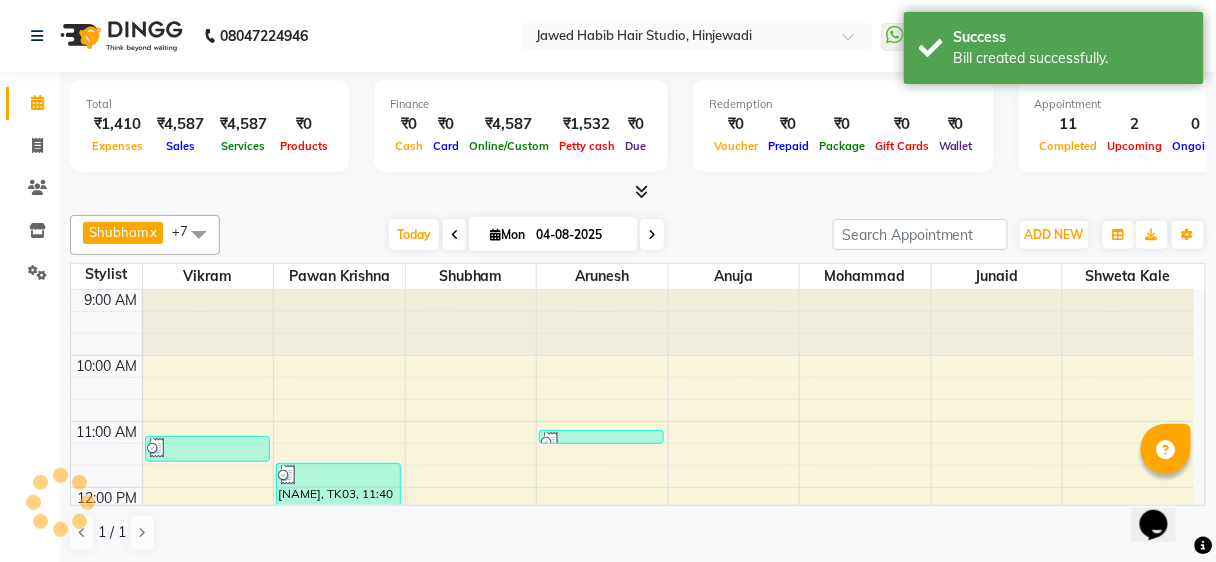 scroll, scrollTop: 0, scrollLeft: 0, axis: both 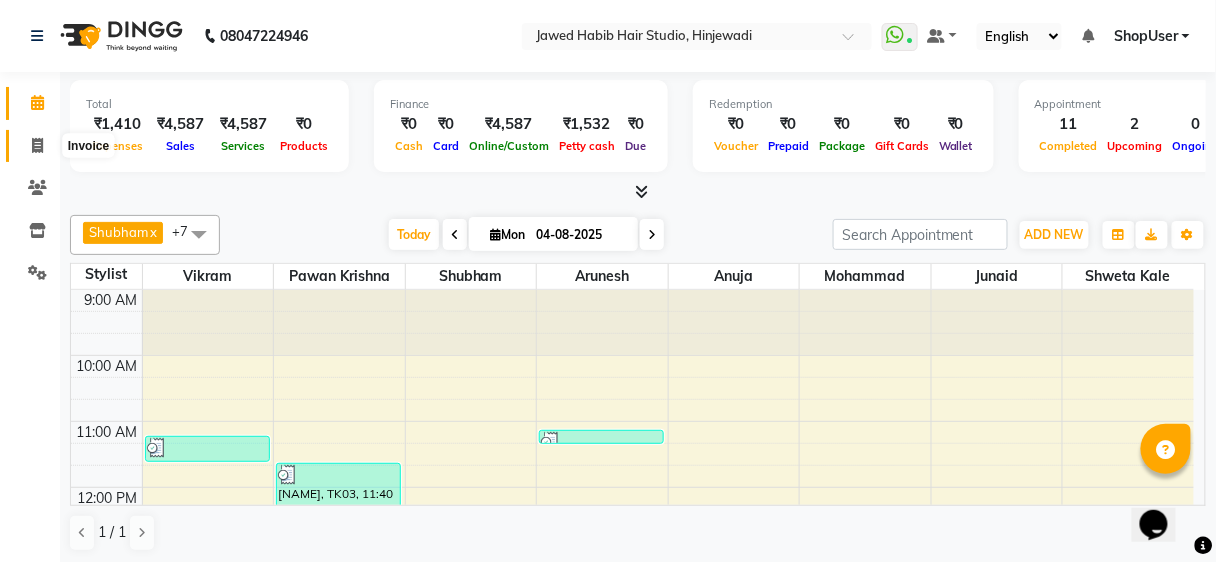 click 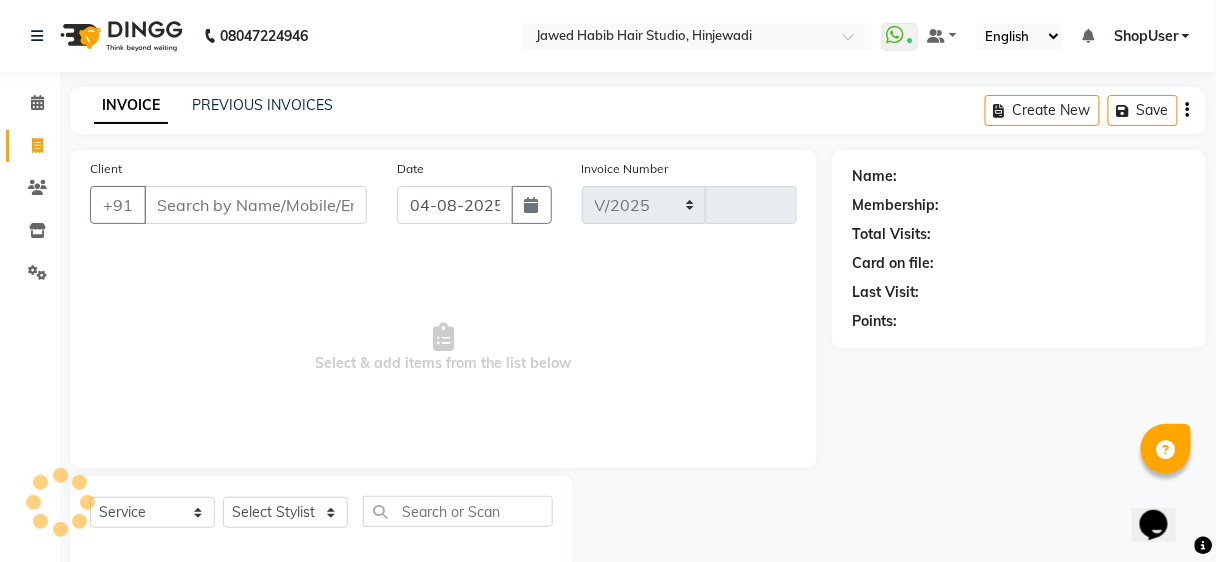 select on "627" 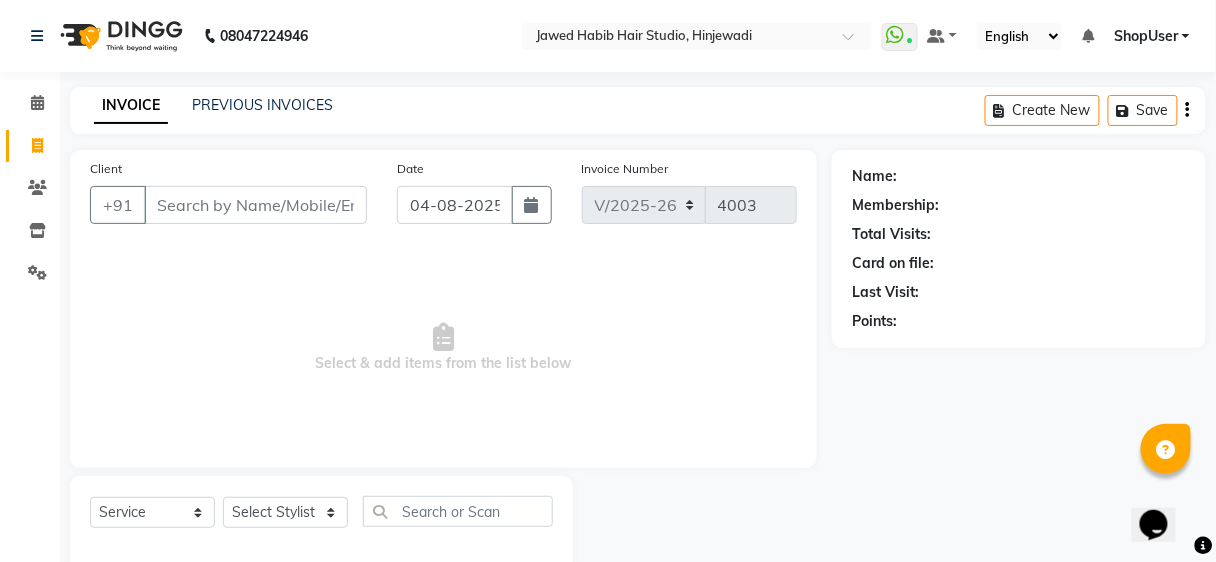 click on "Client" at bounding box center (255, 205) 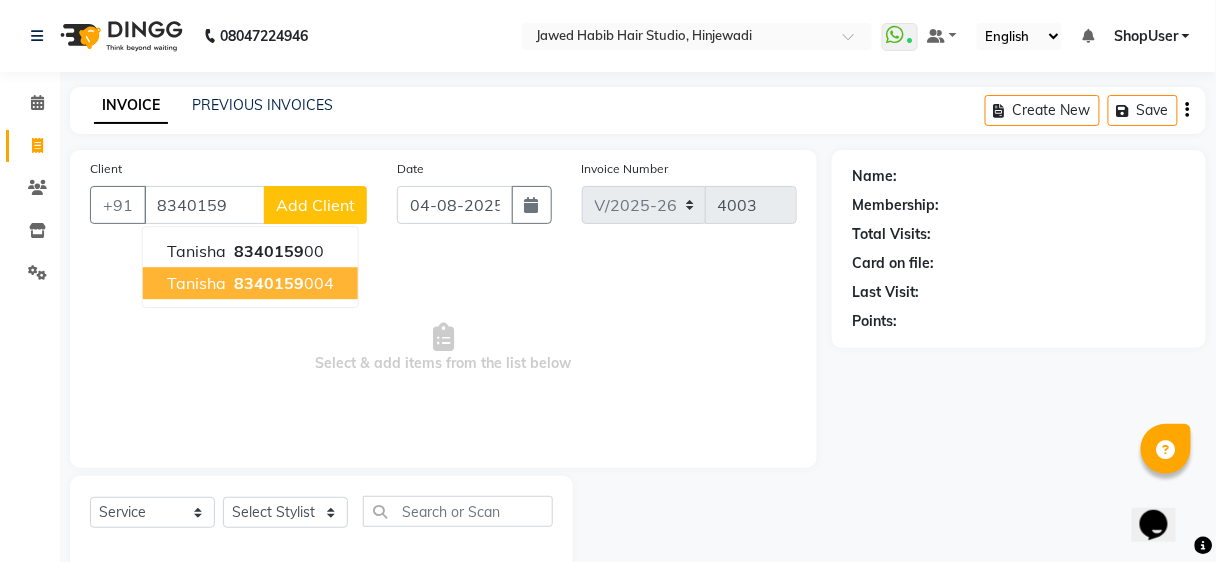 click on "8340159" at bounding box center (269, 283) 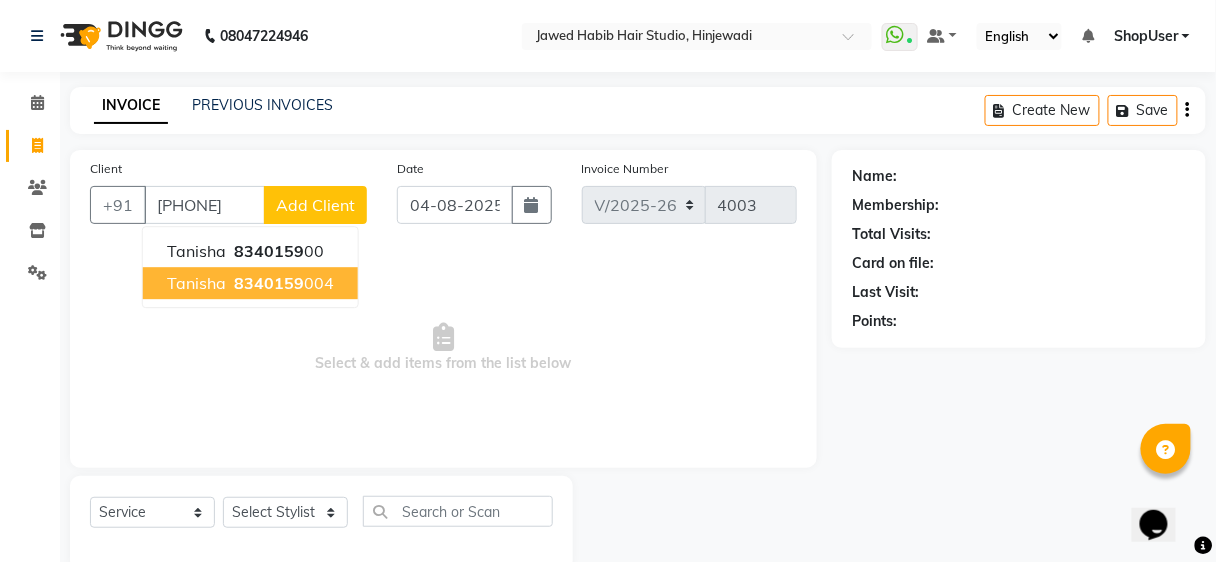 type on "[PHONE]" 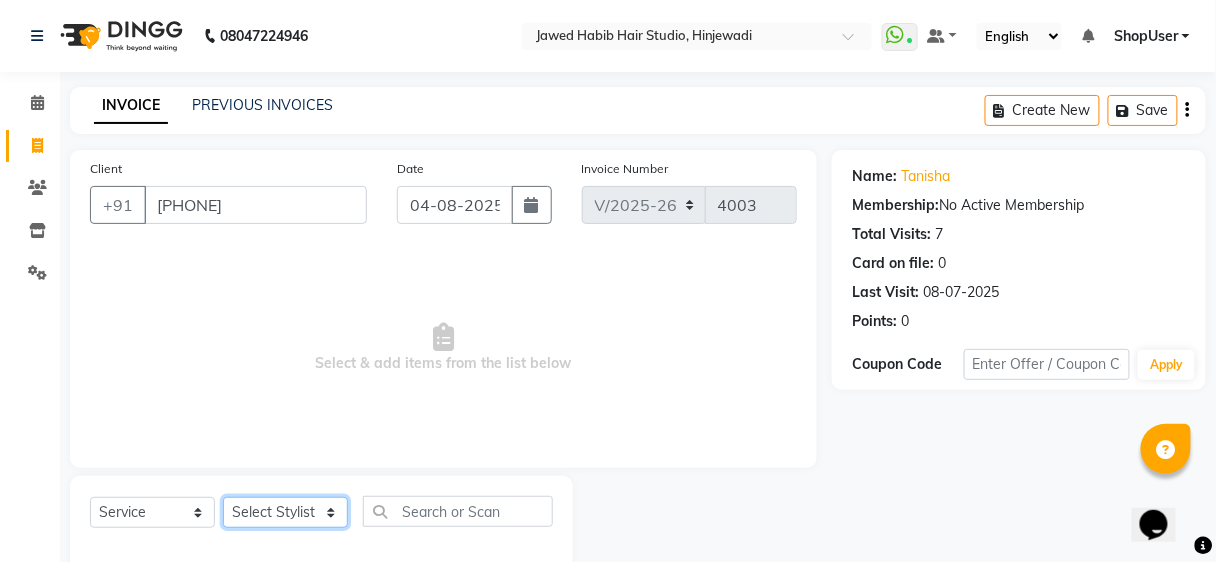 click on "Select Stylist Ajinkya Anuja Arunesh Avinash Junaid Mohammad Pawan Krishna Rushikesh ShopUser Shubham Shweta Kale Vikram" 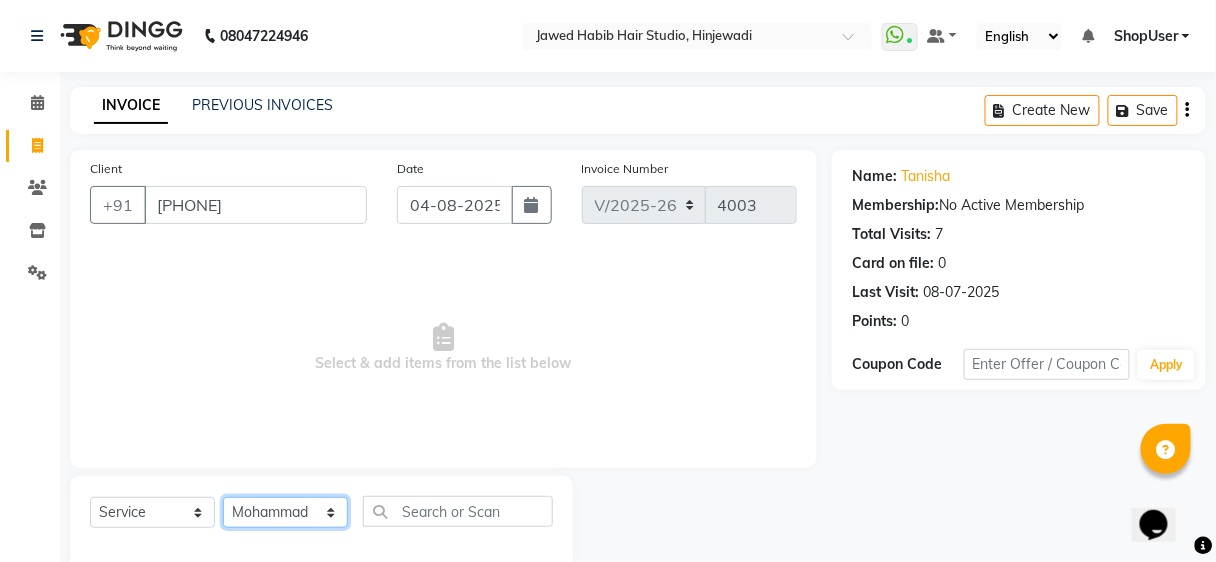 click on "Select Stylist Ajinkya Anuja Arunesh Avinash Junaid Mohammad Pawan Krishna Rushikesh ShopUser Shubham Shweta Kale Vikram" 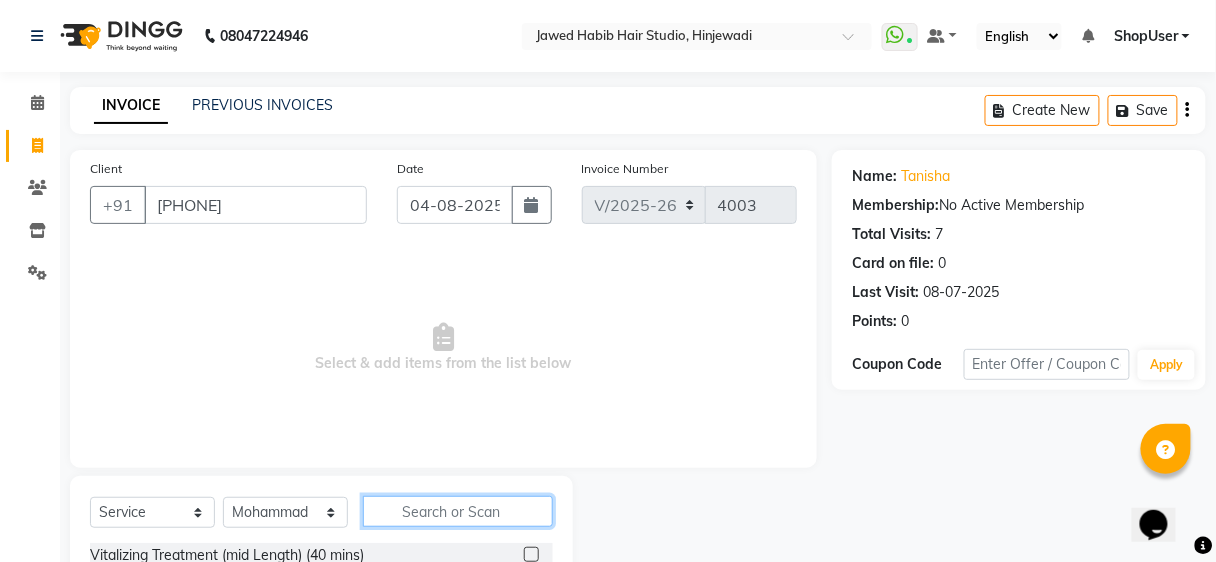 click 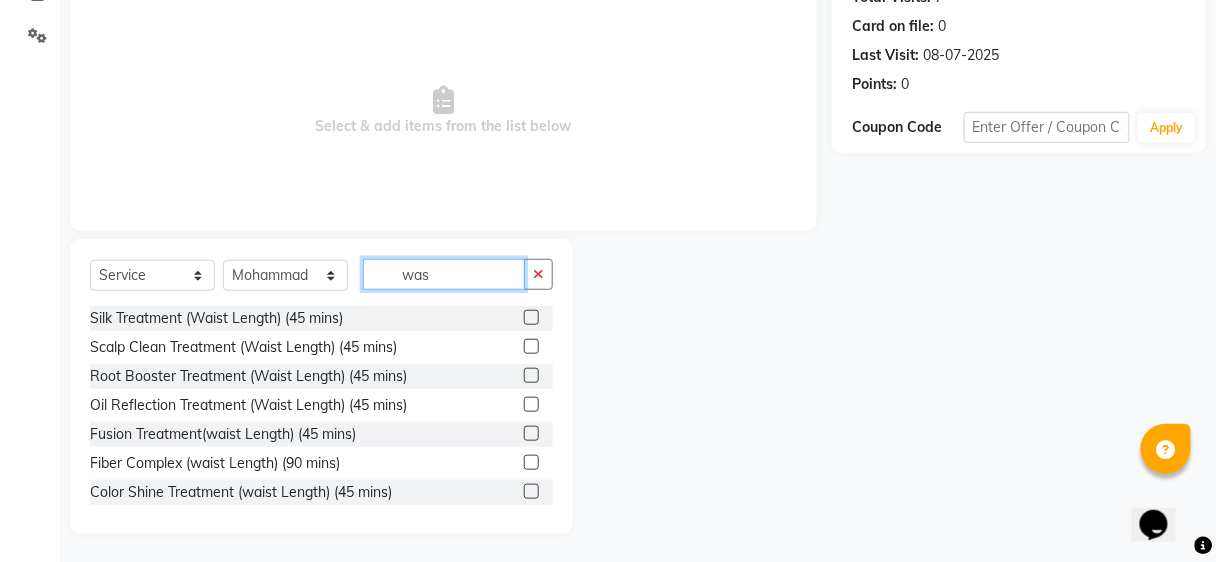 scroll, scrollTop: 182, scrollLeft: 0, axis: vertical 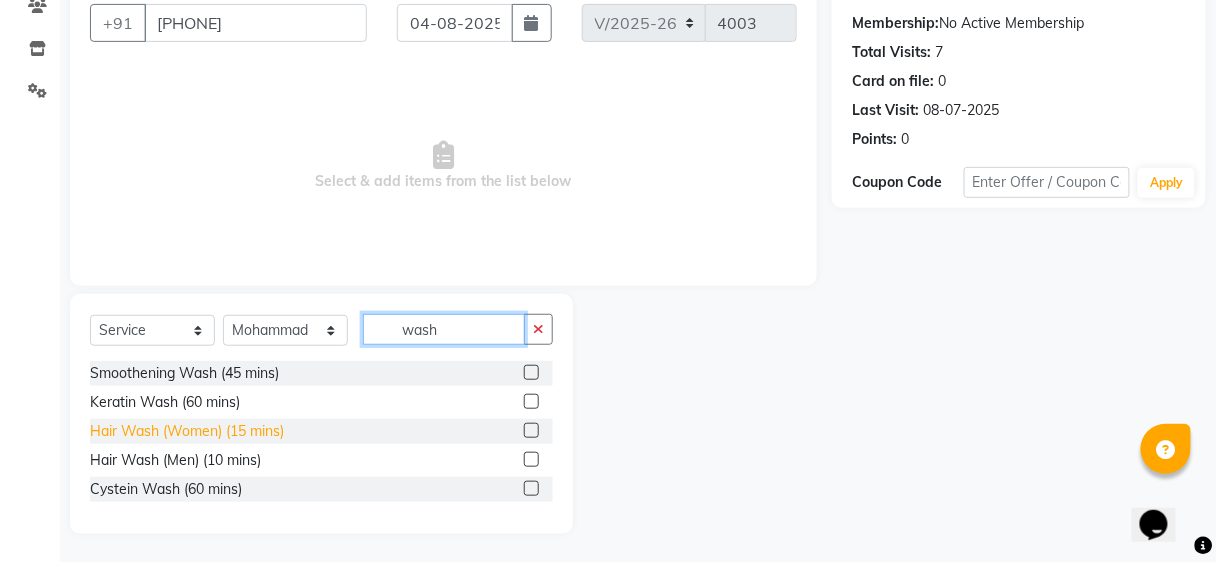 type on "wash" 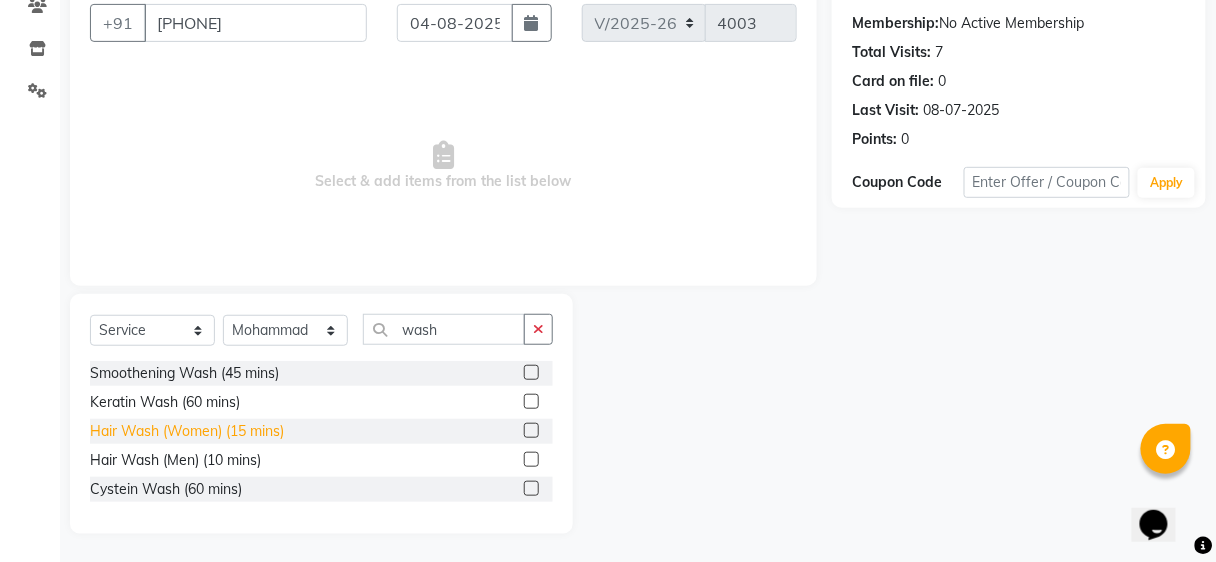 click on "Hair Wash (Women) (15 mins)" 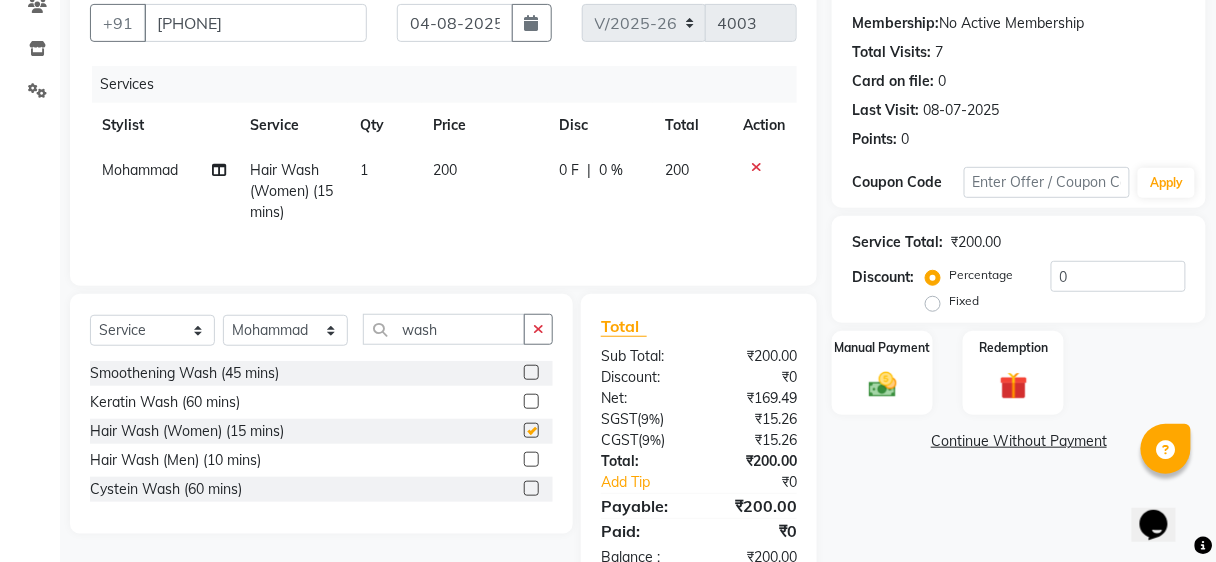 checkbox on "false" 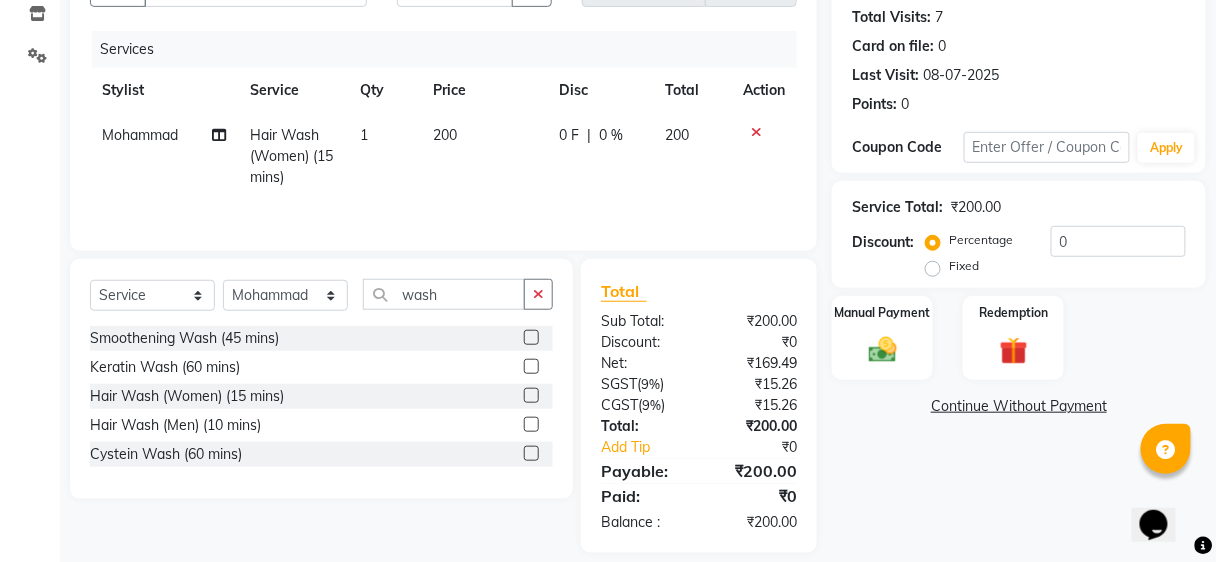 scroll, scrollTop: 236, scrollLeft: 0, axis: vertical 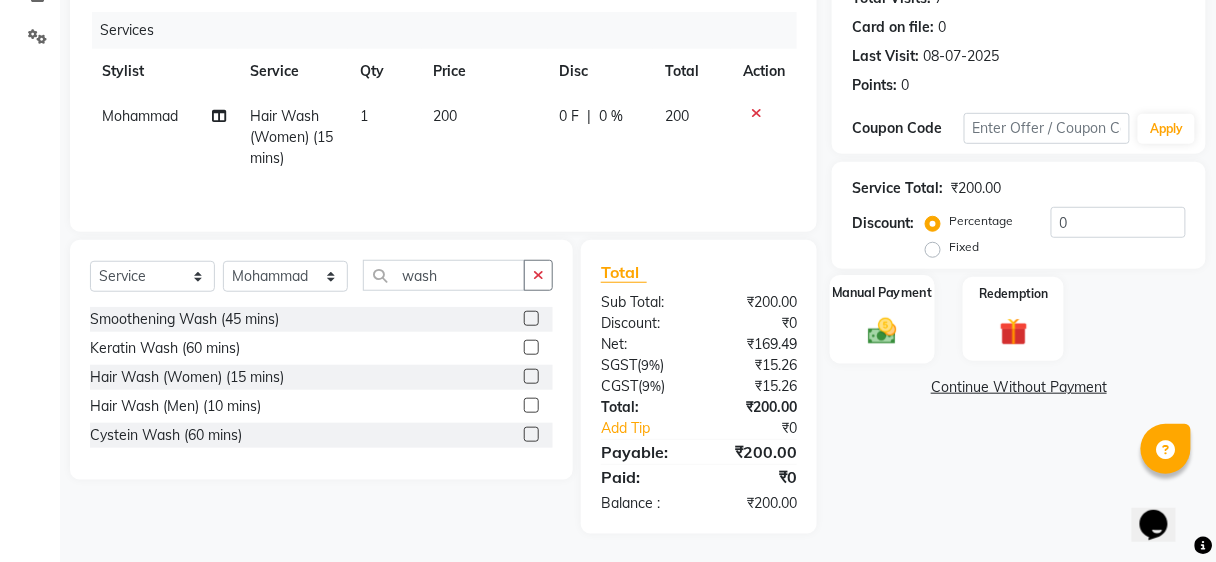 click 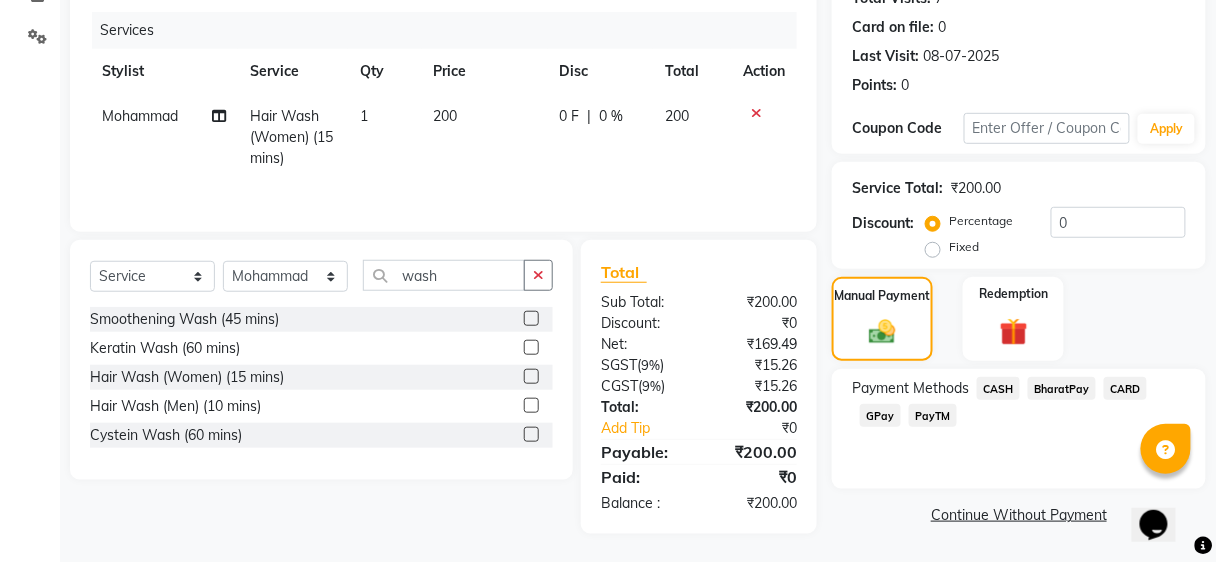click on "CASH" 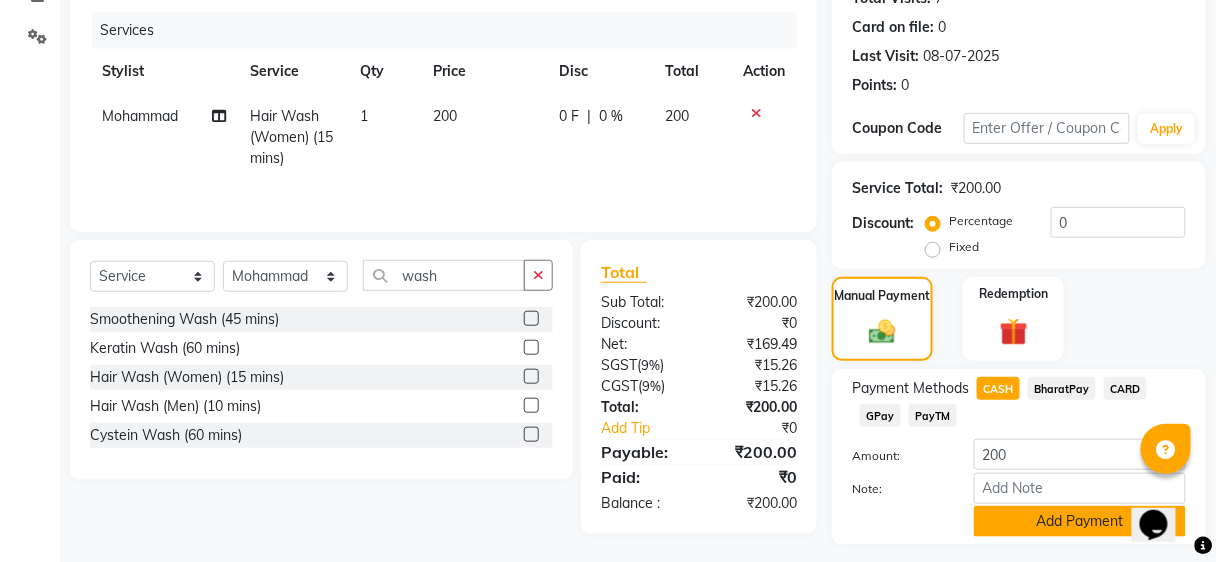 click on "Add Payment" 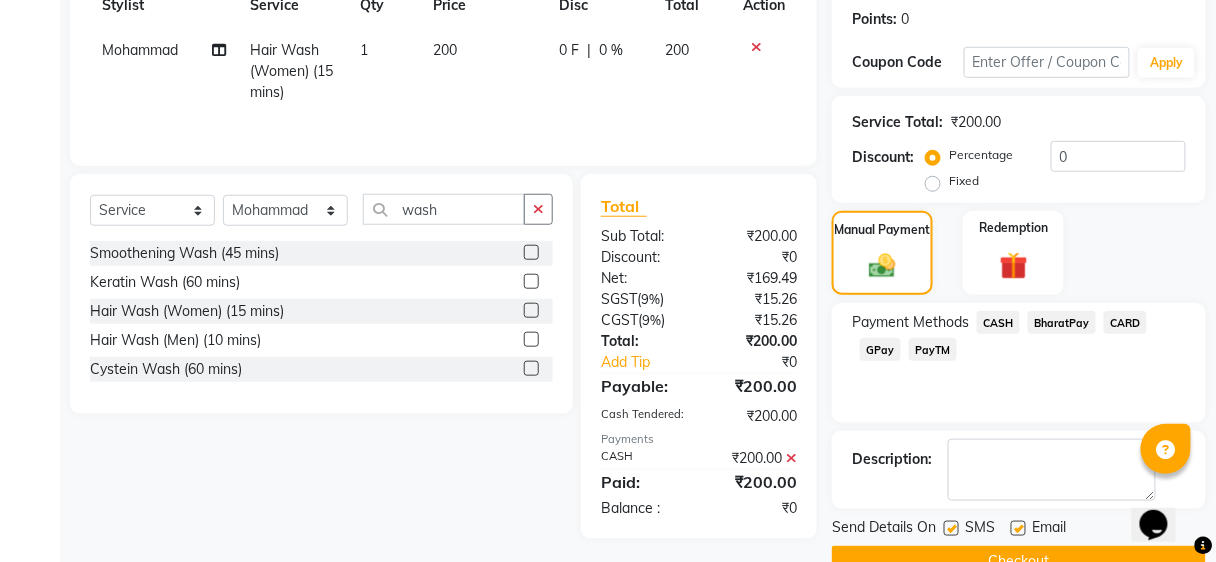 scroll, scrollTop: 344, scrollLeft: 0, axis: vertical 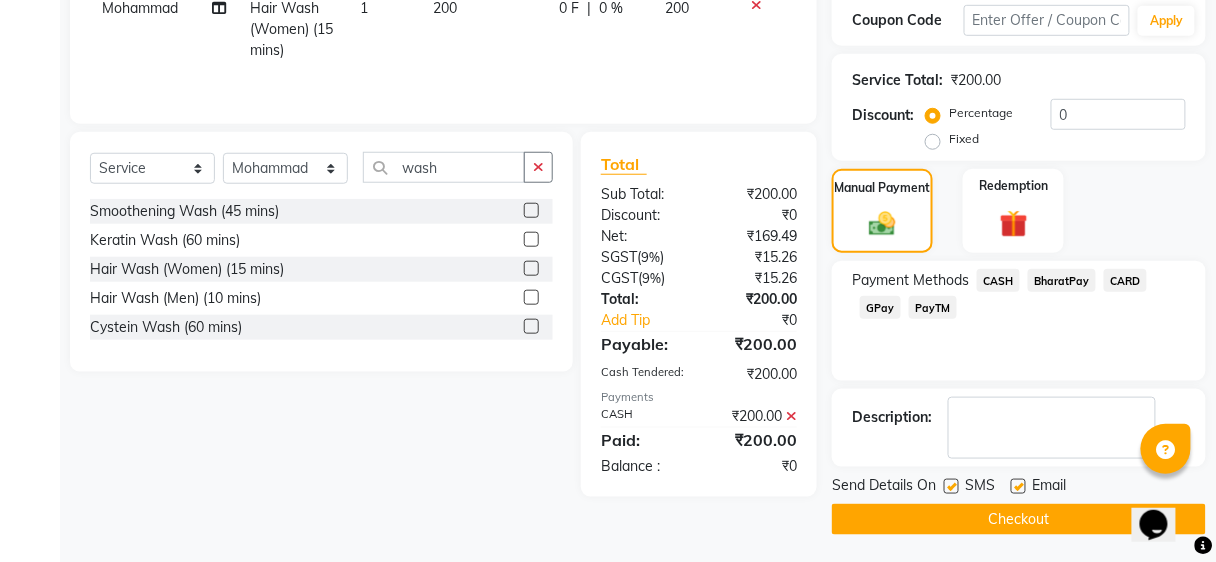 click on "Checkout" 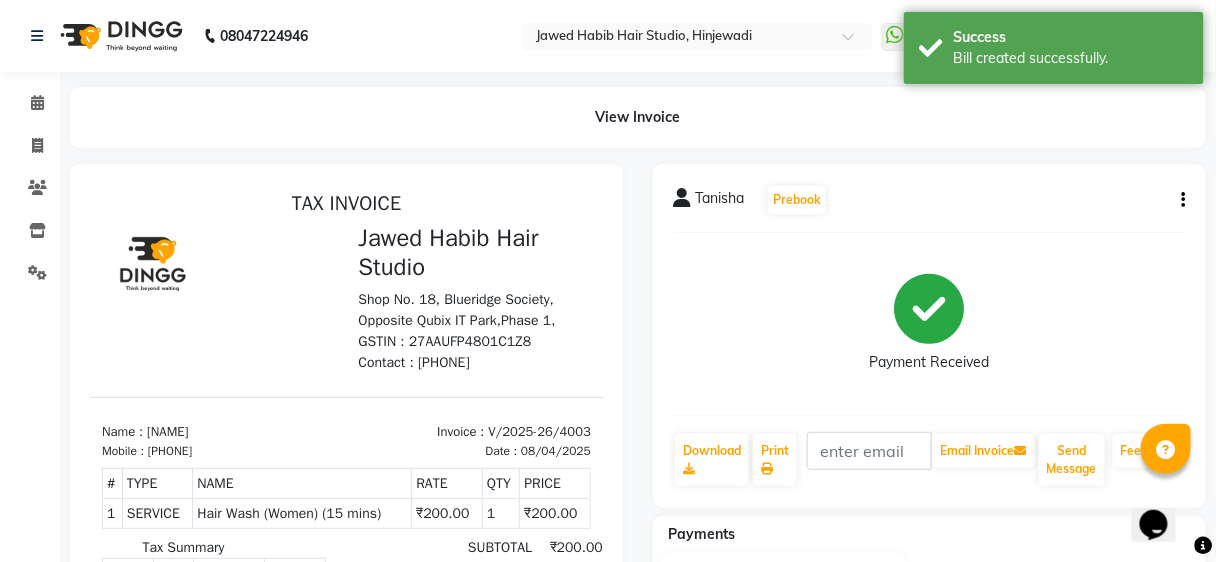 scroll, scrollTop: 0, scrollLeft: 0, axis: both 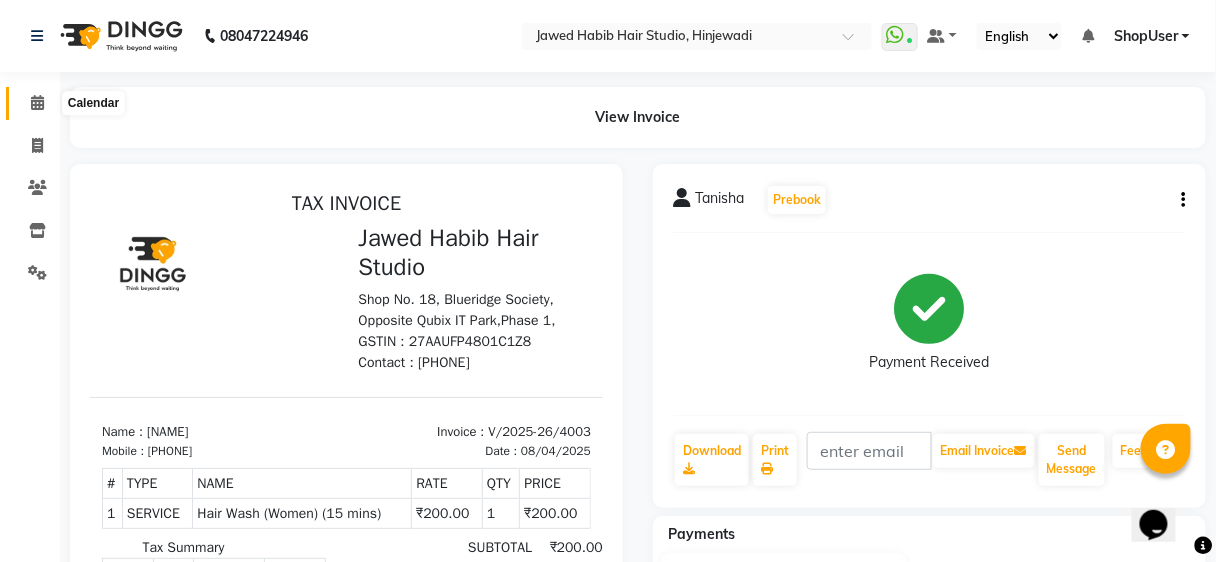 click 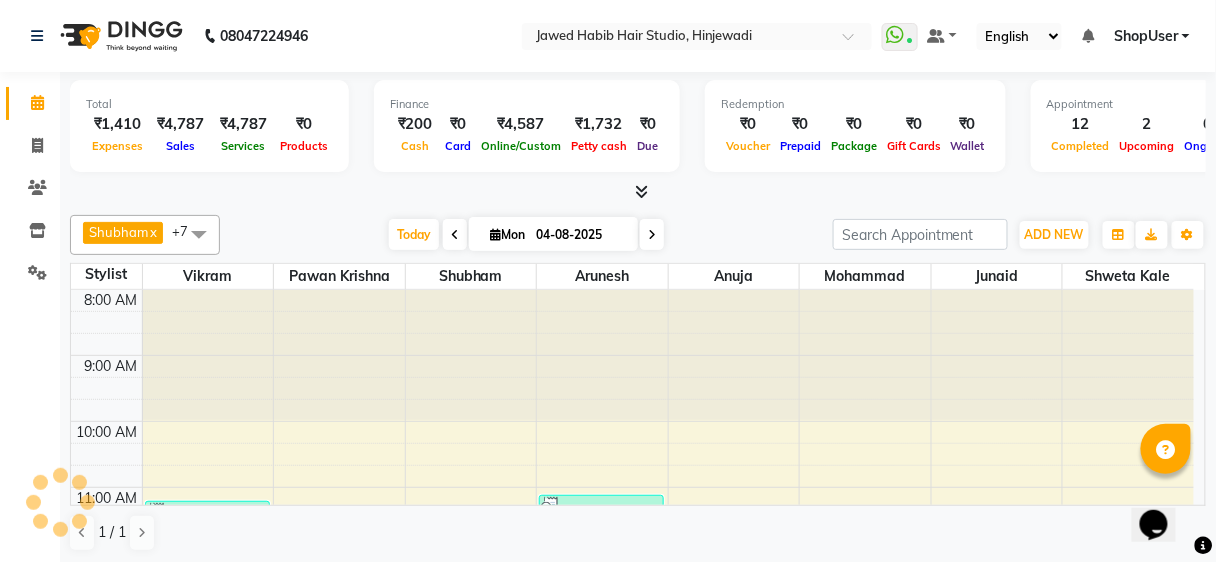 scroll, scrollTop: 0, scrollLeft: 0, axis: both 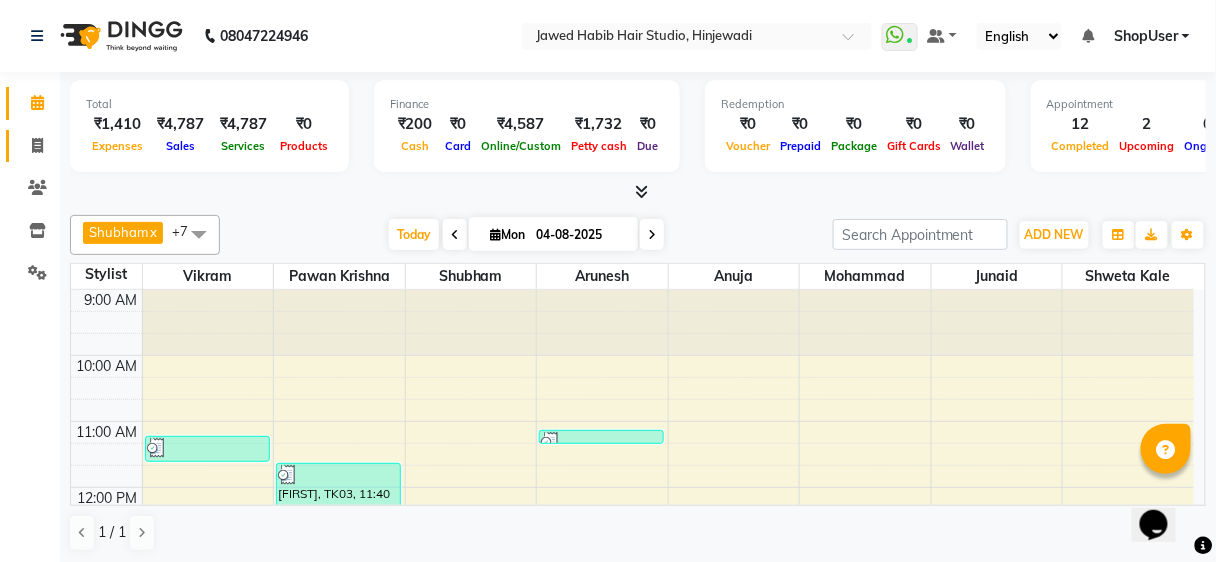 click 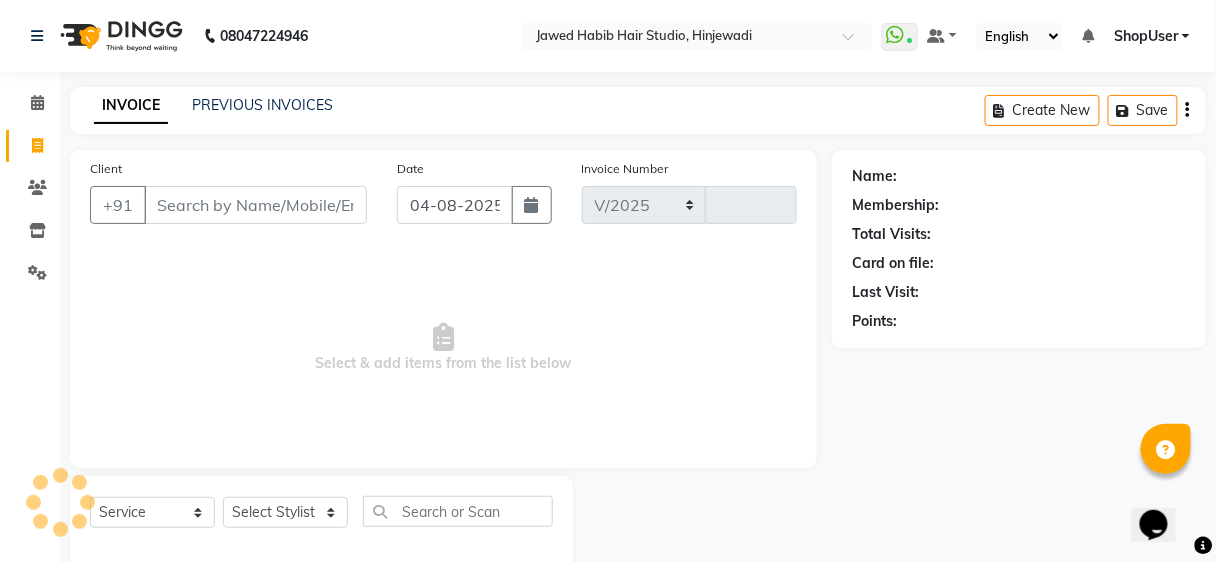 select on "627" 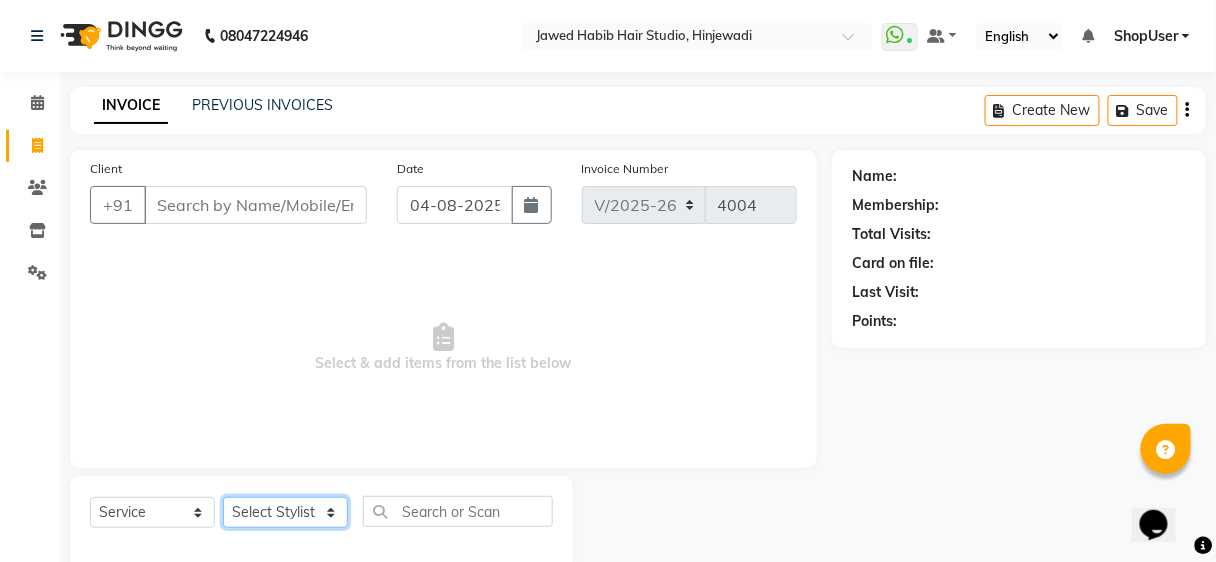 click on "Select Stylist Ajinkya Anuja Arunesh Avinash Junaid Mohammad Pawan Krishna Rushikesh ShopUser Shubham Shweta Kale Vikram" 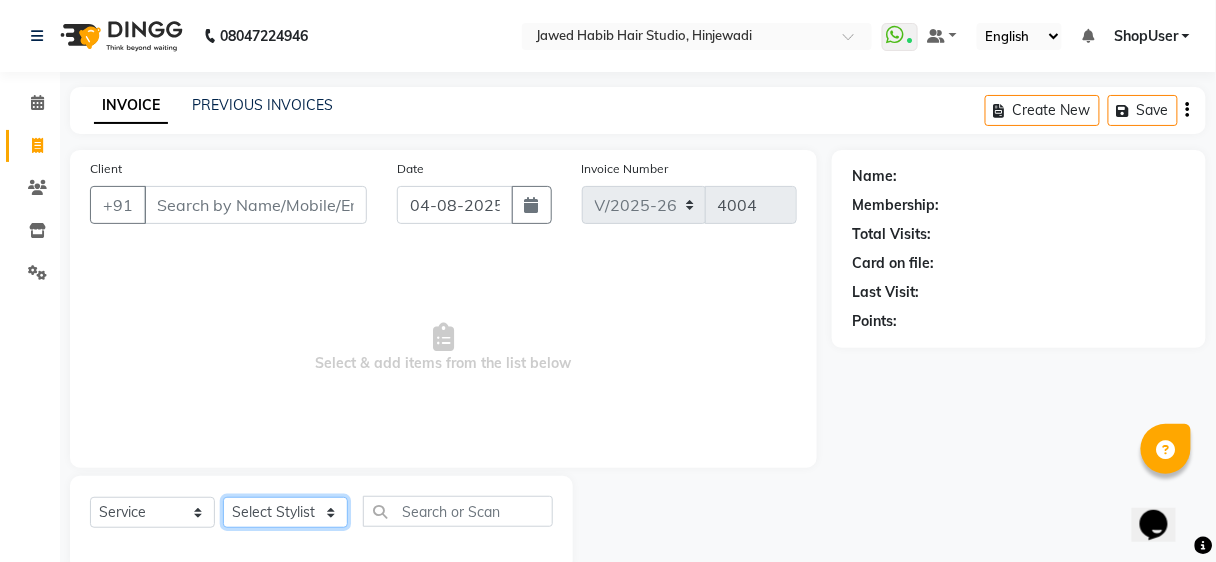 select on "32802" 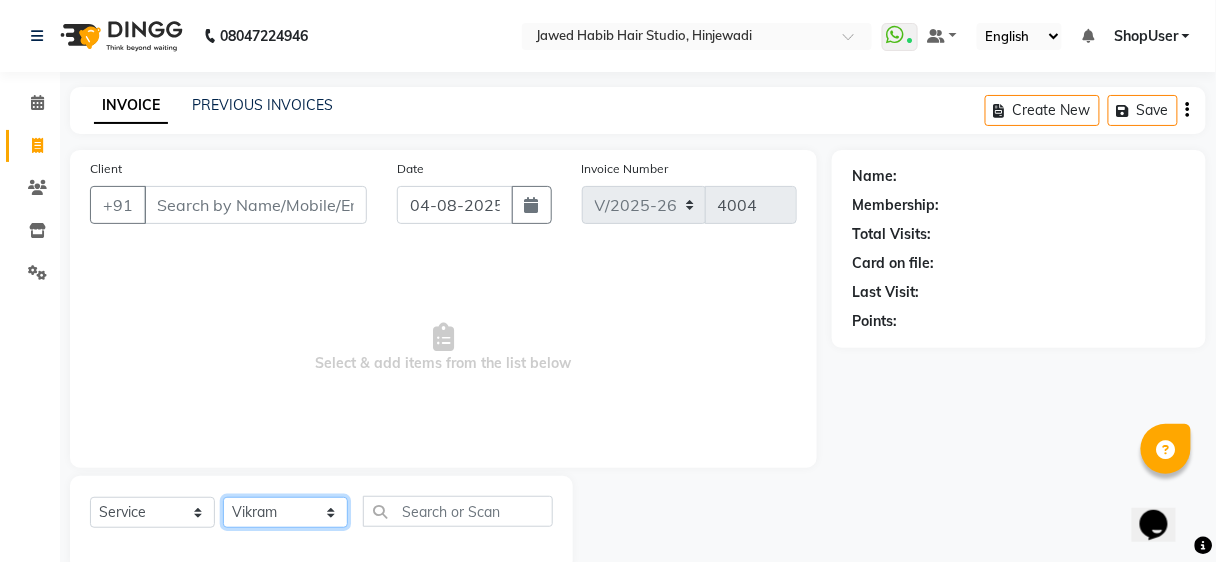 click on "Select Stylist Ajinkya Anuja Arunesh Avinash Junaid Mohammad Pawan Krishna Rushikesh ShopUser Shubham Shweta Kale Vikram" 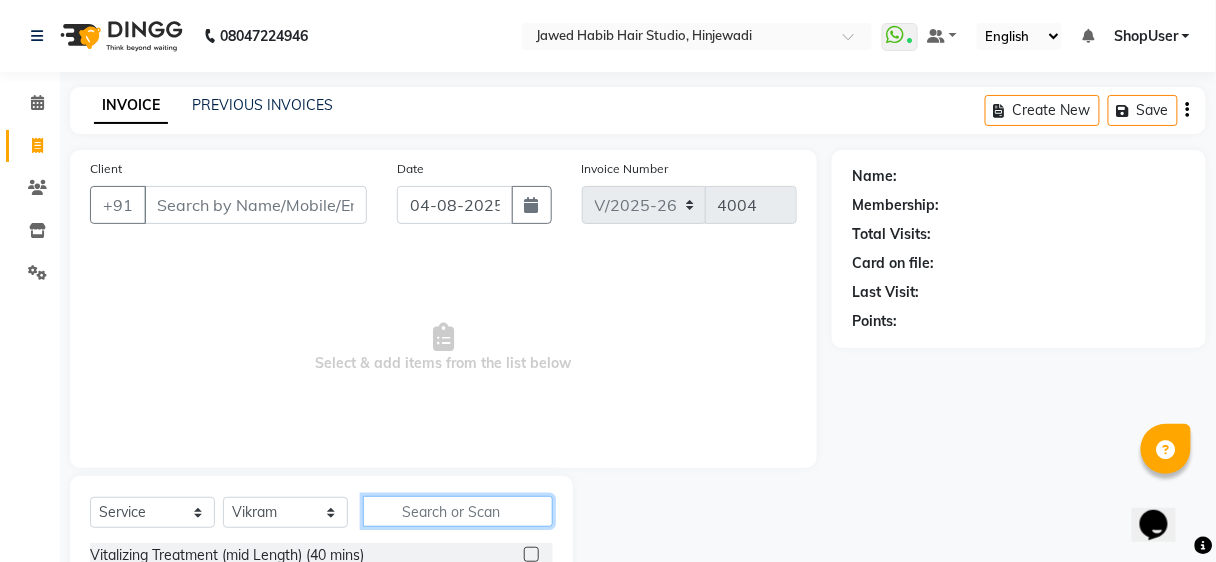 click 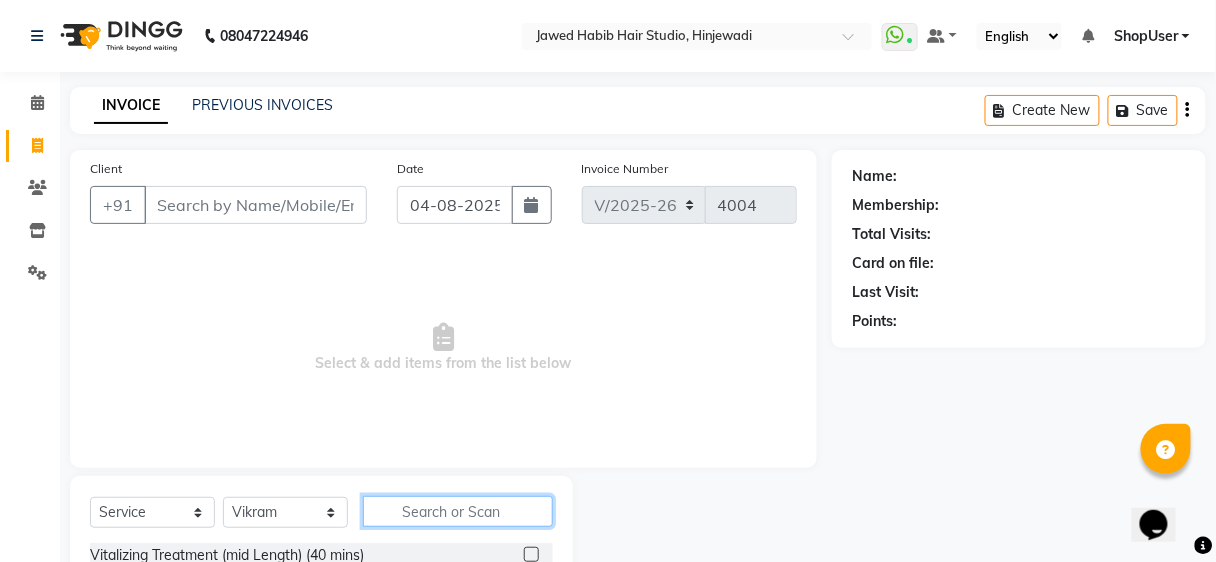 click 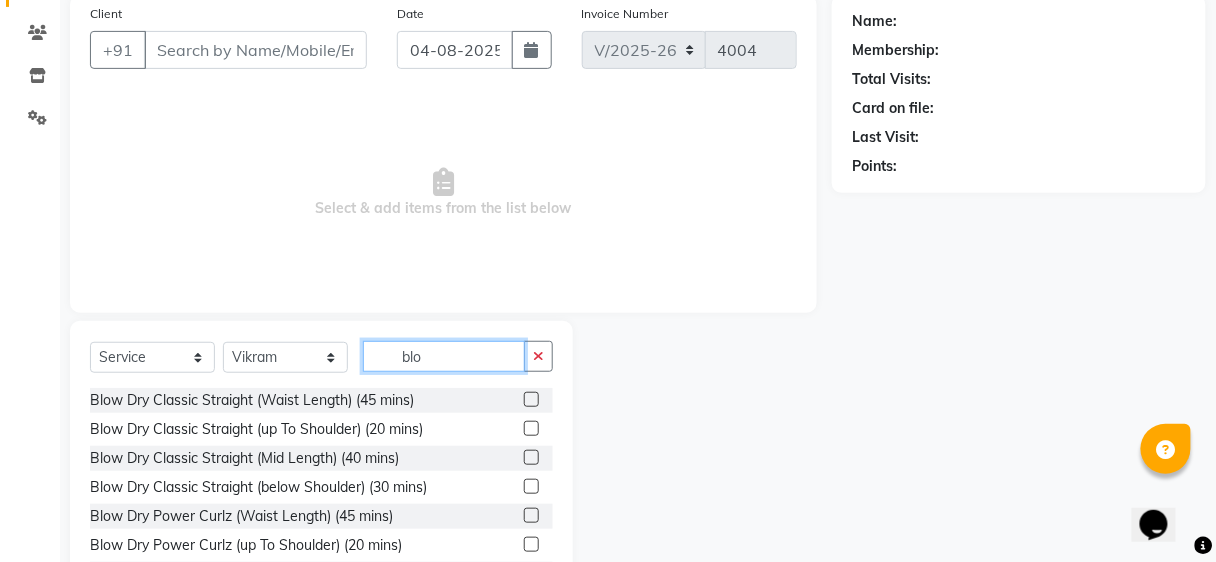 scroll, scrollTop: 160, scrollLeft: 0, axis: vertical 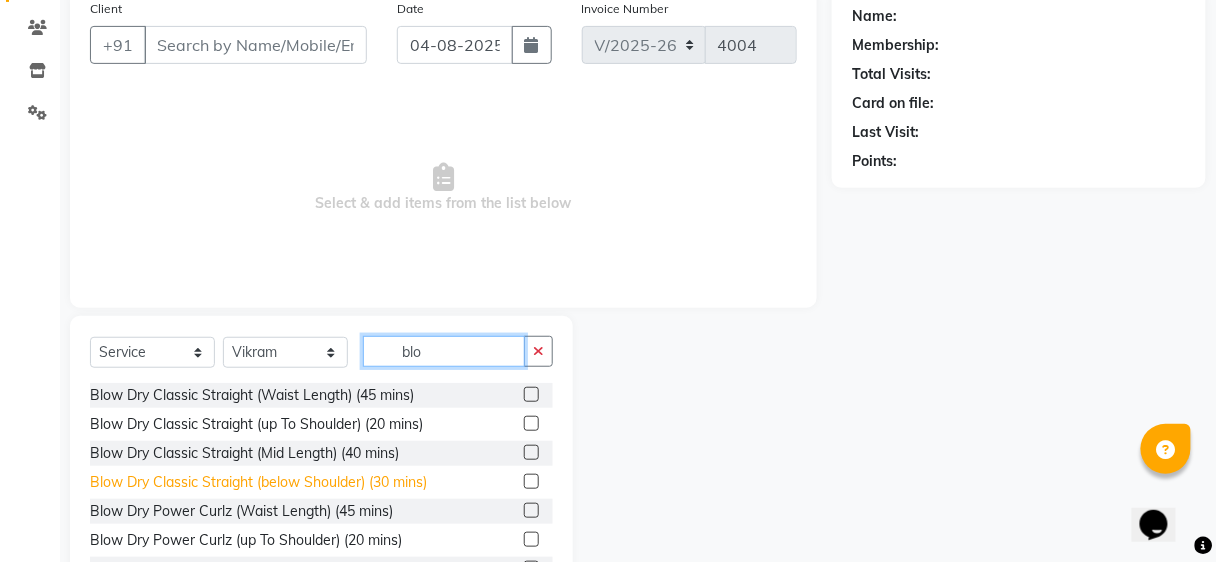 type on "blo" 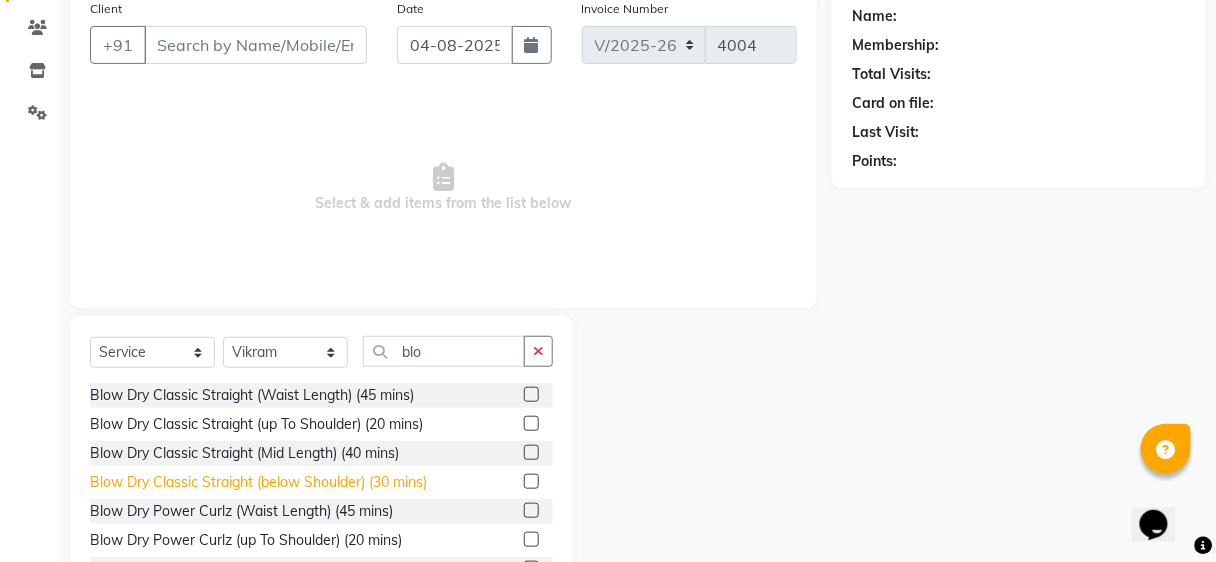 click on "Blow Dry Classic Straight (below Shoulder) (30 mins)" 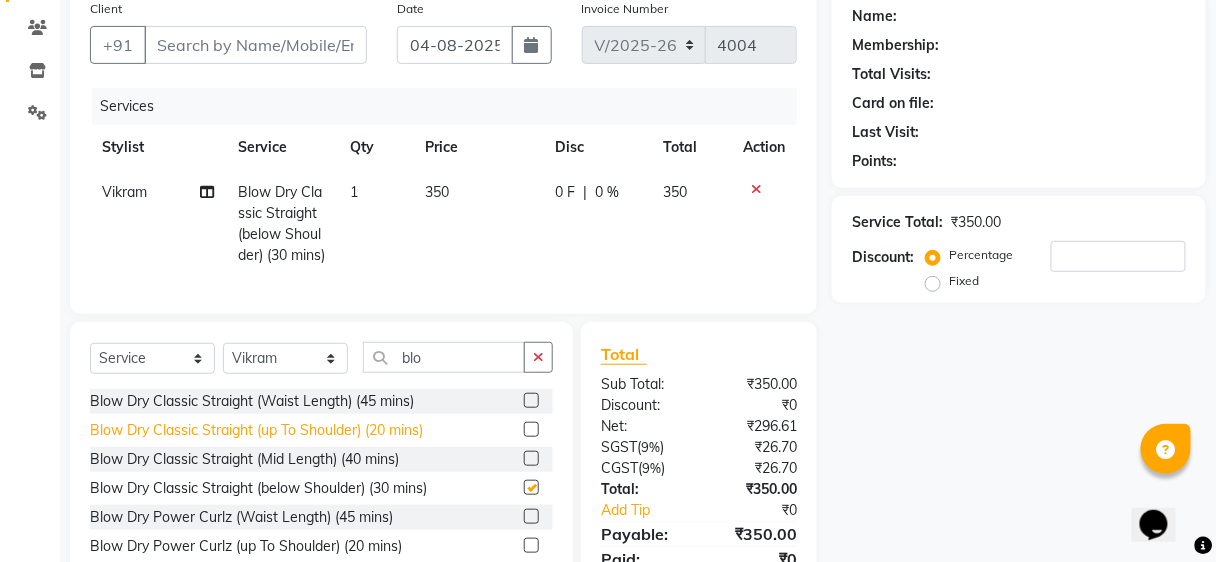 checkbox on "false" 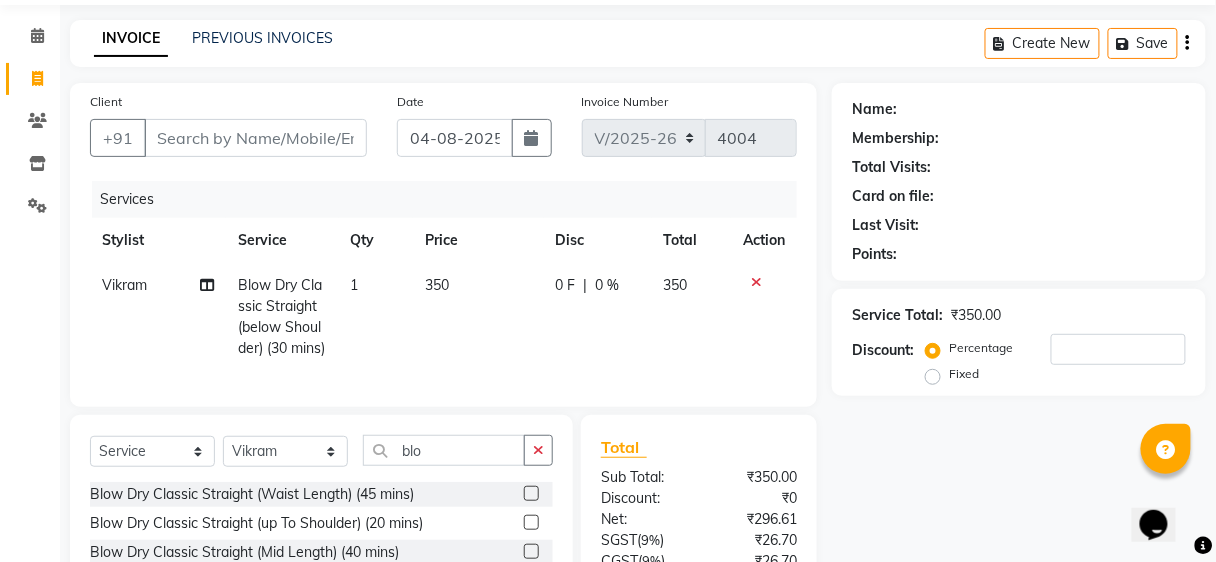 scroll, scrollTop: 0, scrollLeft: 0, axis: both 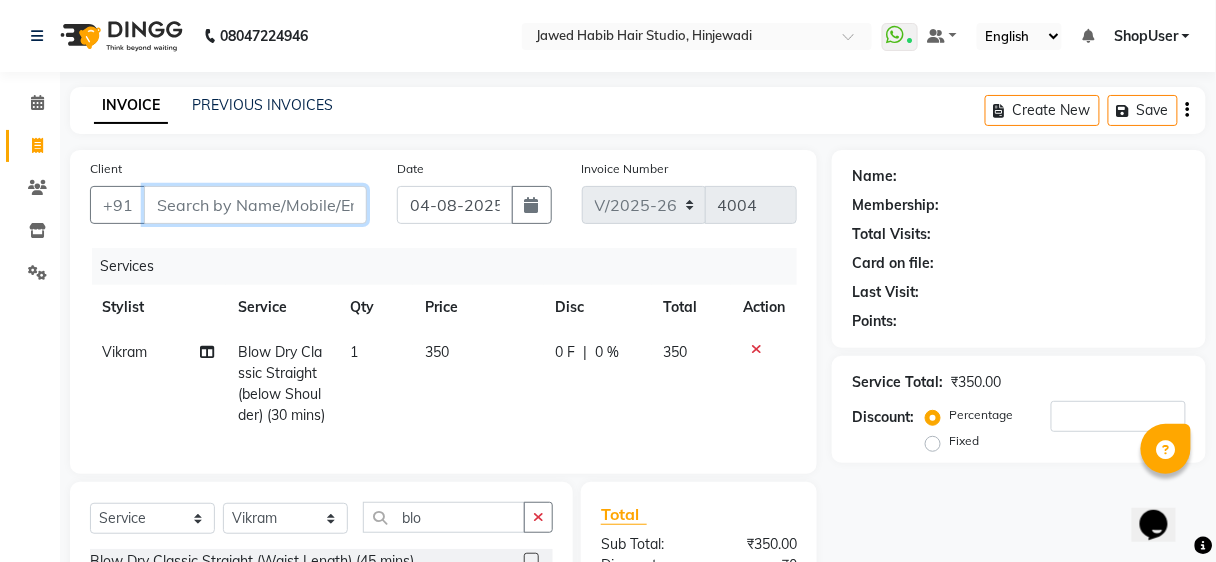 click on "Client" at bounding box center (255, 205) 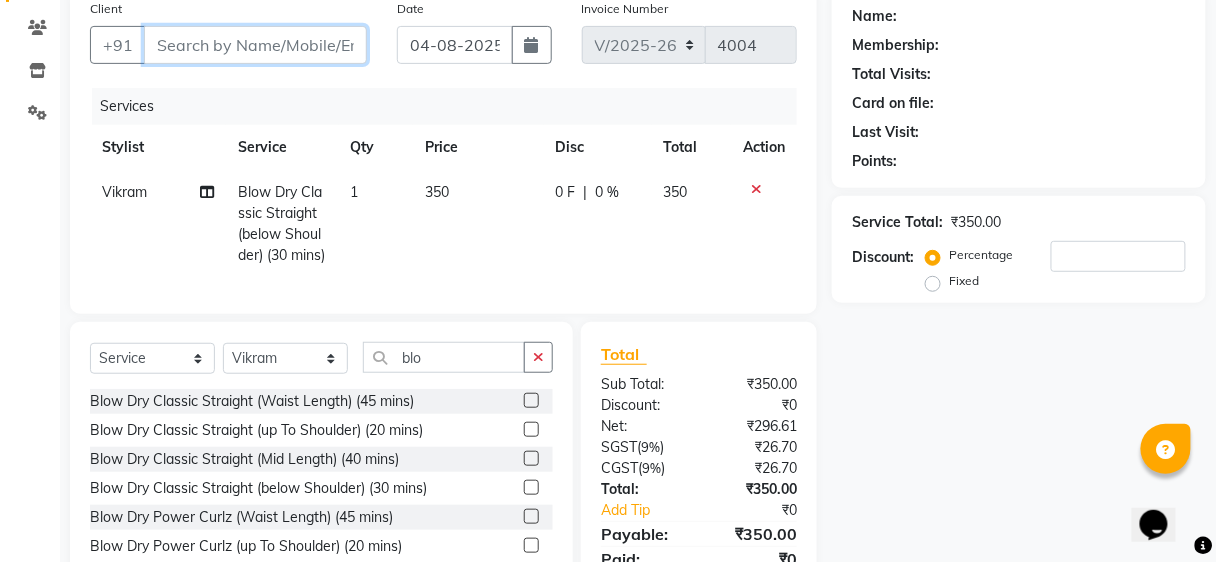 scroll, scrollTop: 0, scrollLeft: 0, axis: both 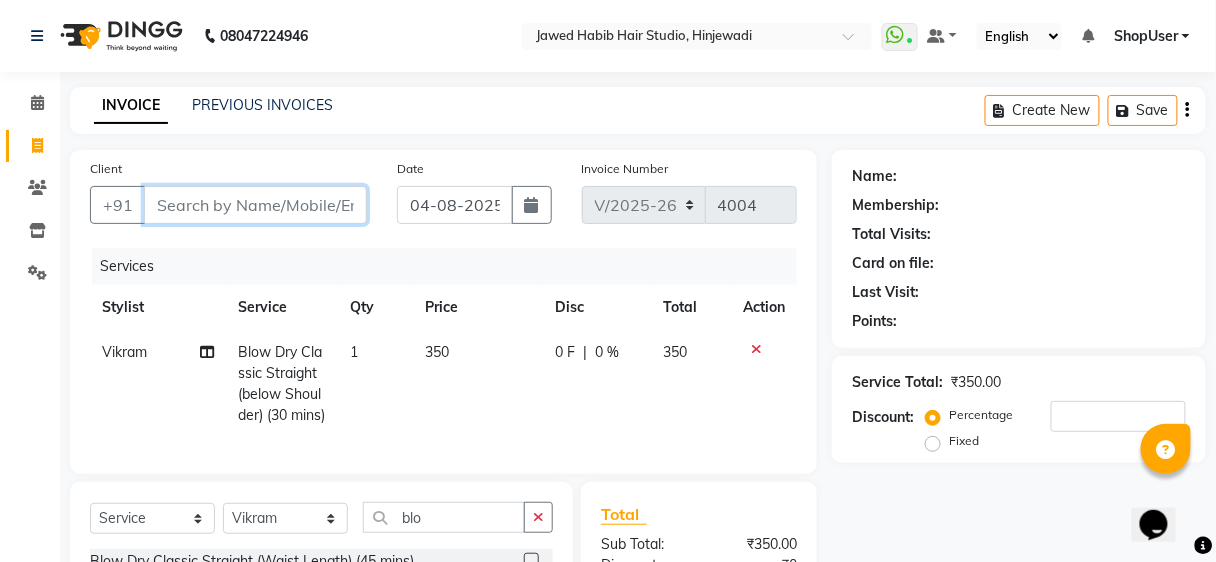 click on "Client" at bounding box center (255, 205) 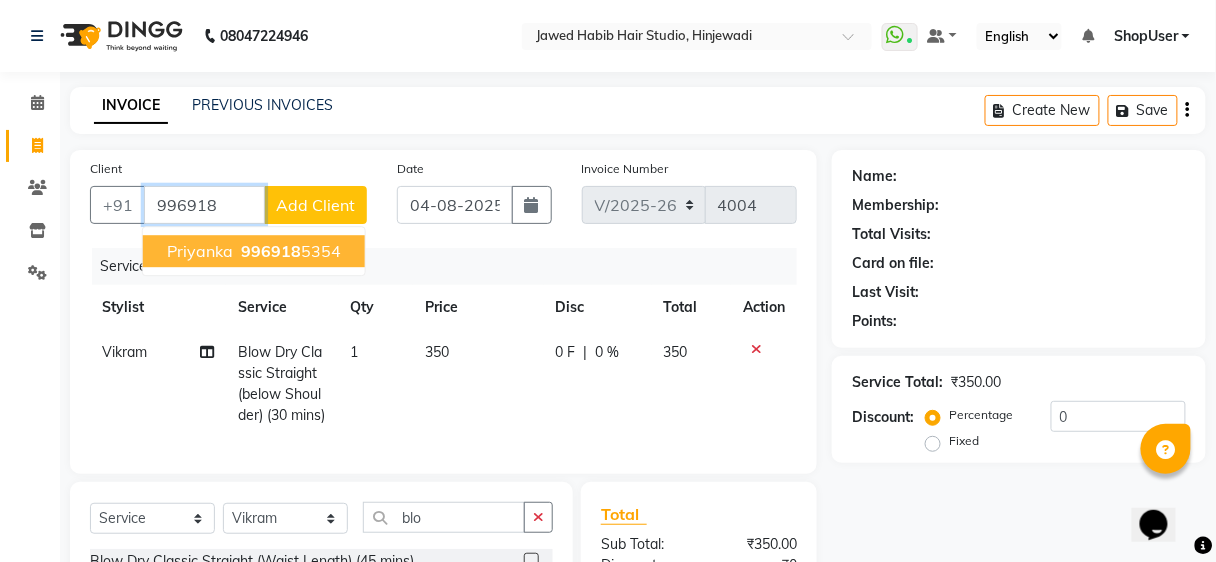 click on "[FIRST]   [POSTAL_CODE] [PHONE]" at bounding box center [254, 251] 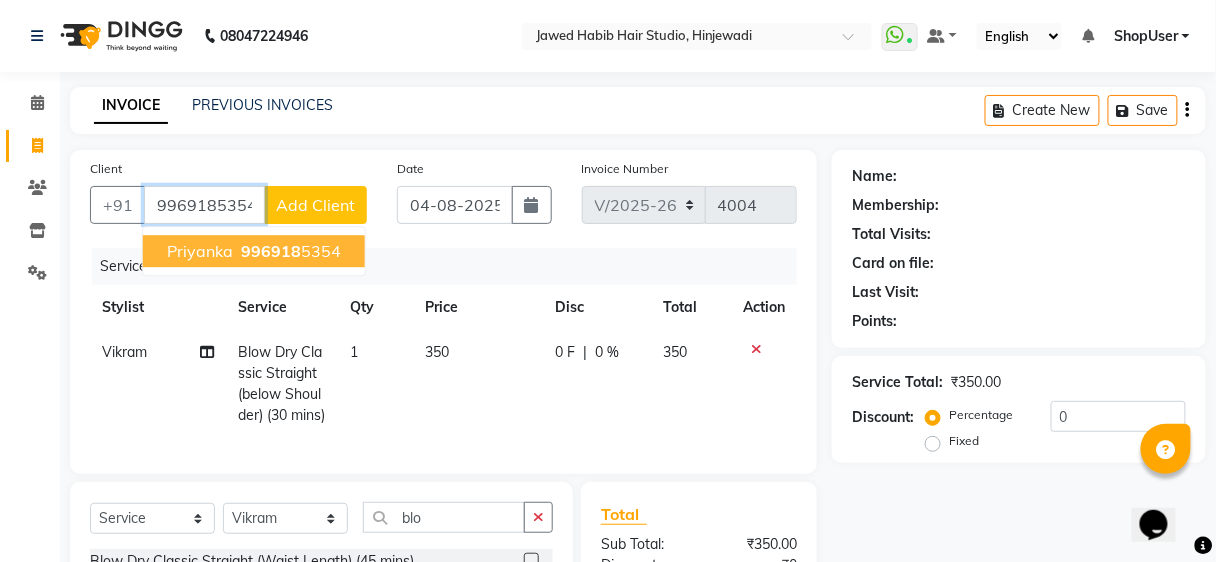 type on "9969185354" 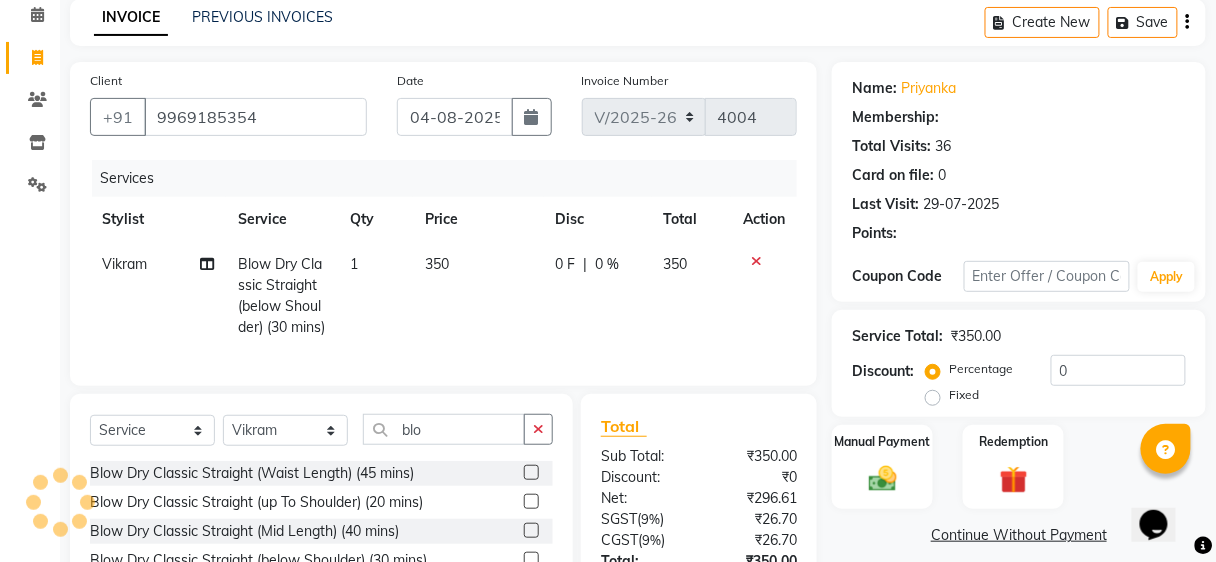 select on "1: Object" 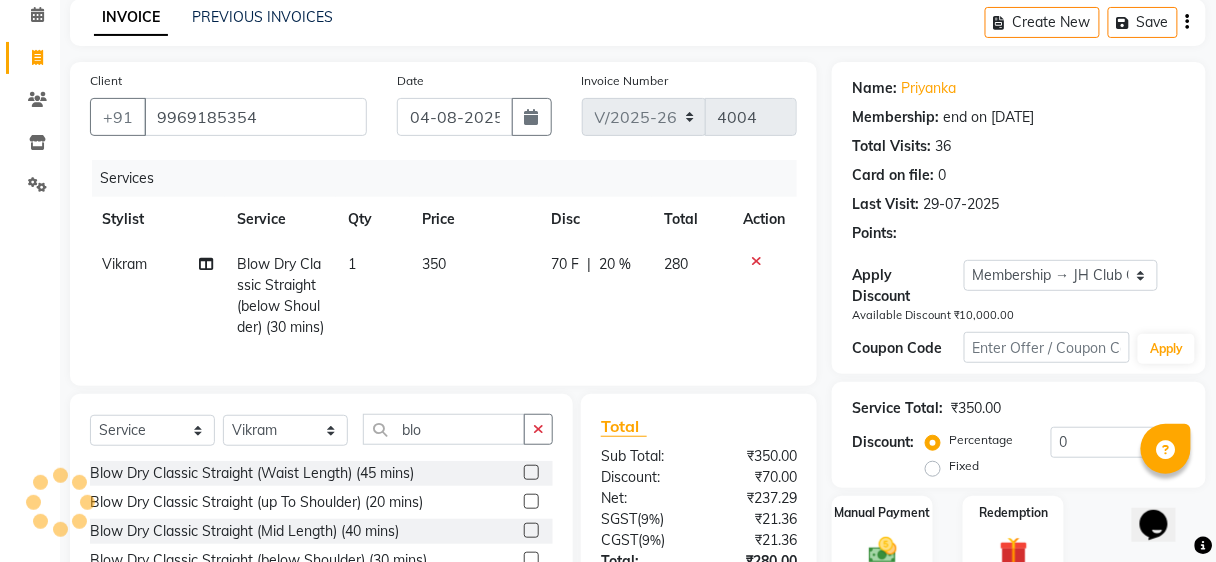 type on "20" 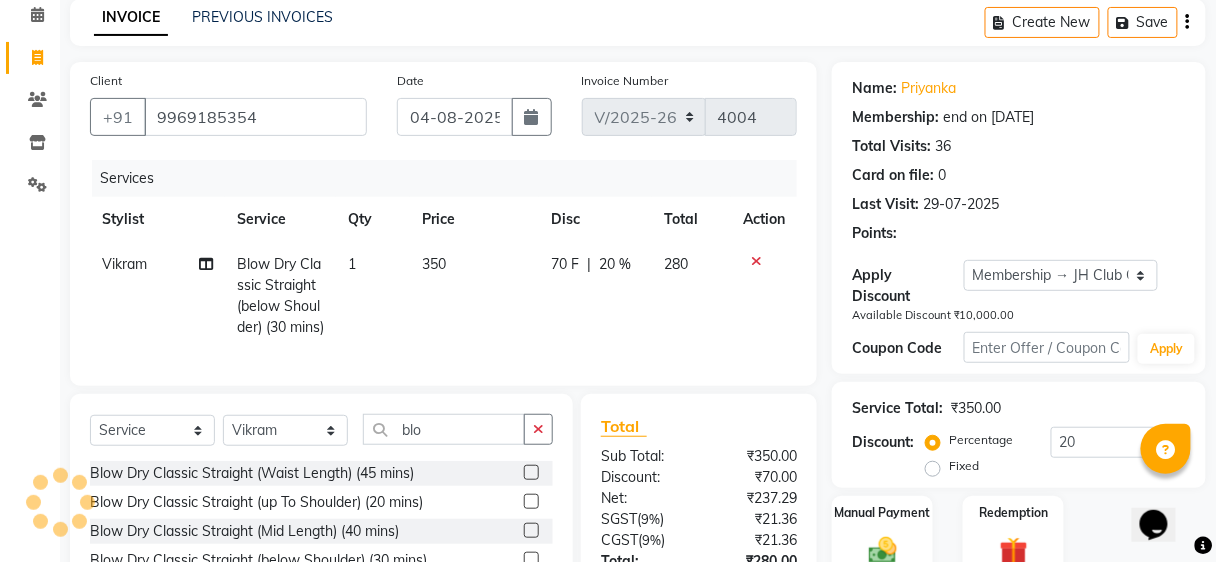 scroll, scrollTop: 240, scrollLeft: 0, axis: vertical 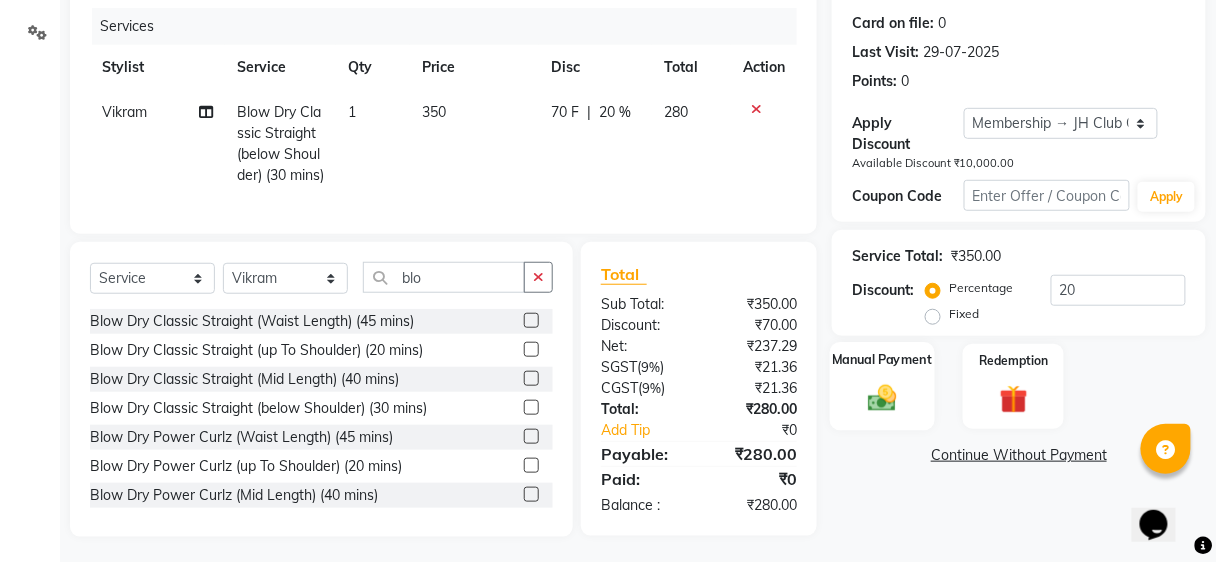 click 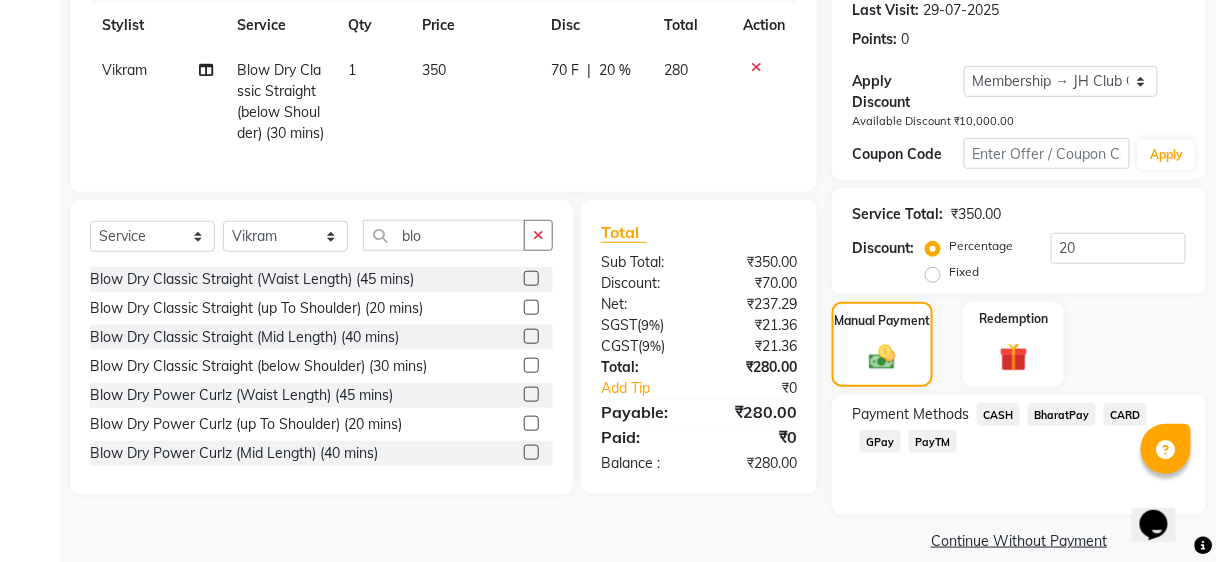 scroll, scrollTop: 305, scrollLeft: 0, axis: vertical 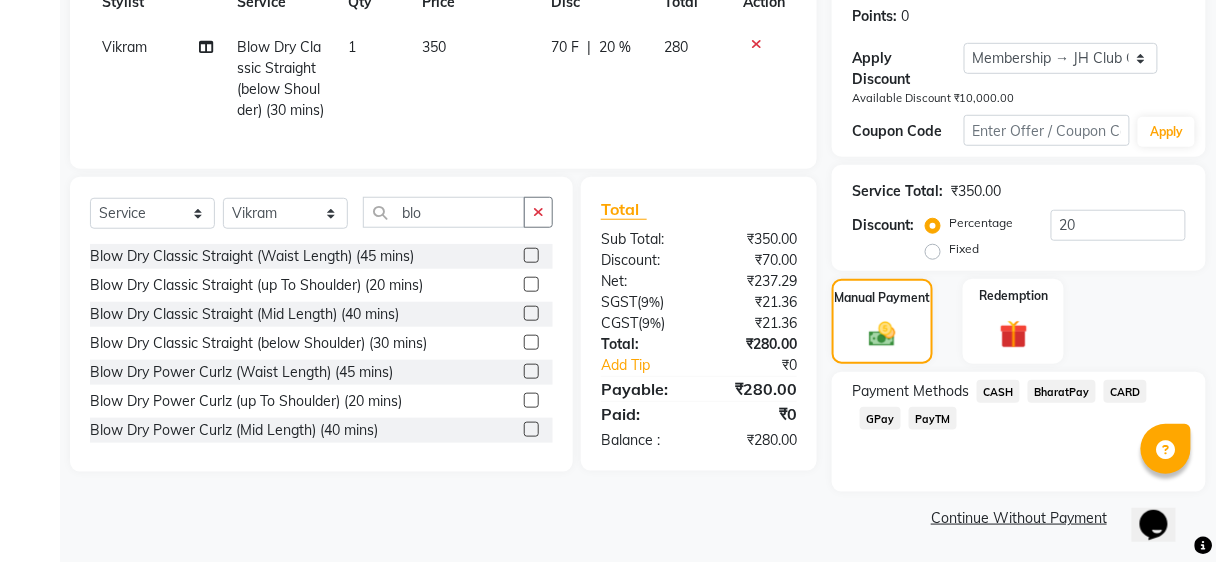 click on "BharatPay" 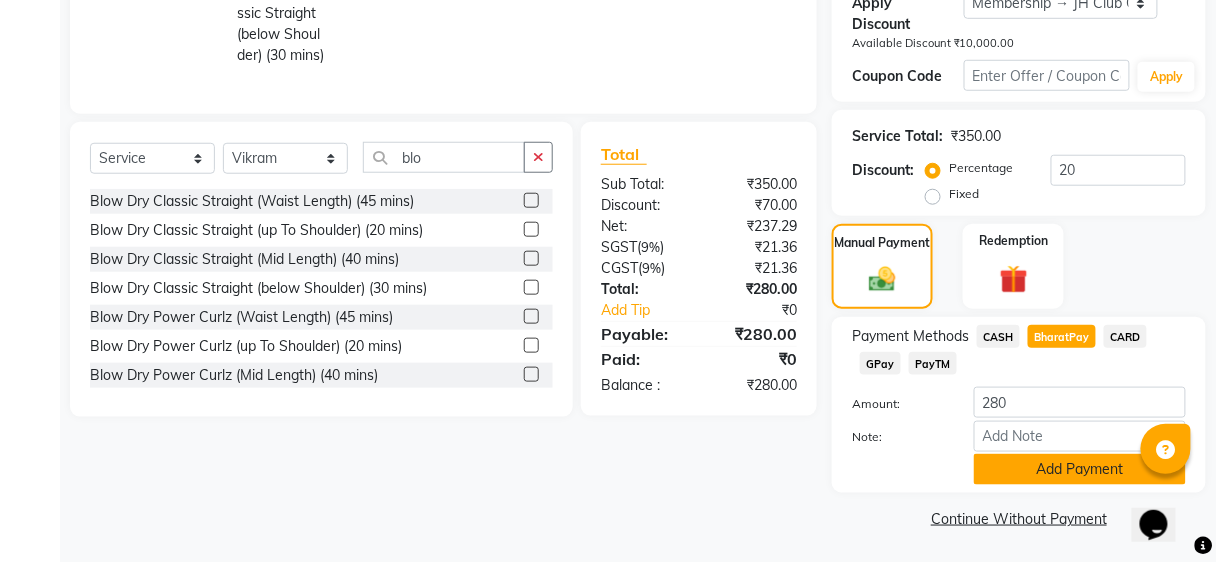 click on "Add Payment" 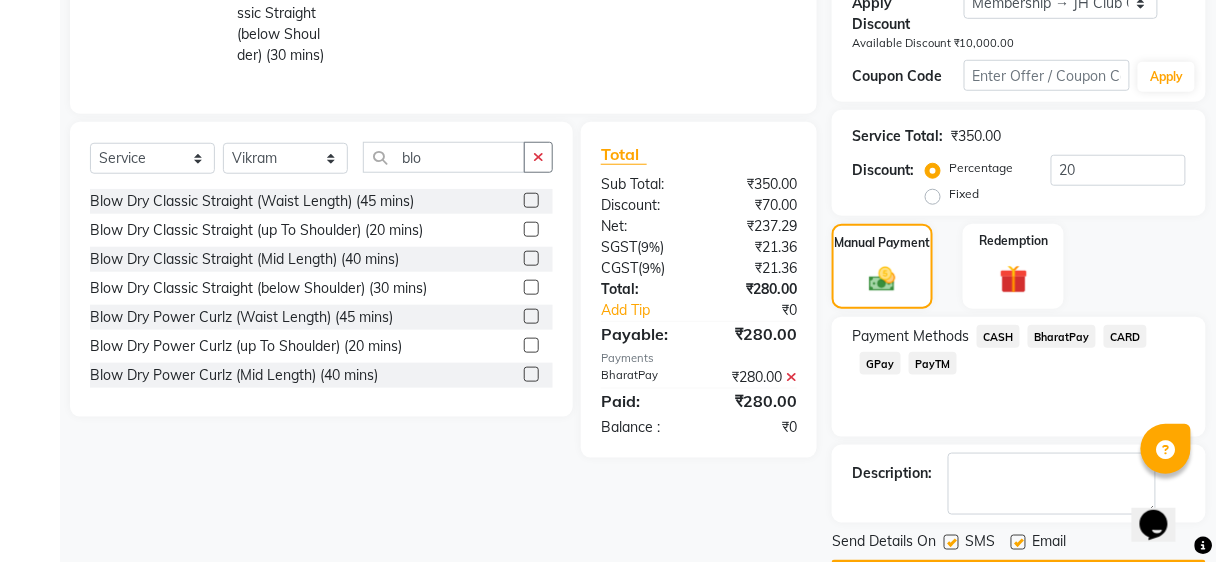 scroll, scrollTop: 417, scrollLeft: 0, axis: vertical 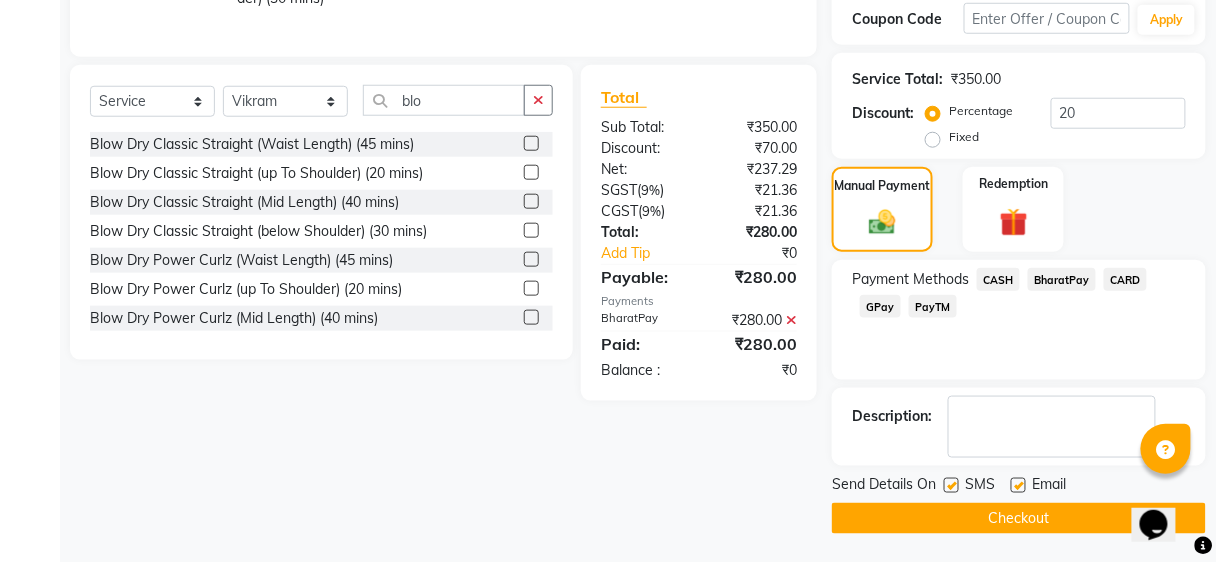 click on "Checkout" 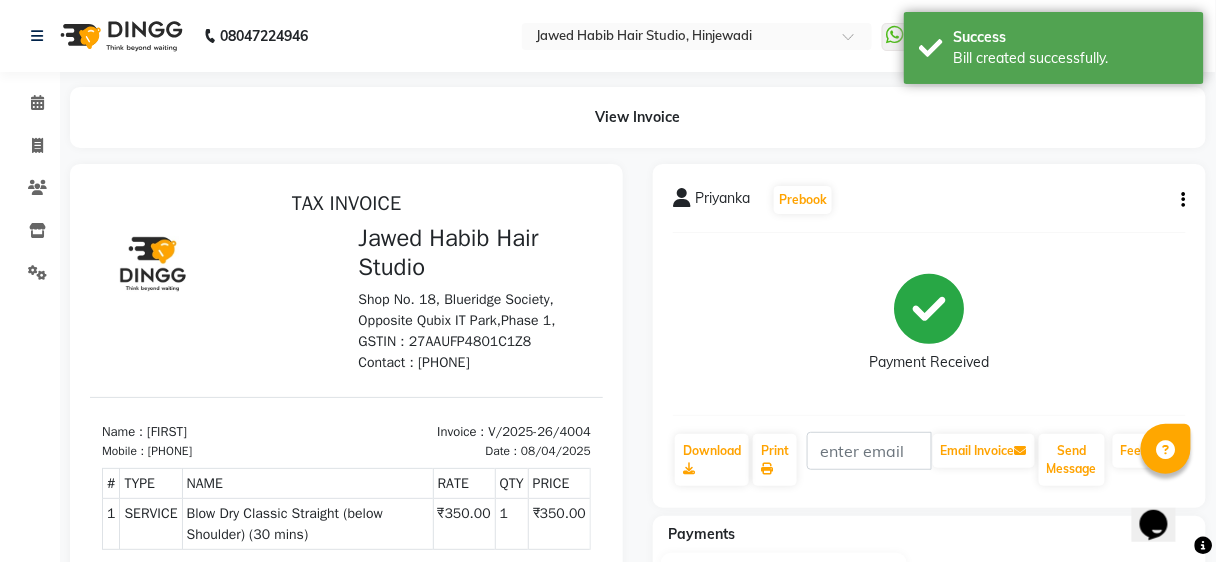 scroll, scrollTop: 0, scrollLeft: 0, axis: both 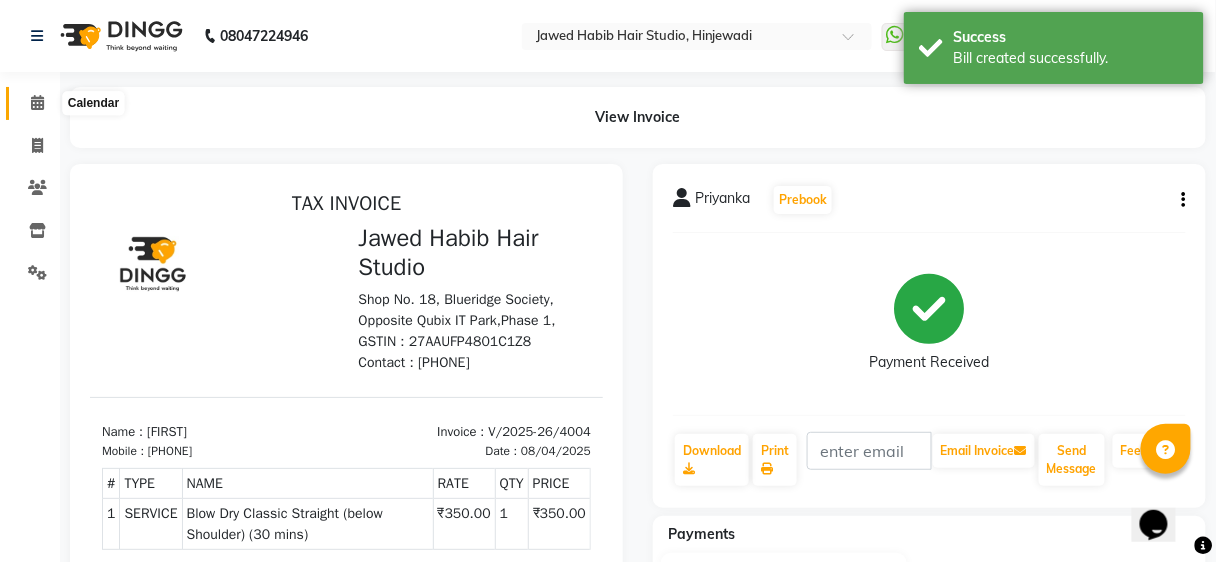 click 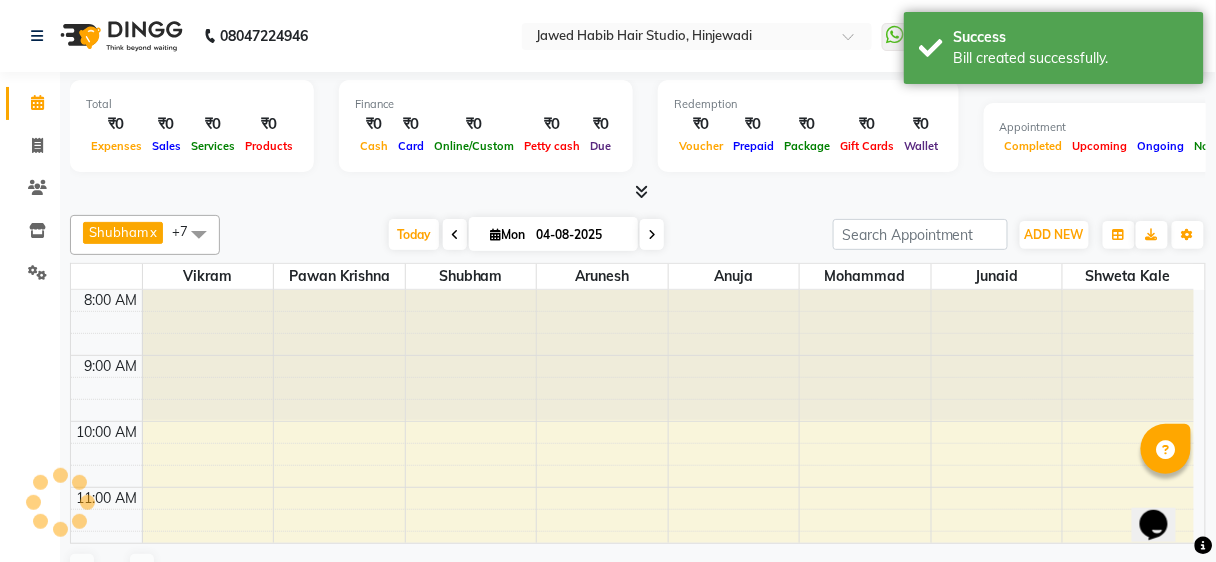 click 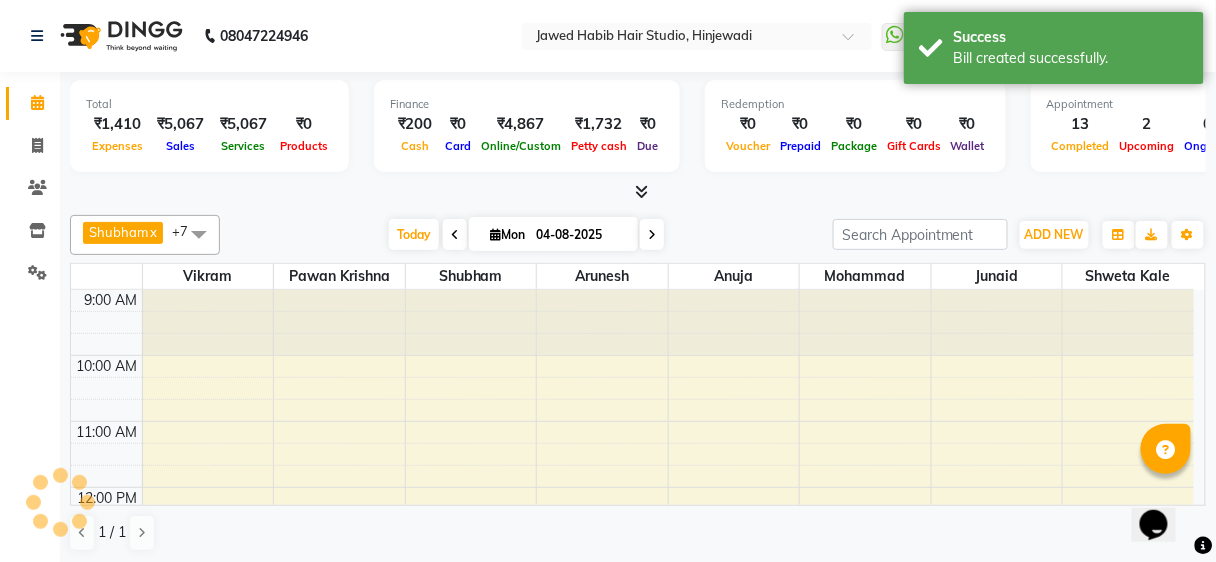 click 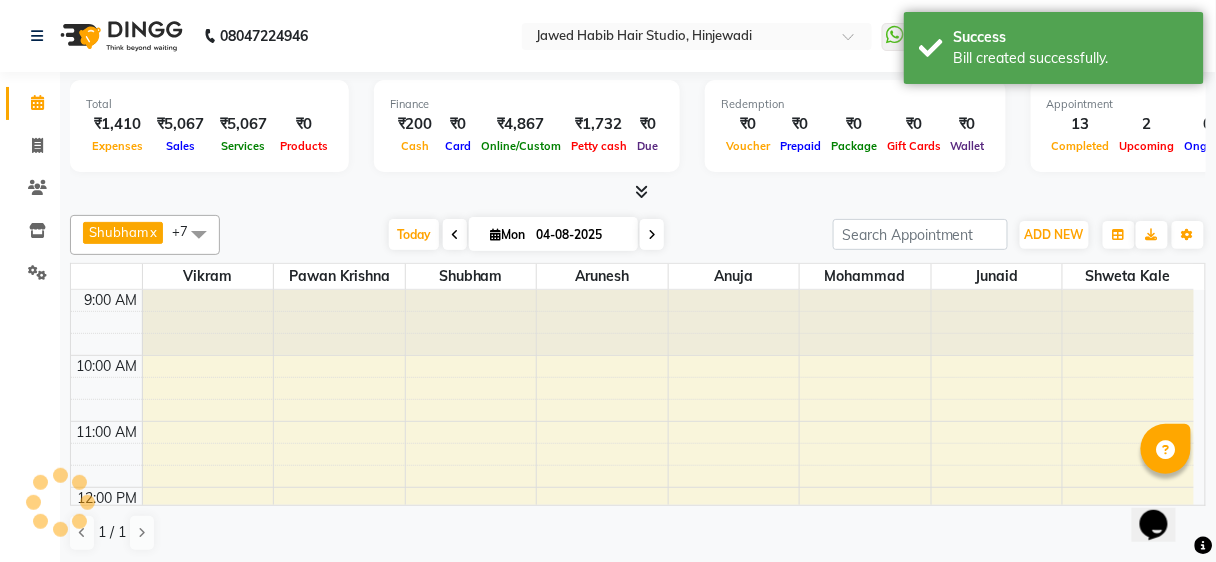 scroll, scrollTop: 0, scrollLeft: 0, axis: both 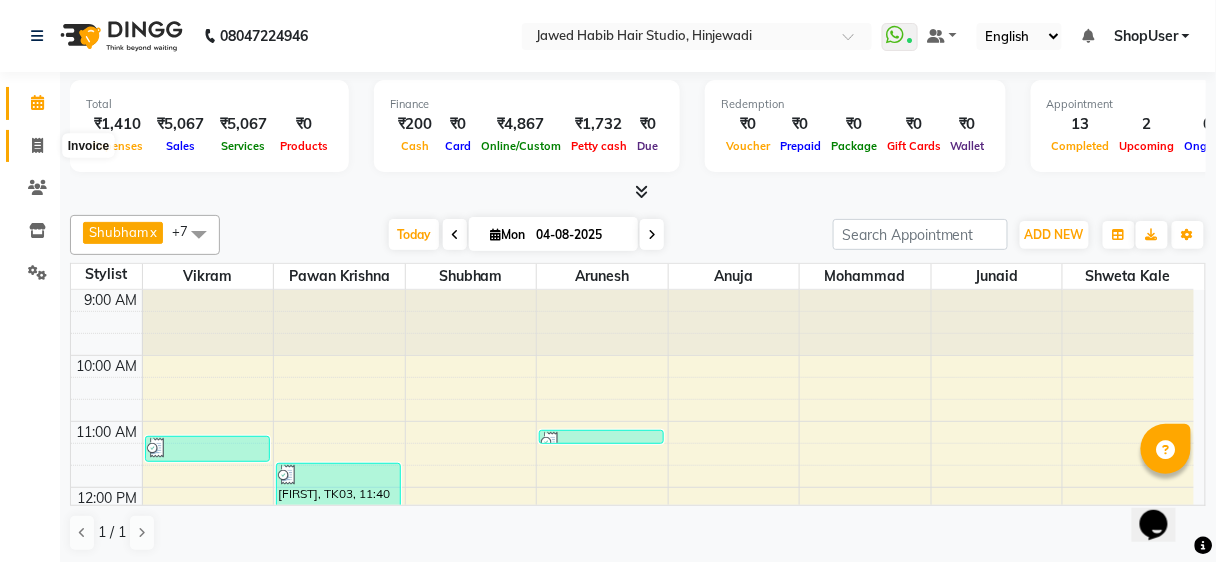 click 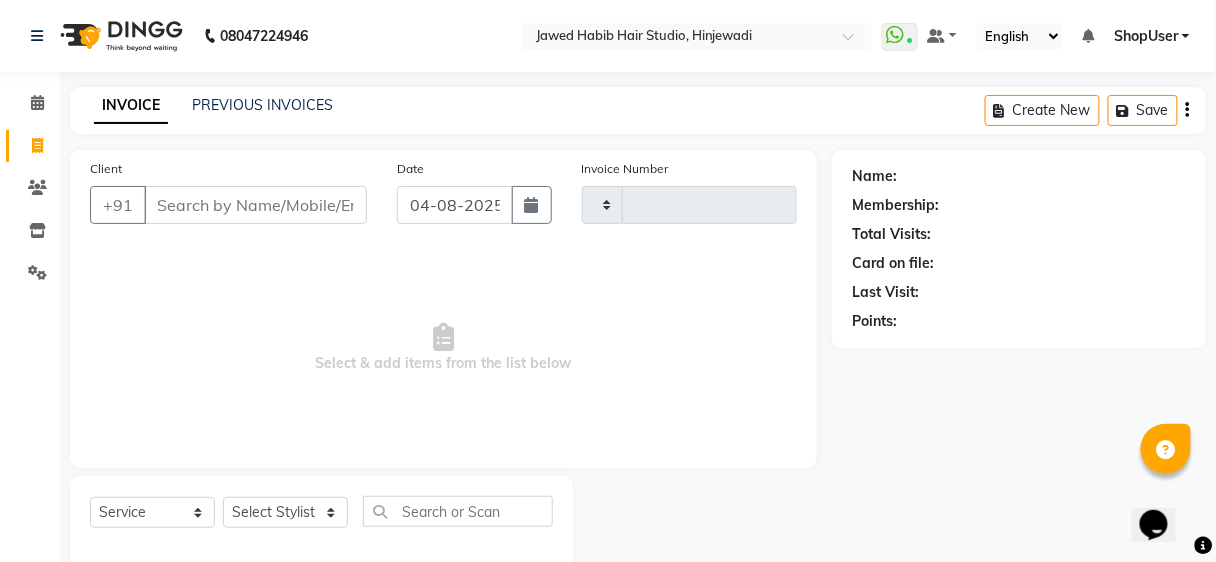 select on "627" 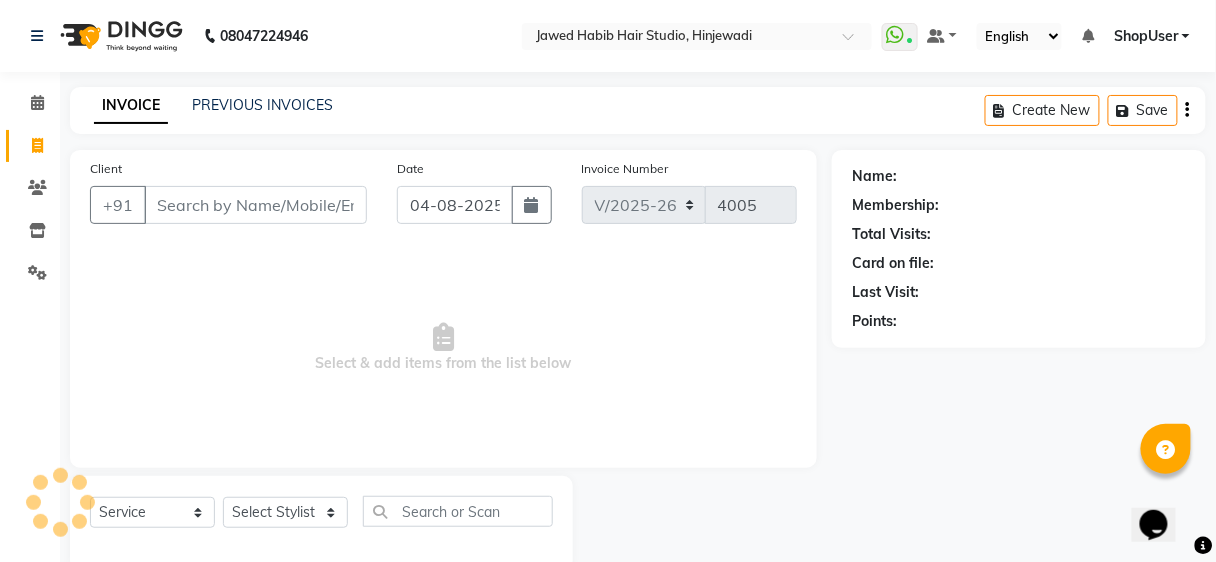 scroll, scrollTop: 37, scrollLeft: 0, axis: vertical 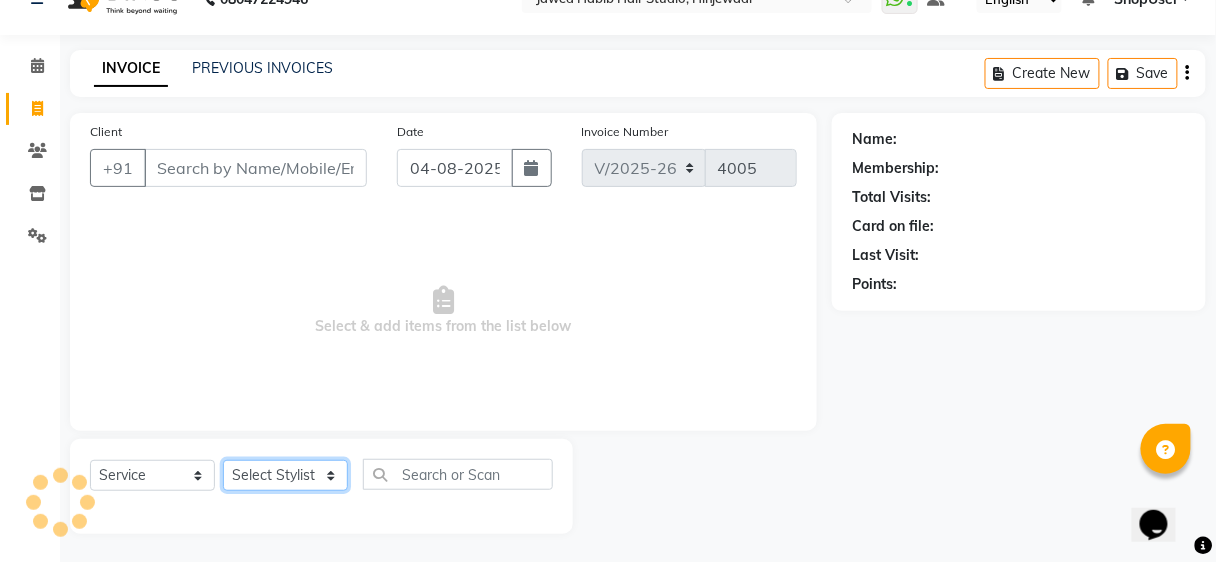 click on "Select Stylist" 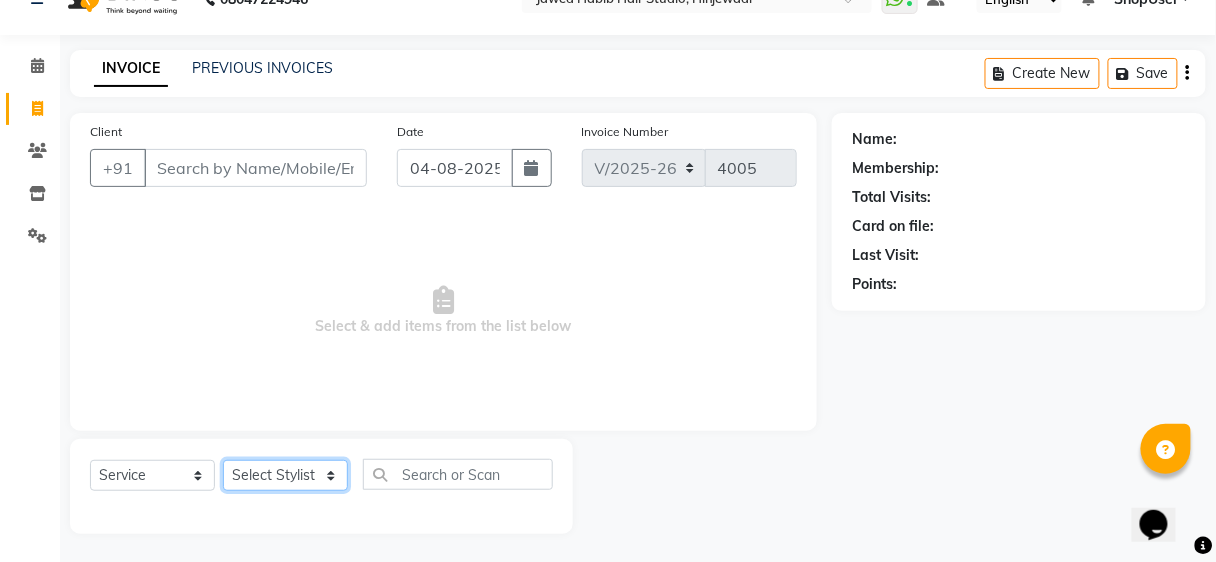 select on "86031" 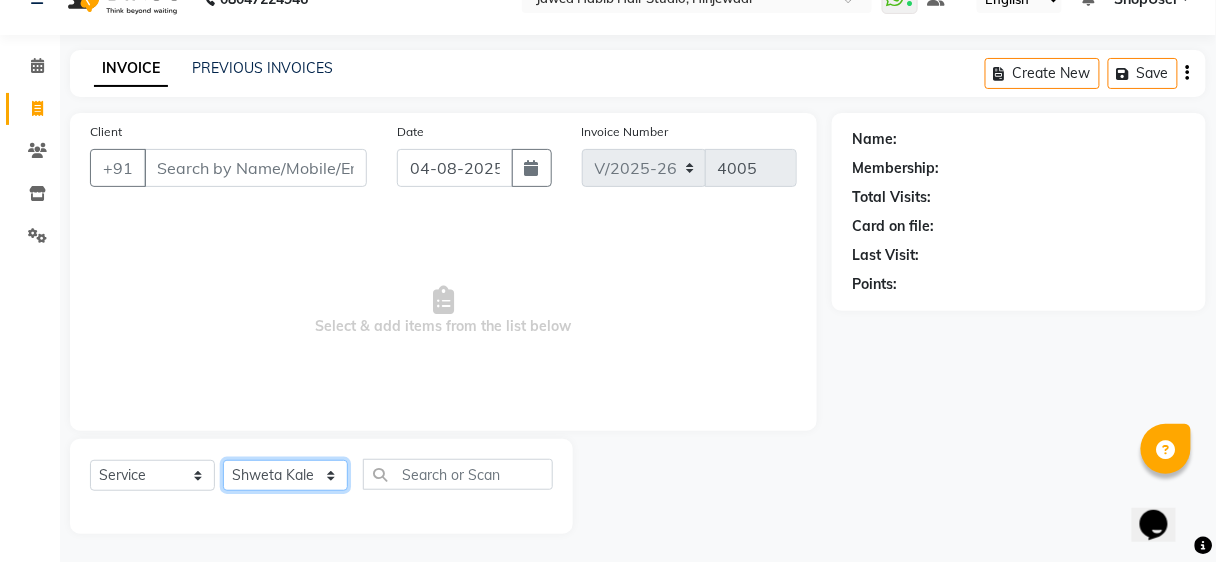 click on "Select Stylist Ajinkya Anuja Arunesh Avinash Junaid Mohammad Pawan Krishna Rushikesh ShopUser Shubham Shweta Kale Vikram" 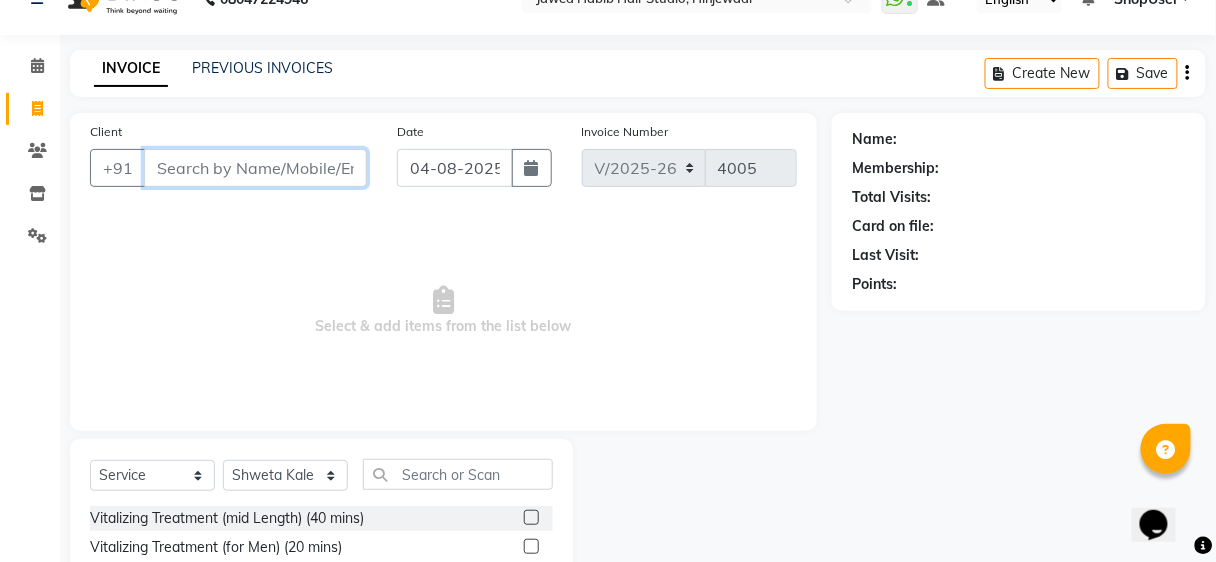click on "Client" at bounding box center (255, 168) 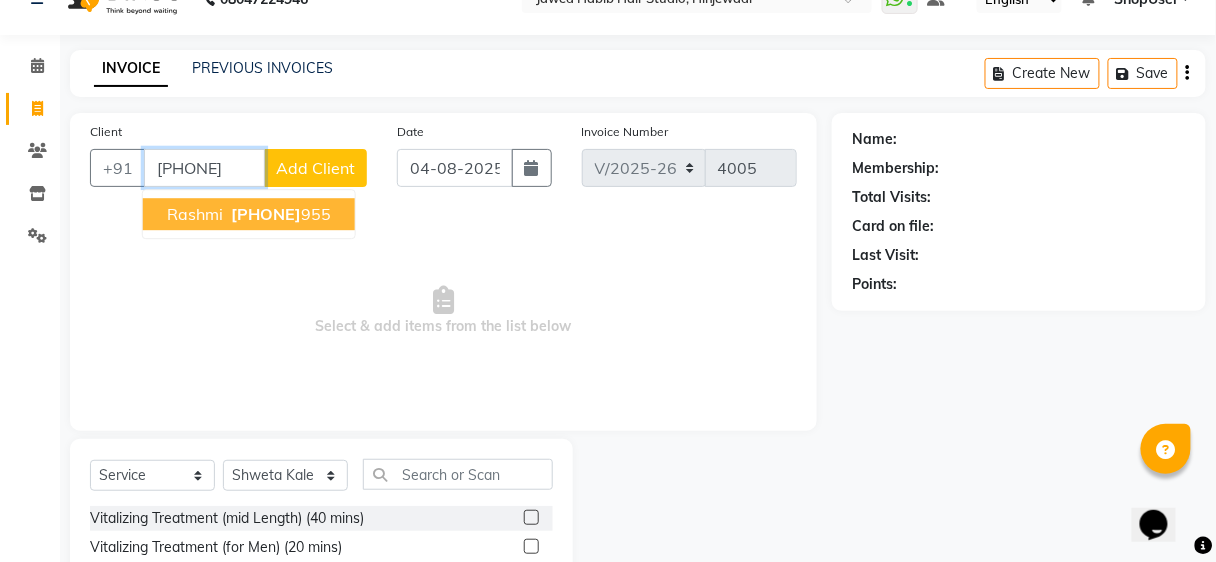 click on "[PHONE]" at bounding box center (279, 214) 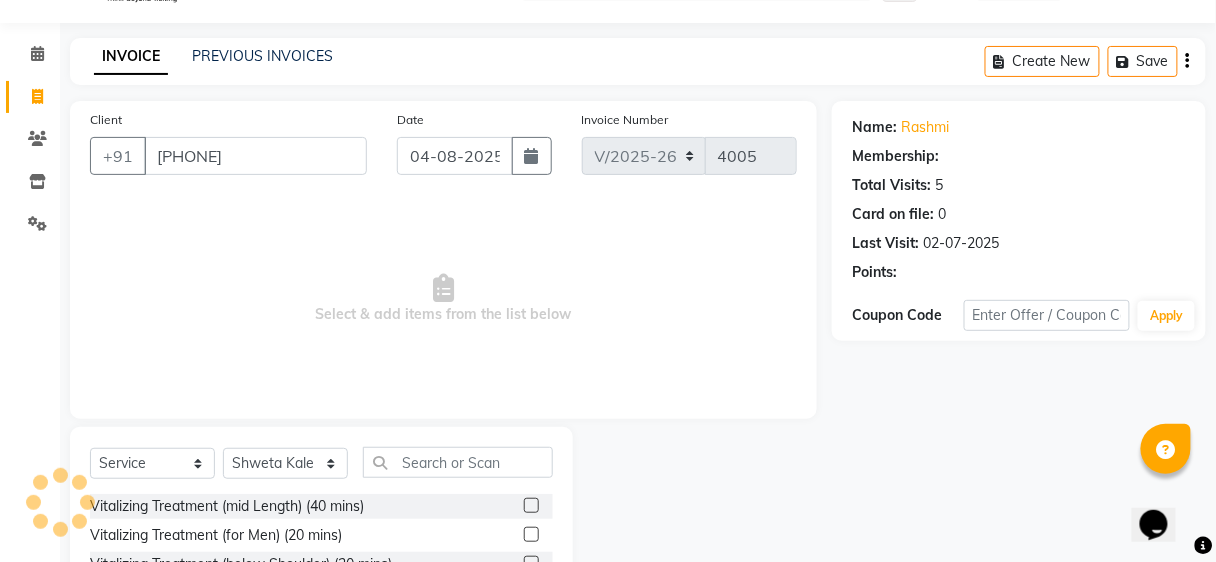 select on "1: Object" 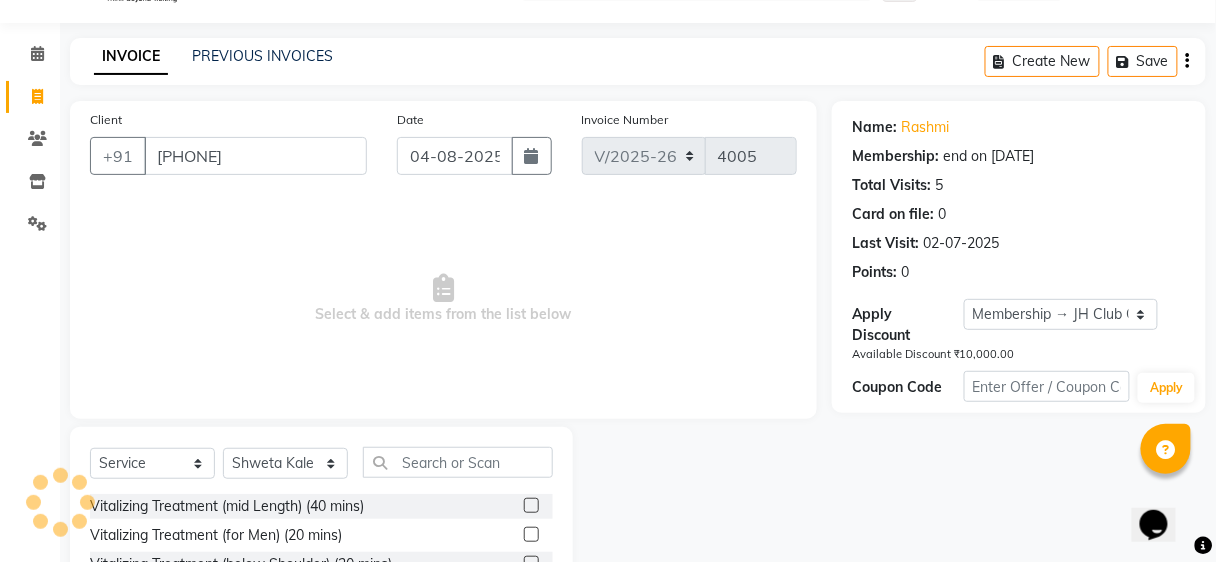 scroll, scrollTop: 237, scrollLeft: 0, axis: vertical 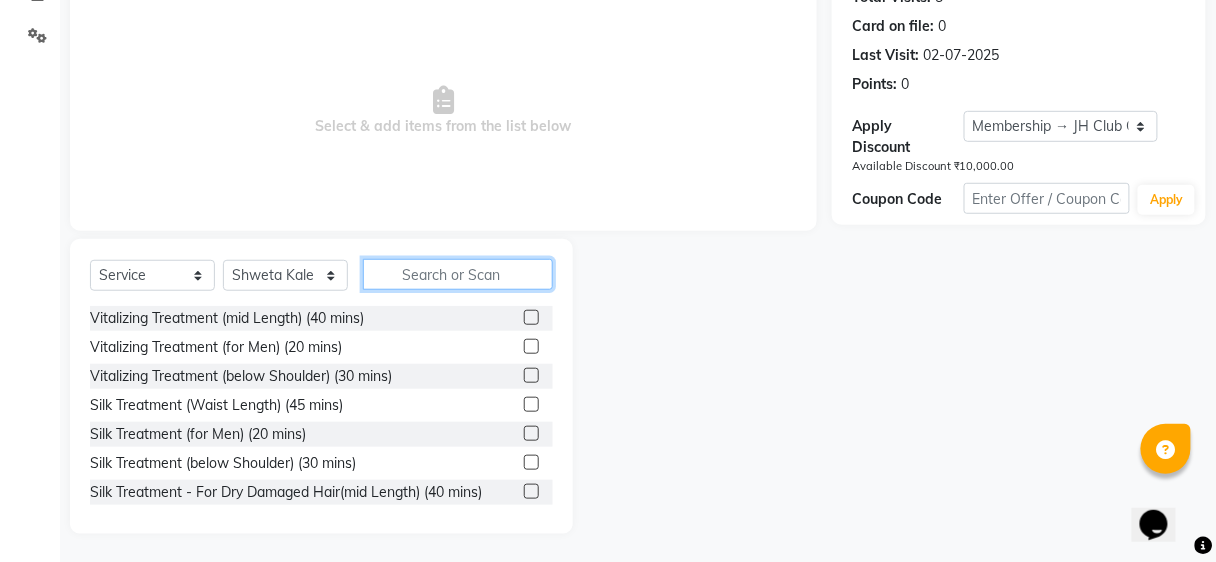click 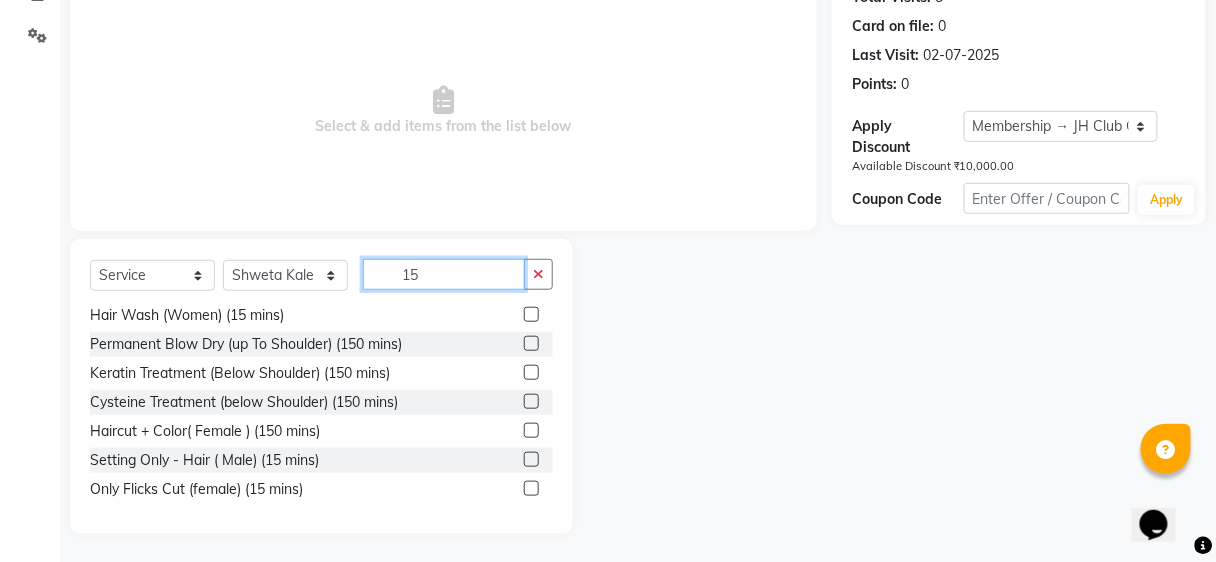 scroll, scrollTop: 60, scrollLeft: 0, axis: vertical 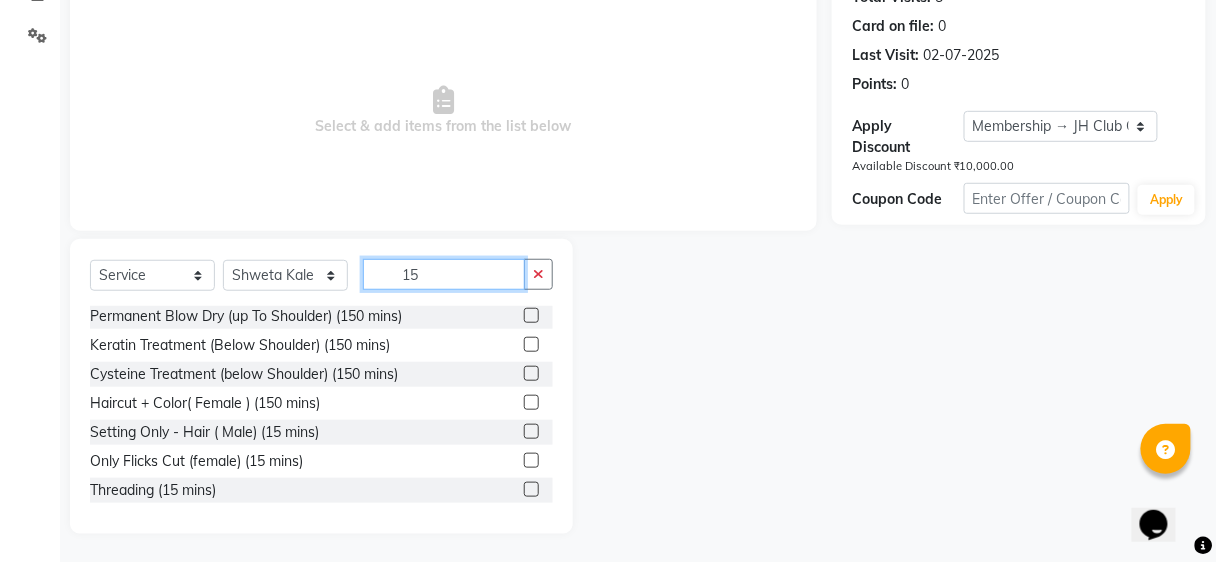 type on "15" 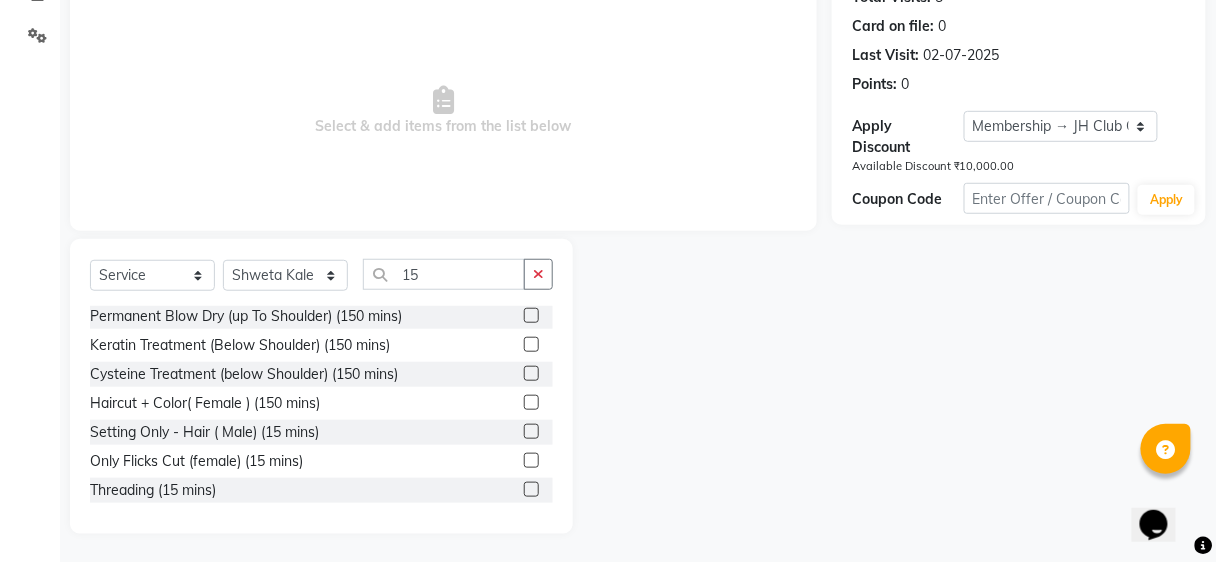 click 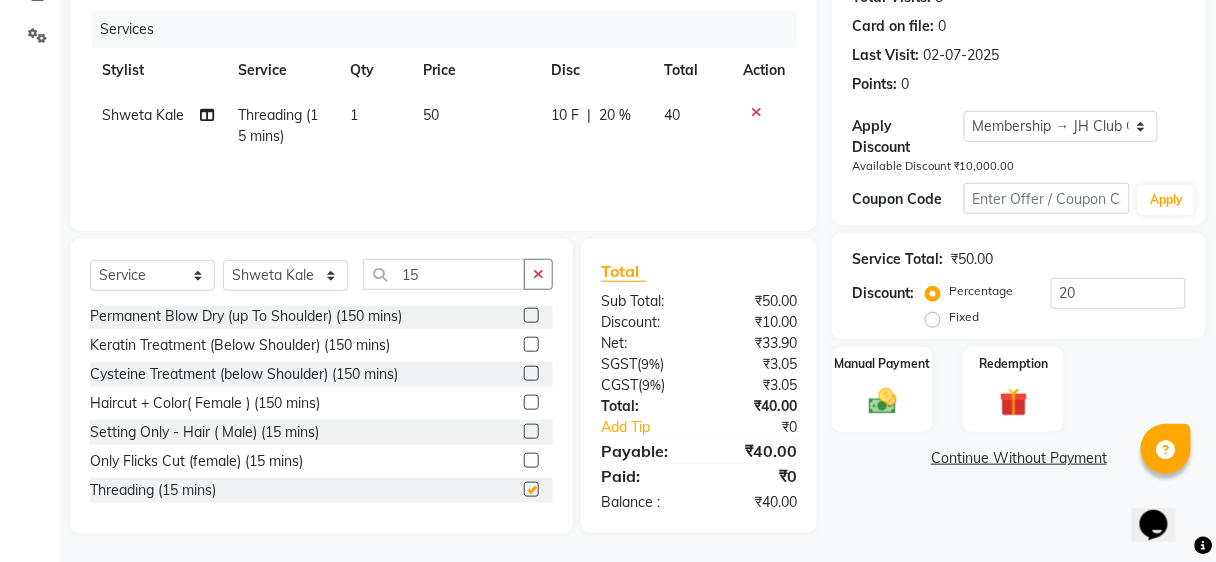 checkbox on "false" 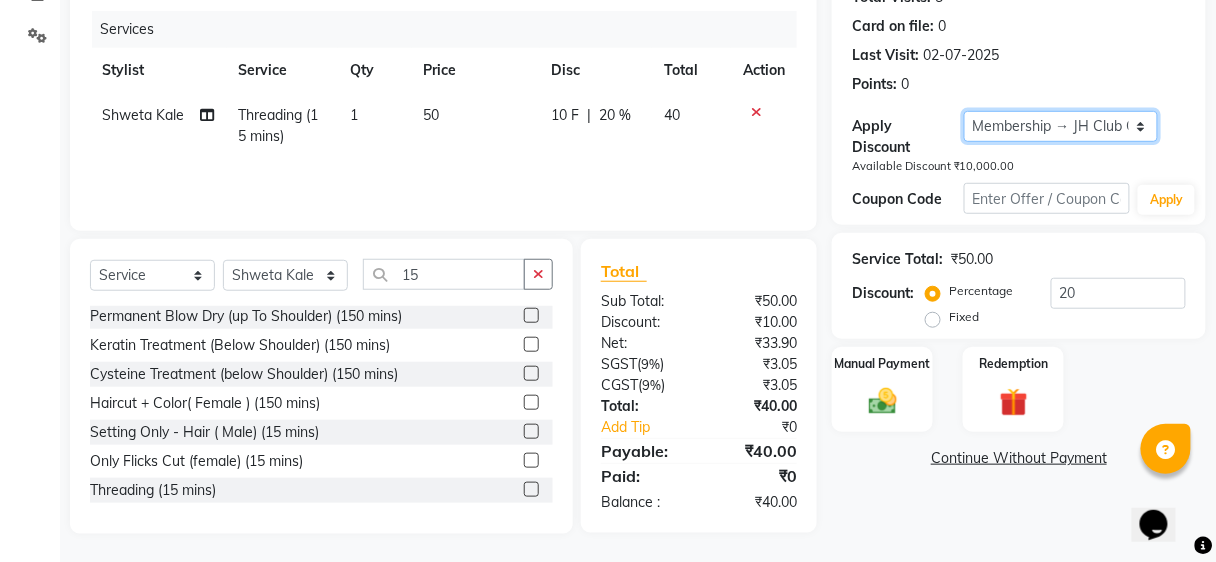 click on "Select Membership → JH Club Card" 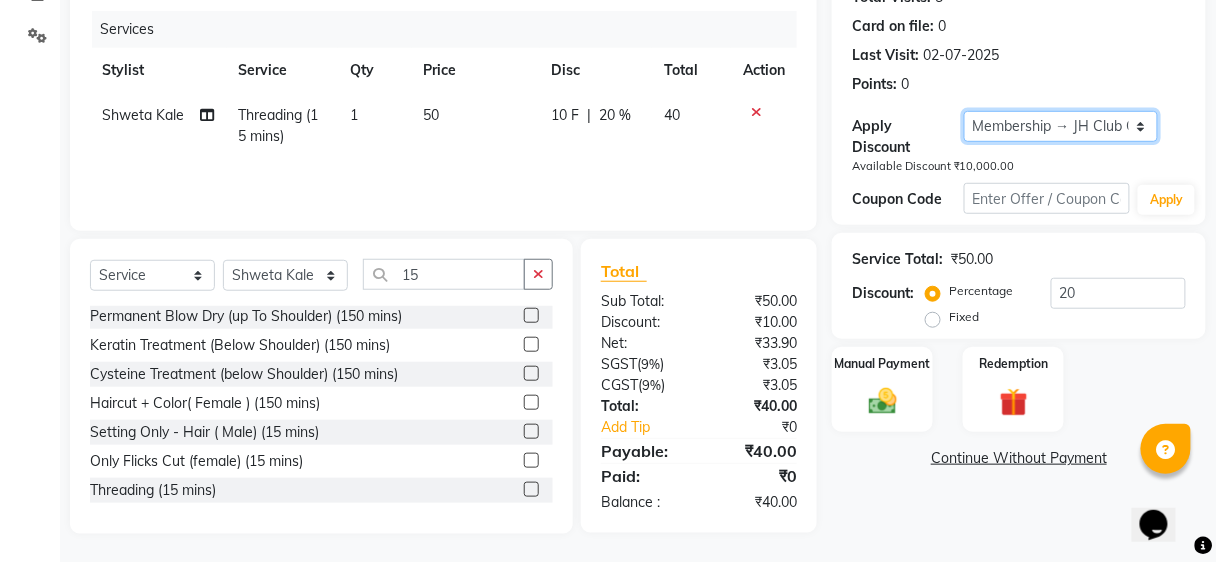 select on "0:" 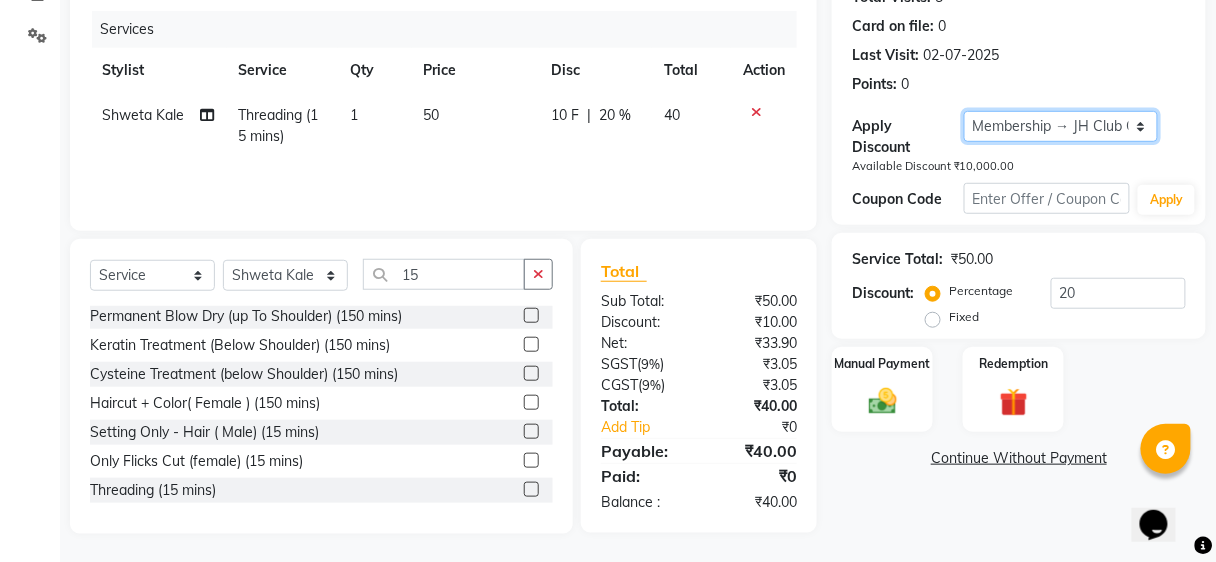 click on "Select Membership → JH Club Card" 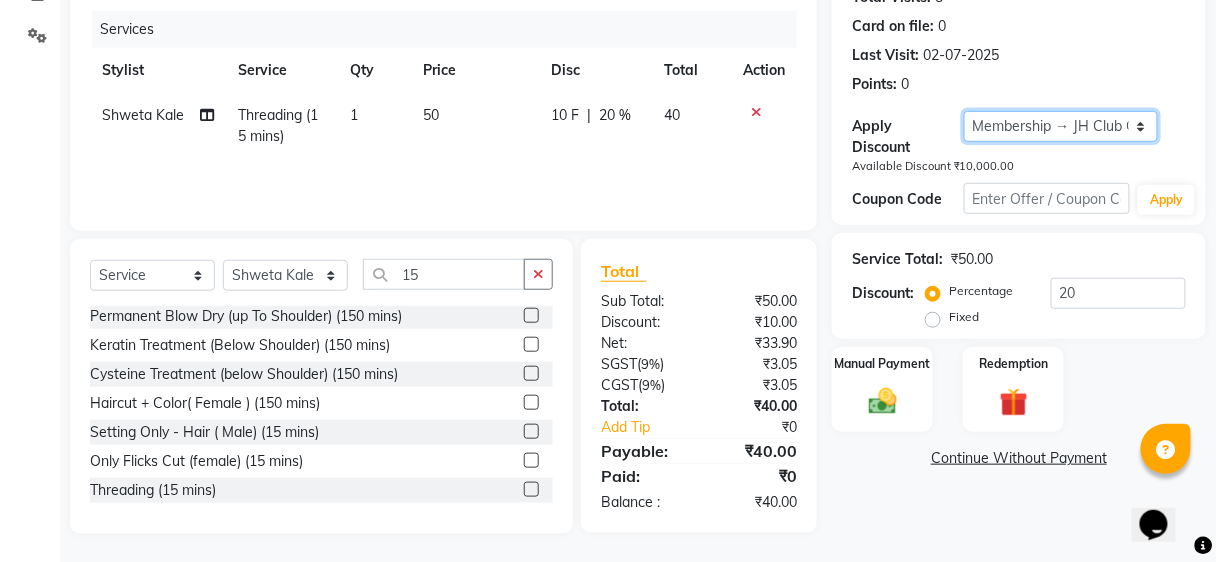 type on "0" 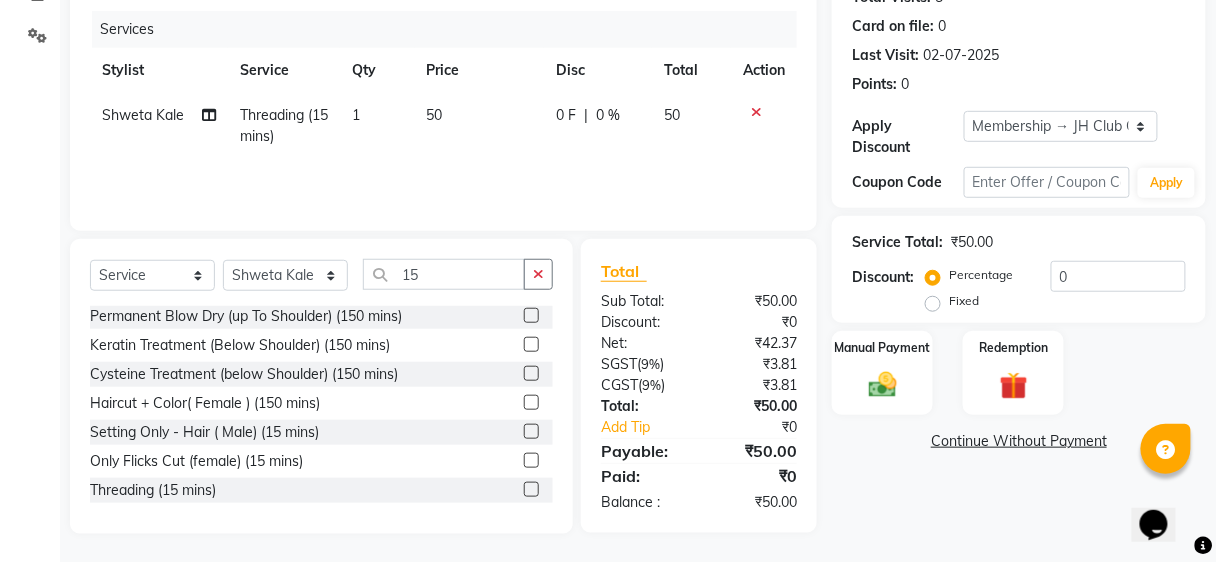 click on "0 F | 0 %" 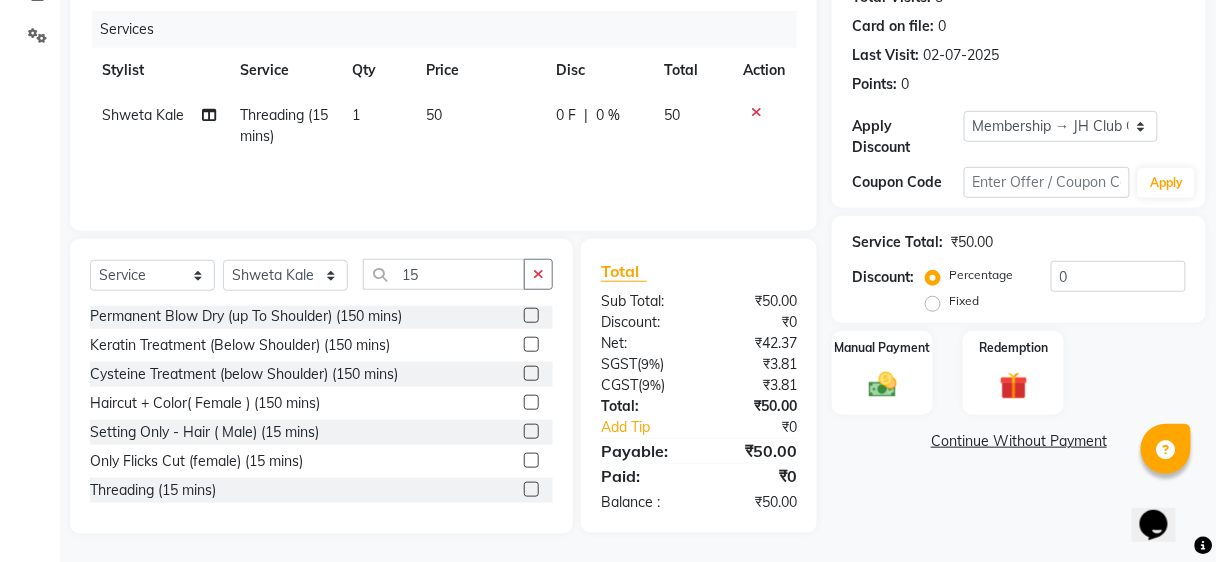 select on "86031" 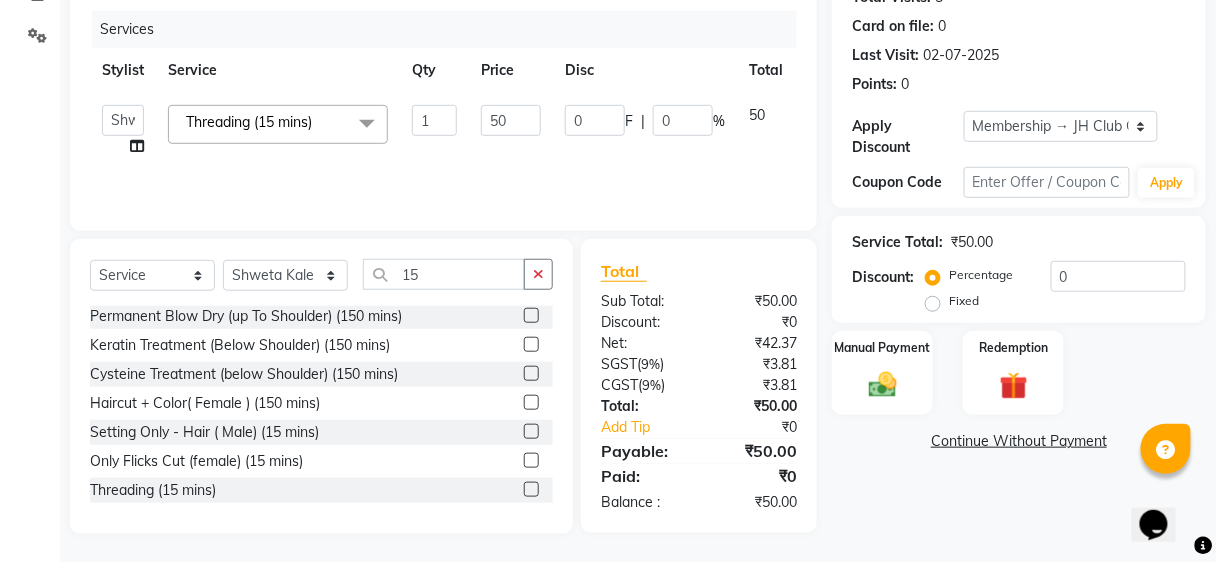 click on "50" 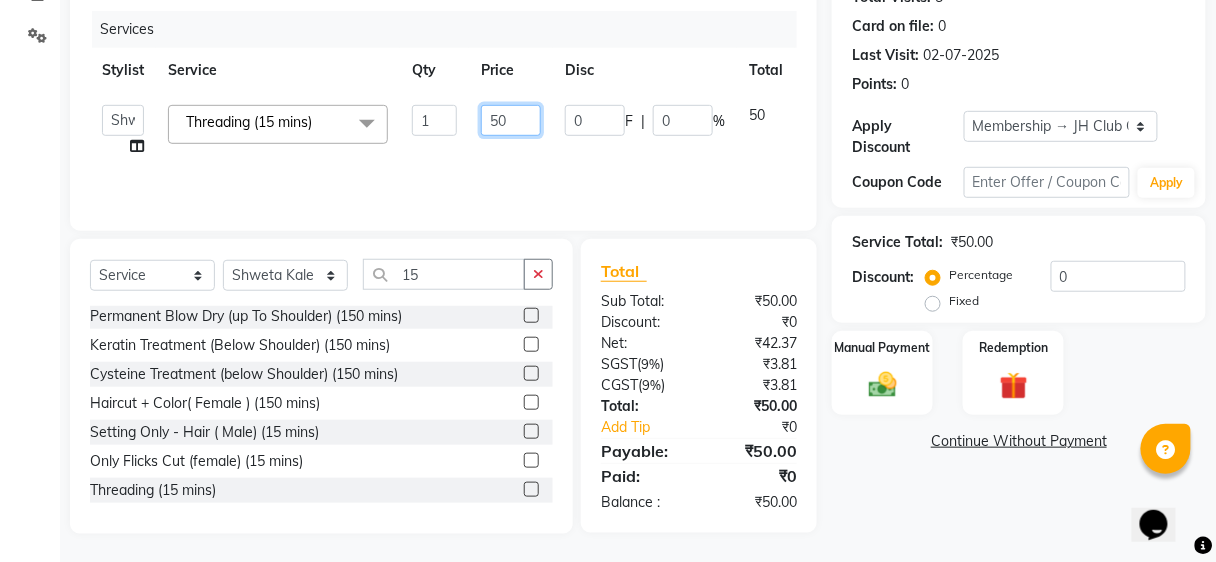 click on "50" 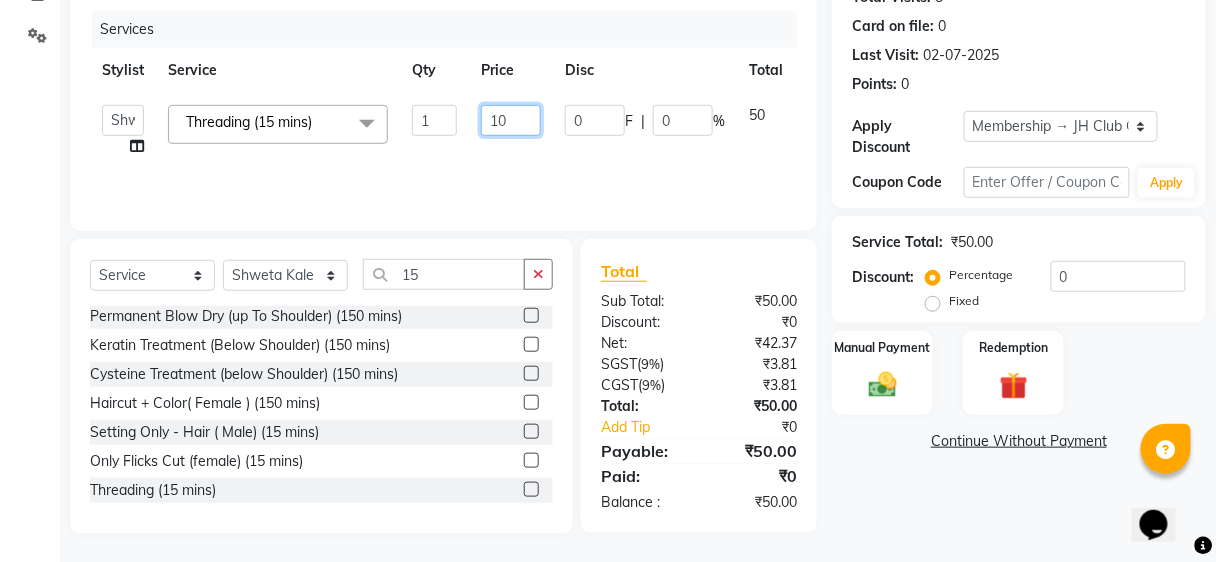 type on "100" 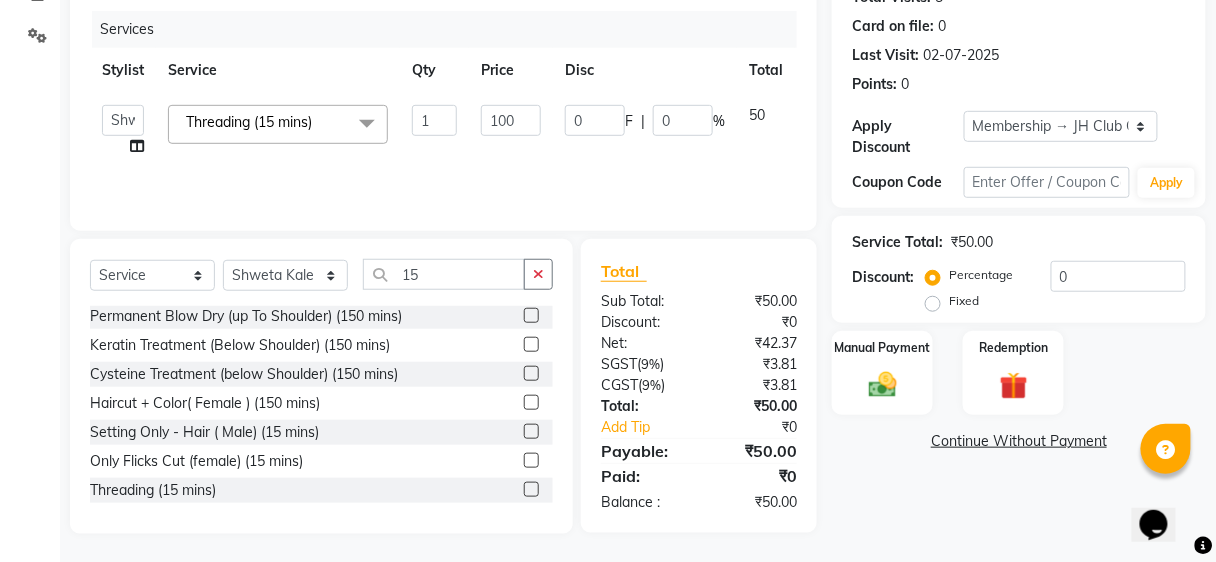 drag, startPoint x: 662, startPoint y: 2, endPoint x: 686, endPoint y: 38, distance: 43.266617 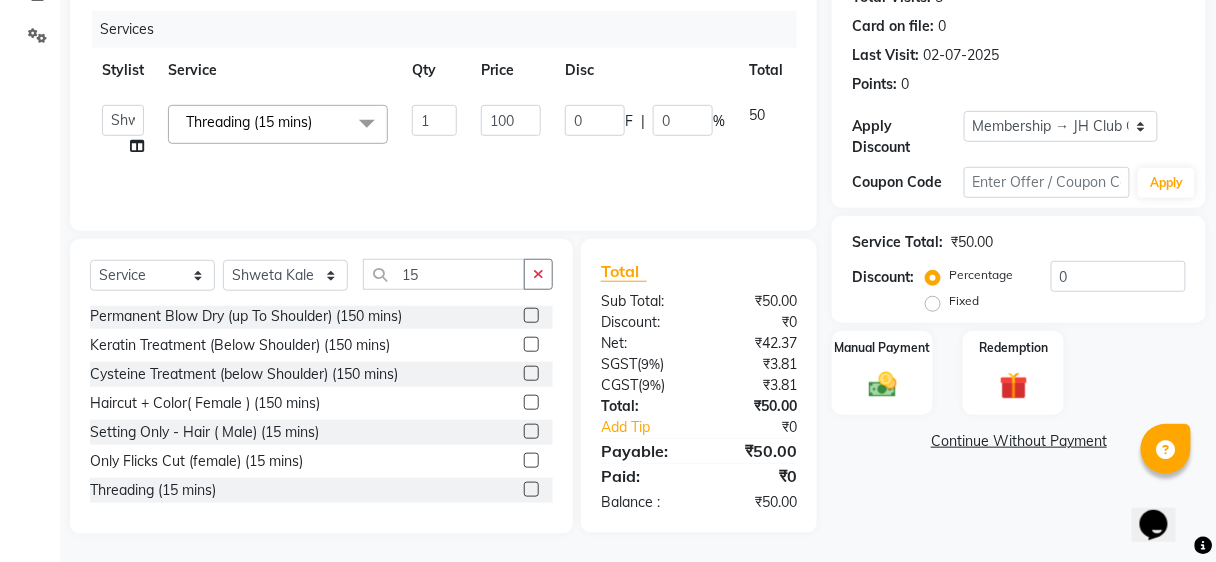 click on "Client +[PHONE] Date [DATE] Invoice Number V/2025 V/2025-26 4005 Services Stylist Service Qty Price Disc Total Action  [FIRST]   [FIRST]   [FIRST]   [FIRST]   [FIRST]   [FIRST]   [FIRST]   [FIRST]   [FIRST]   [FIRST]   [FIRST]   [FIRST]  Threading (15 mins)  x Vitalizing Treatment (mid Length) (40 mins) Vitalizing Treatment (for Men) (20 mins) Vitalizing Treatment (below Shoulder) (30 mins) Silk Treatment (Waist Length) (45 mins) Silk Treatment (for Men) (20 mins) Silk Treatment (below Shoulder) (30 mins) Silk Treatment - For Dry Damaged Hair(mid Length) (40 mins) Scalp Clean Treatment (Waist Length) (45 mins) Scalp Clean Treatment (Mid Length) (40 mins) Scalp Clean Treatment (for Men) (20 mins) Scalp Clean Treatment (below Shoulder) (30 mins) Root Booster Treatment -for Anti Hair Fall And Strength(mid Length) (40 mins) Root Booster Treatment (Waist Length) (45 mins) Root Booster Treatment (for Men) (20 mins) Root Booster Treatment (below Shoulder) (30 mins) Btx Treatment(men) (30 mins) 1" 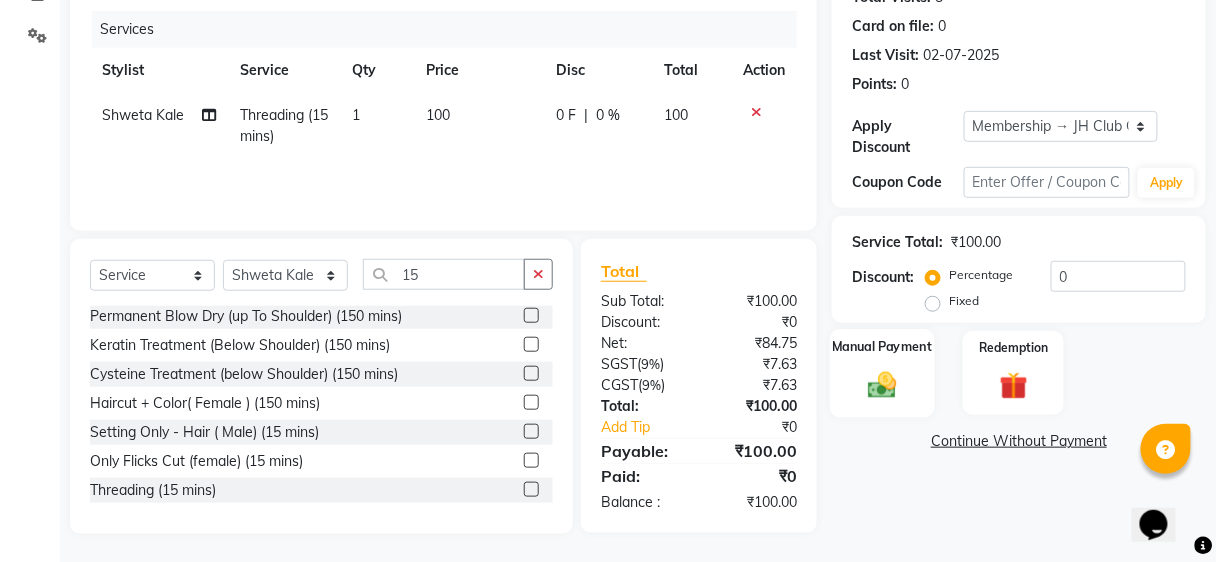 click on "Manual Payment" 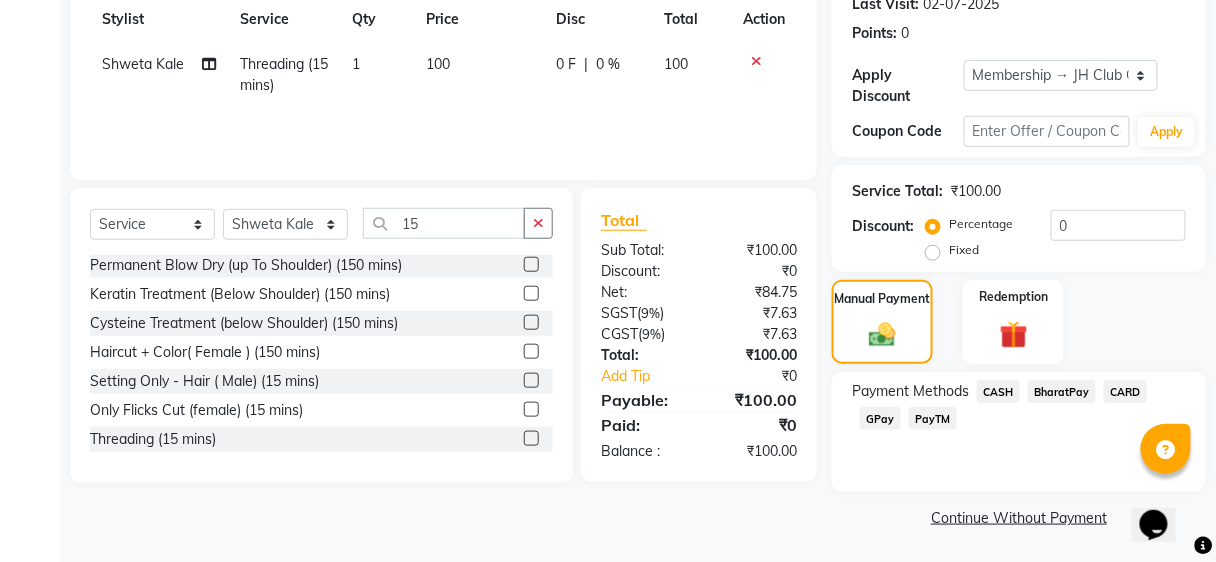 scroll, scrollTop: 288, scrollLeft: 0, axis: vertical 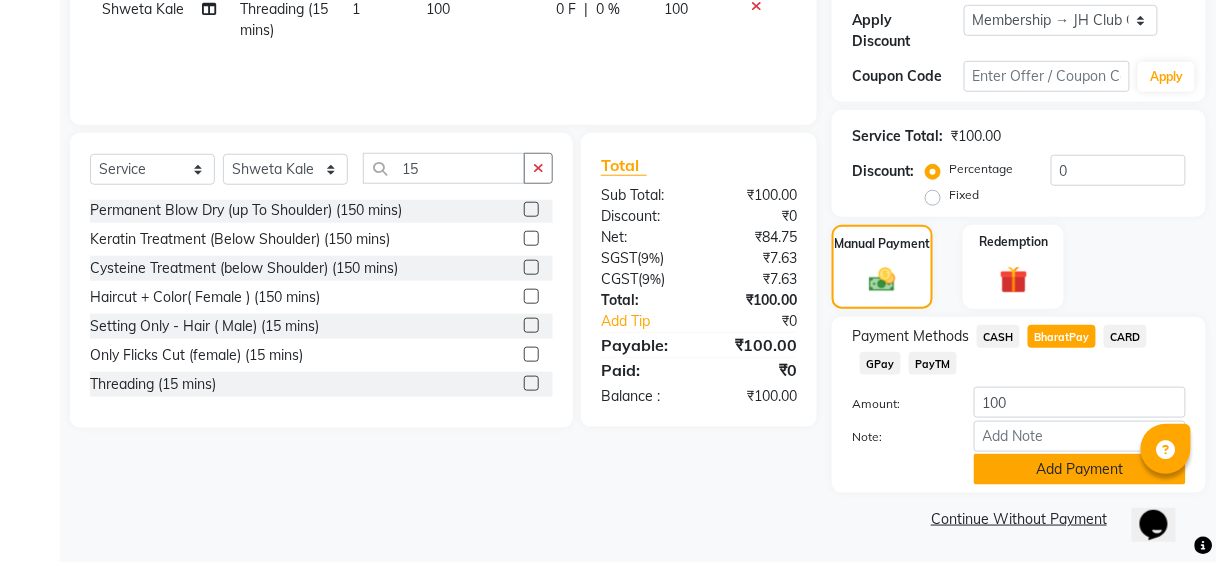 click on "Add Payment" 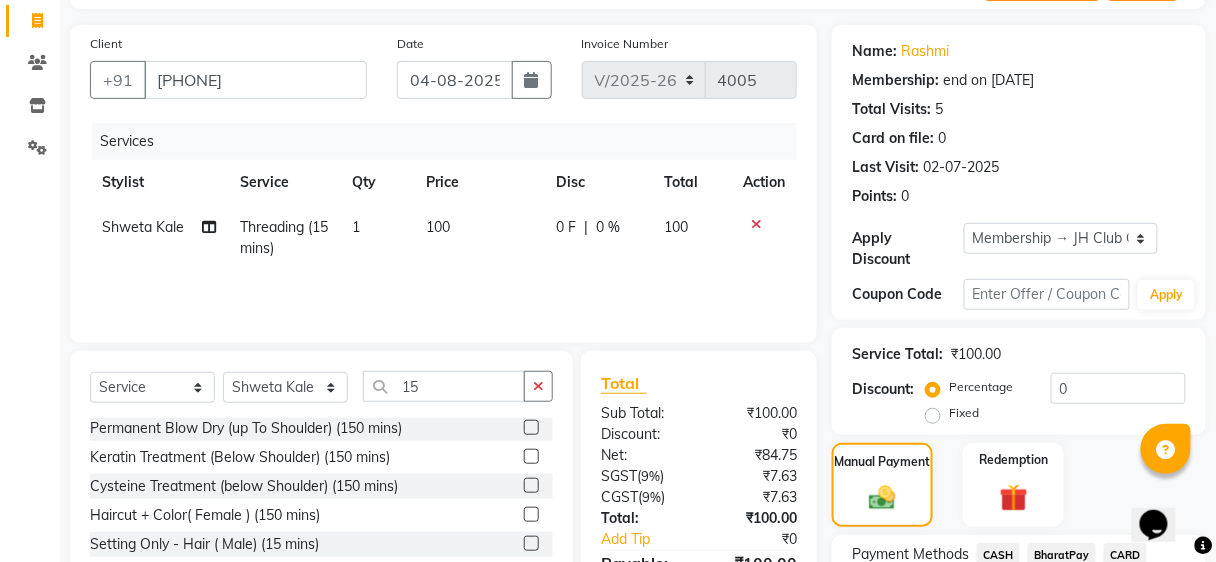 scroll, scrollTop: 400, scrollLeft: 0, axis: vertical 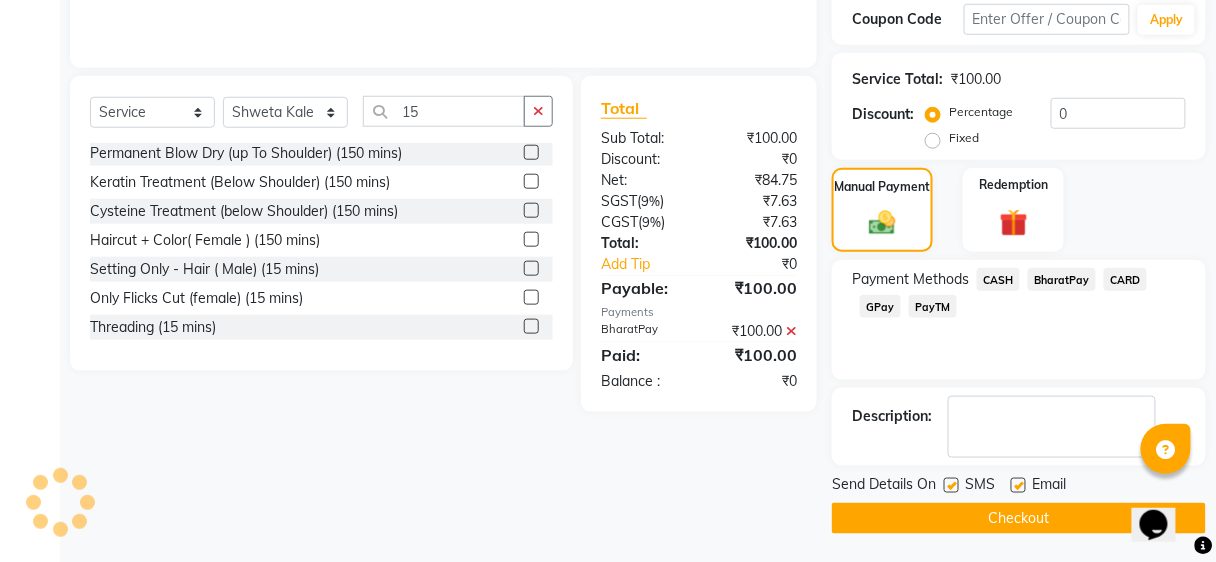 click on "Checkout" 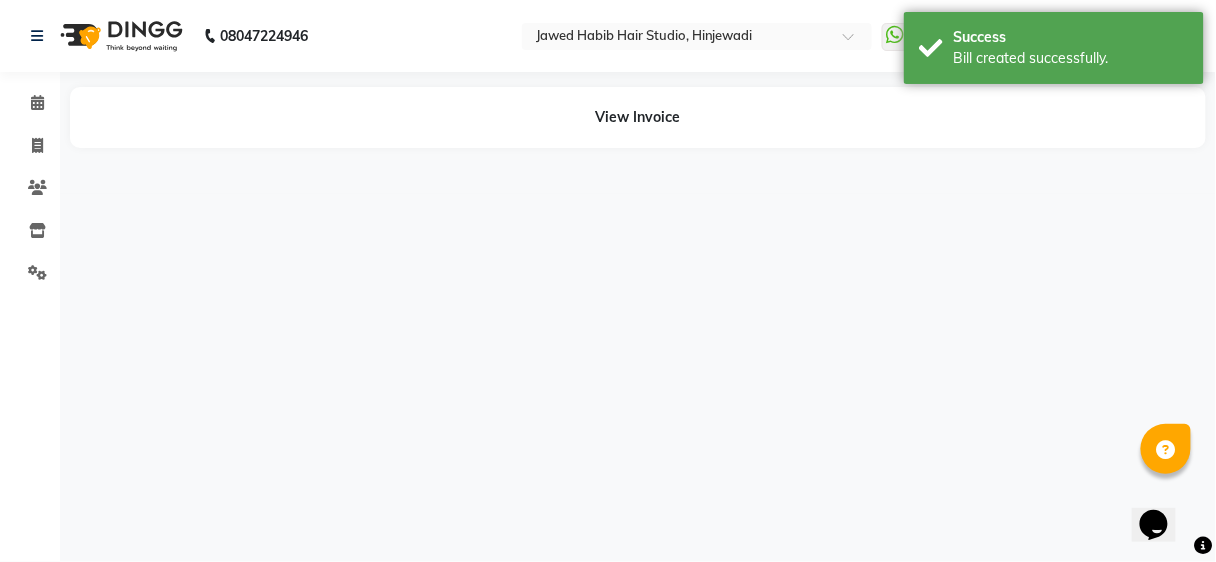 scroll, scrollTop: 0, scrollLeft: 0, axis: both 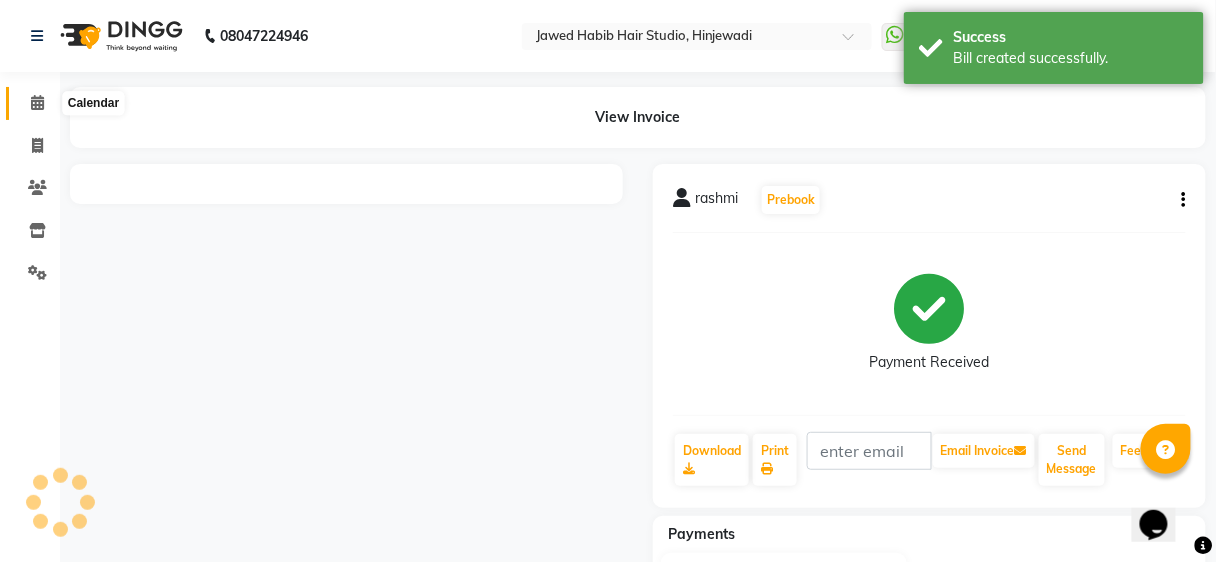 click 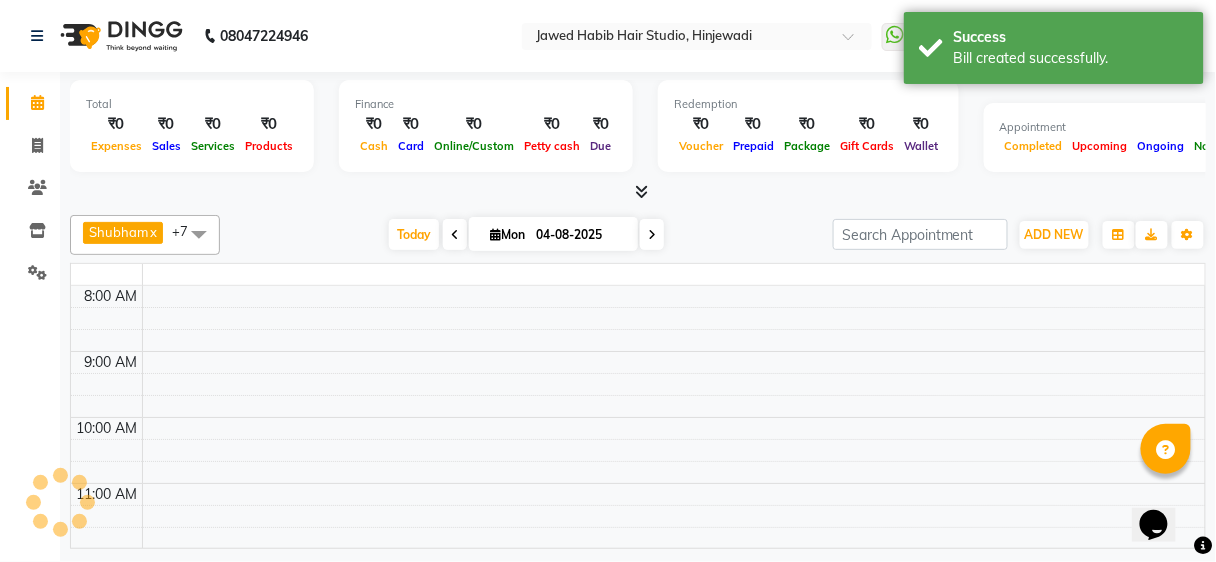 click 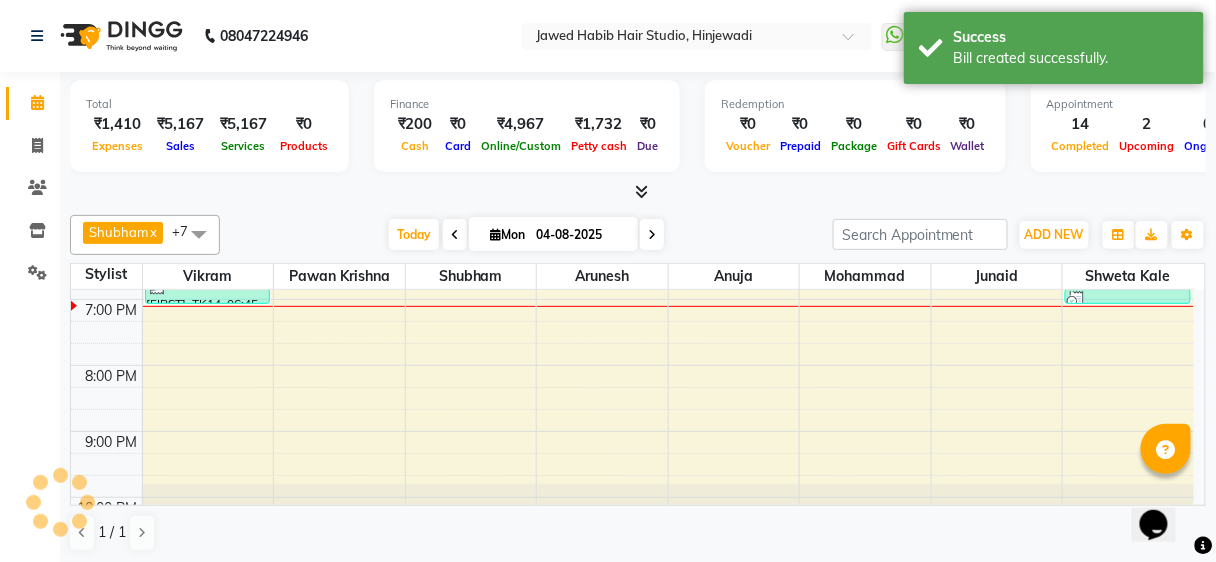 scroll, scrollTop: 691, scrollLeft: 0, axis: vertical 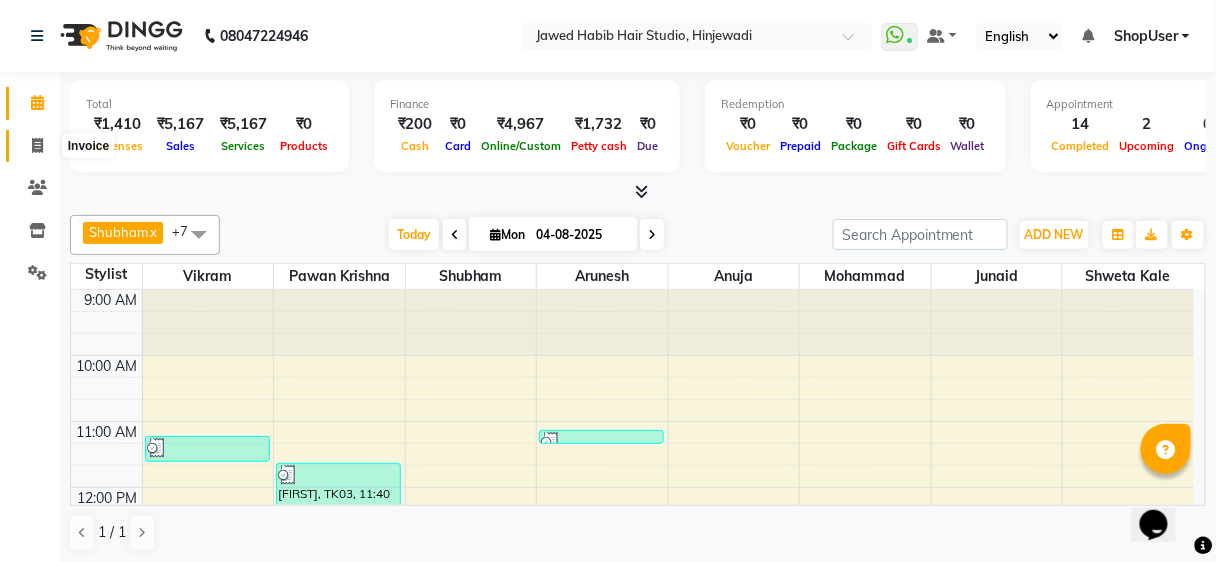 click 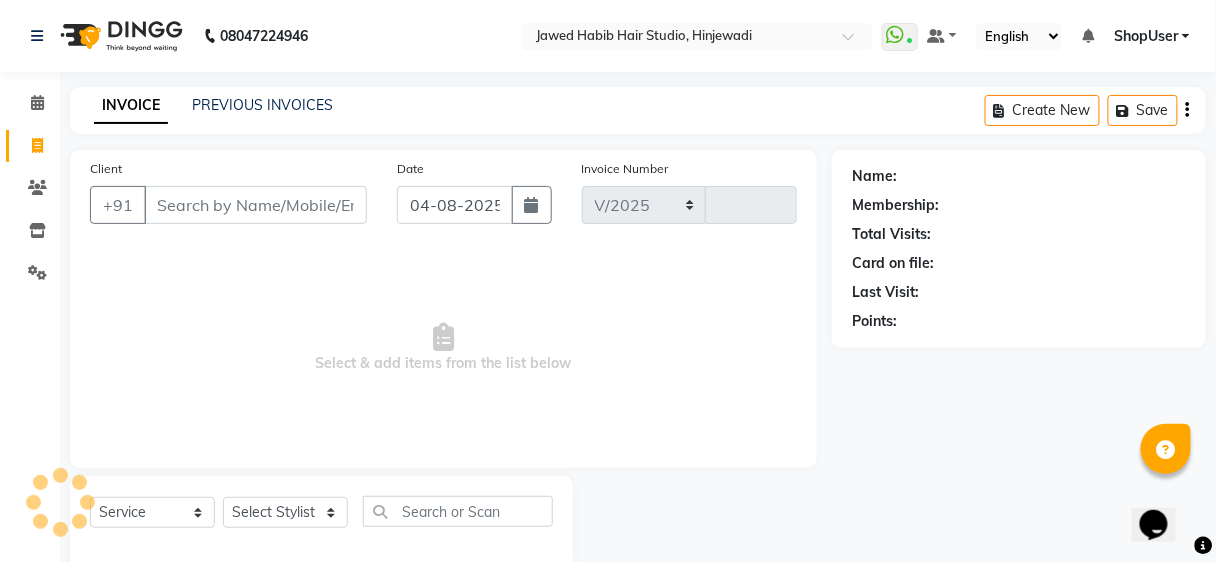 select on "627" 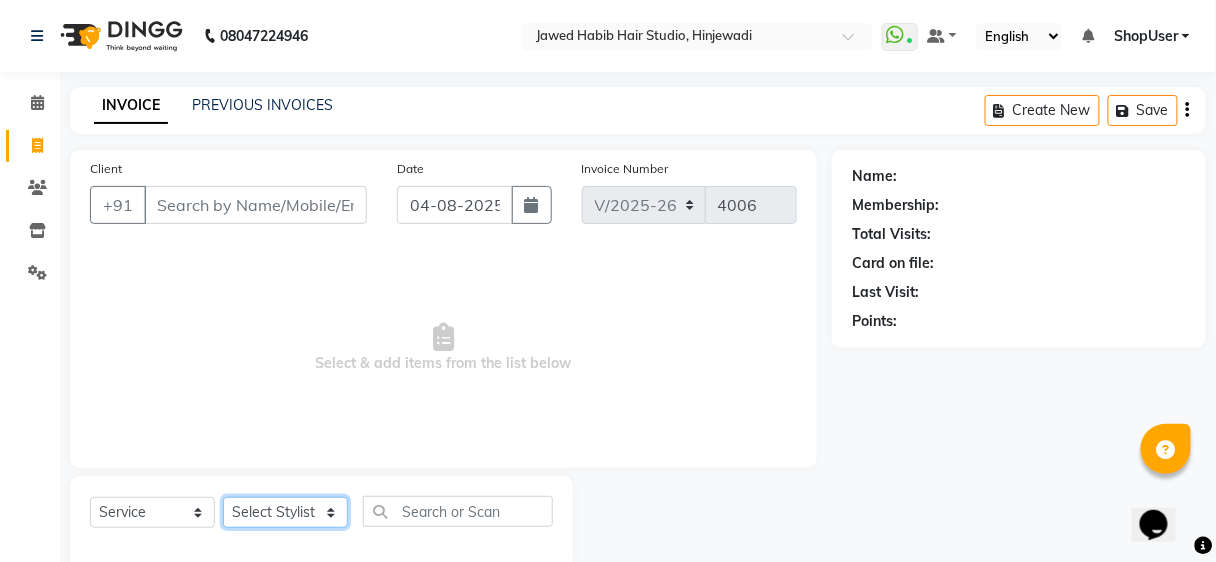 click on "Select Stylist" 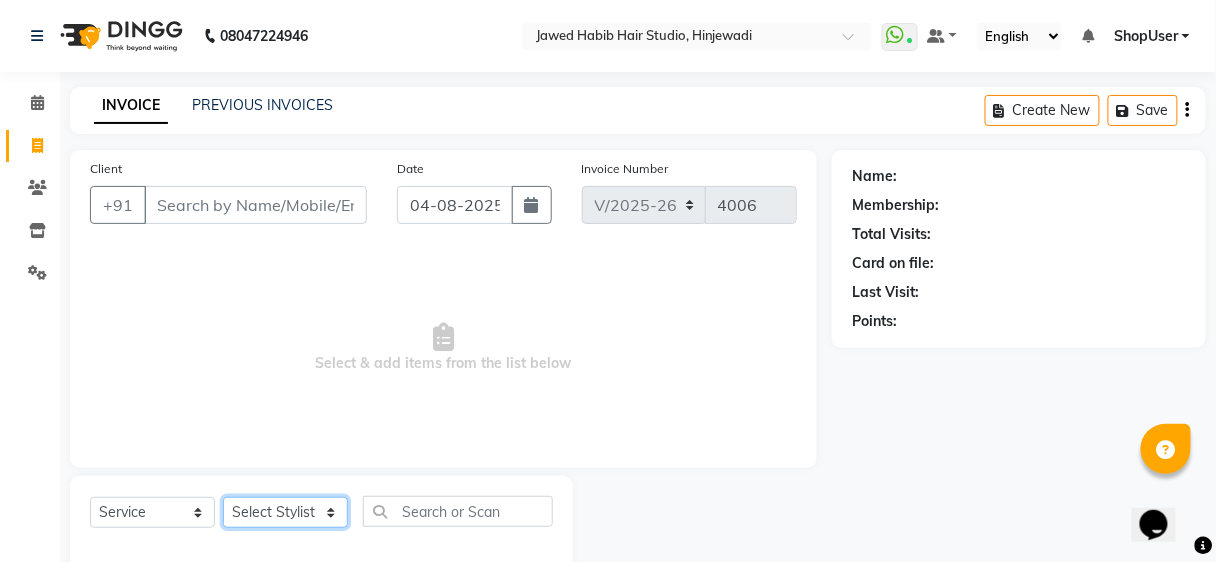 select on "34696" 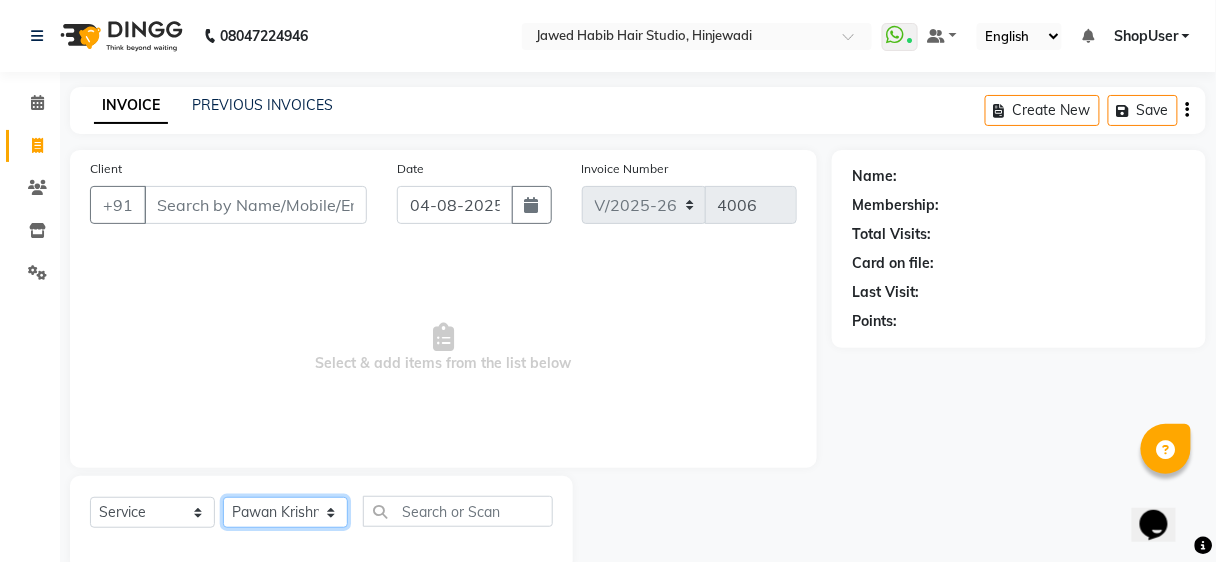 click on "Select Stylist Ajinkya Anuja Arunesh Avinash Junaid Mohammad Pawan Krishna Rushikesh ShopUser Shubham Shweta Kale Vikram" 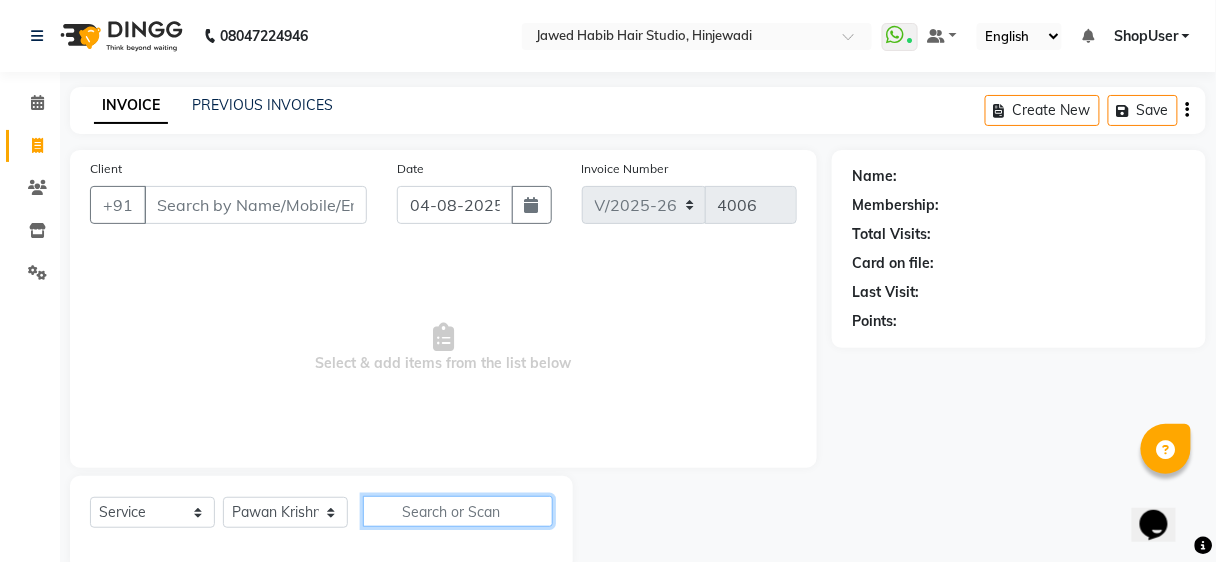 click 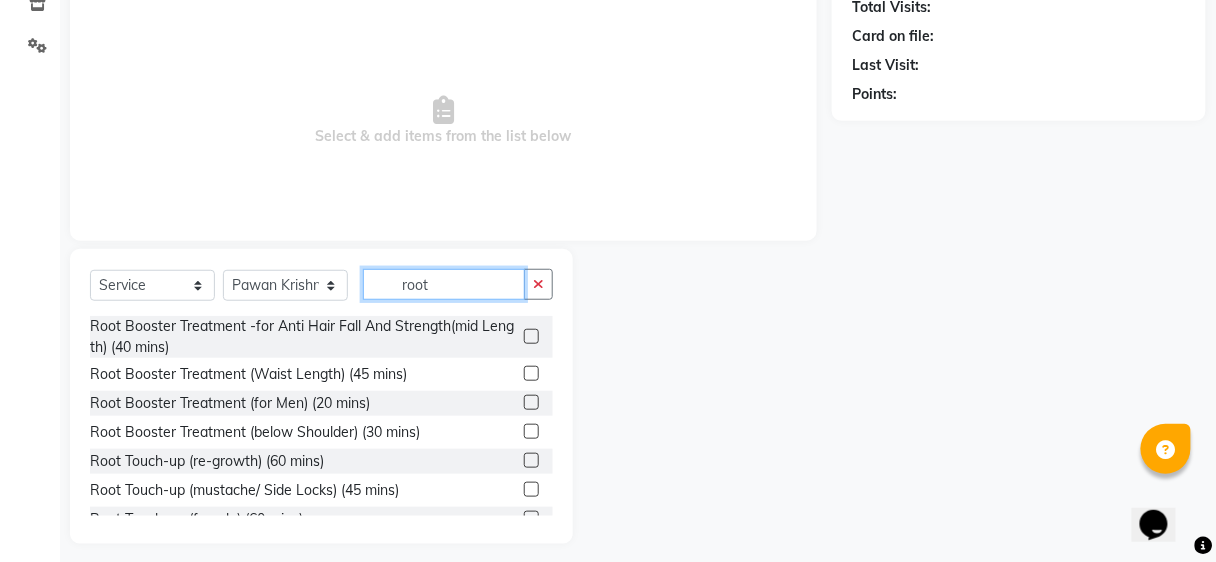 scroll, scrollTop: 237, scrollLeft: 0, axis: vertical 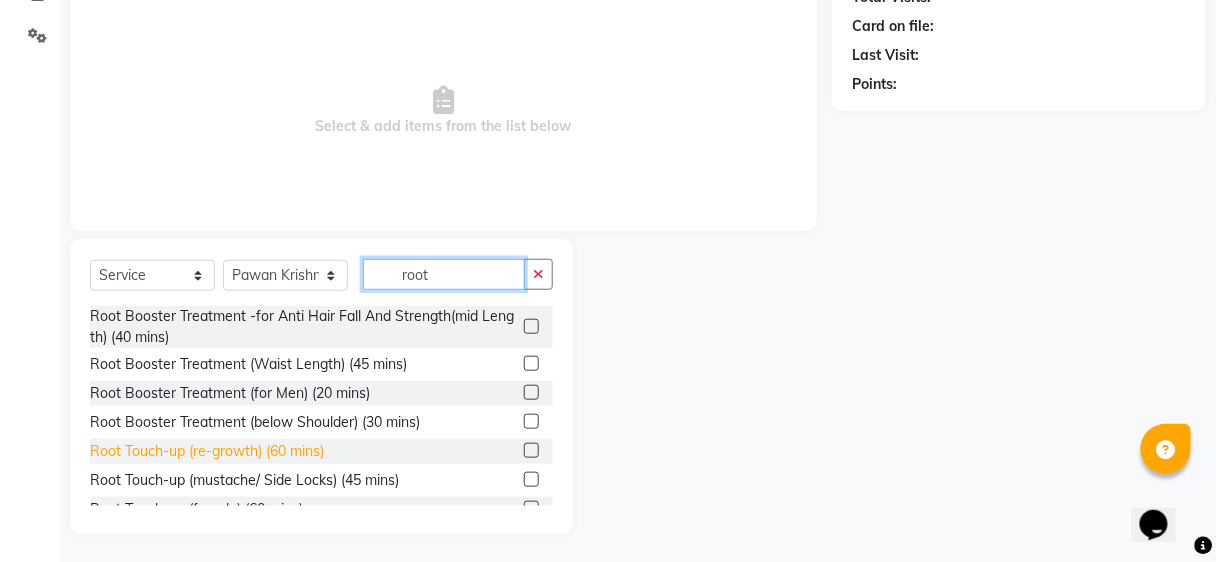 type on "root" 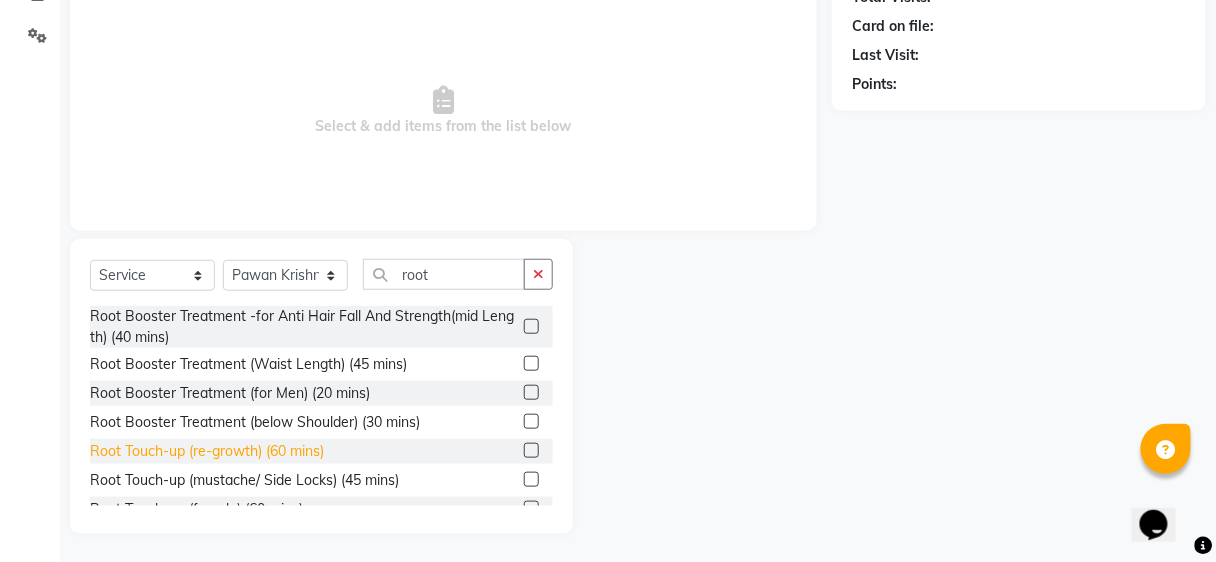 click on "Root Touch-up (re-growth) (60 mins)" 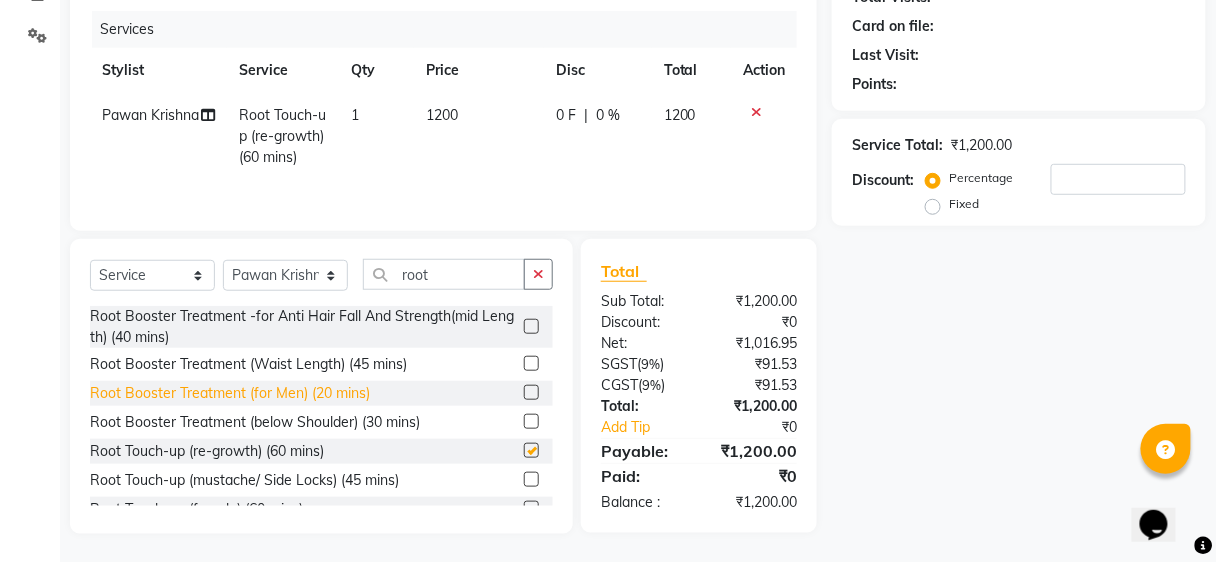 checkbox on "false" 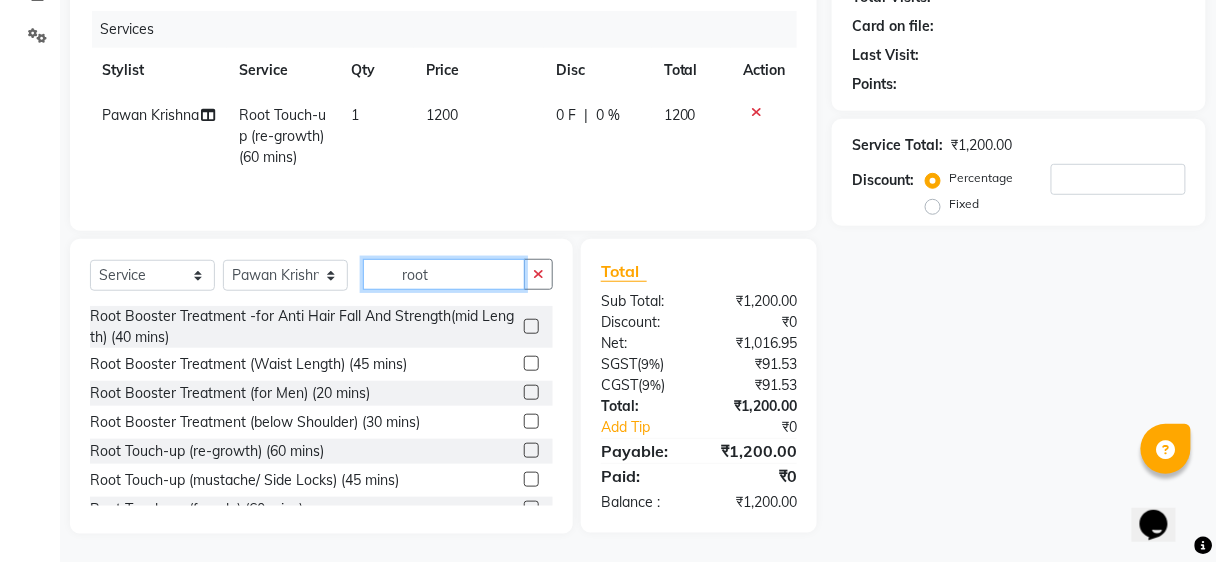 click on "root" 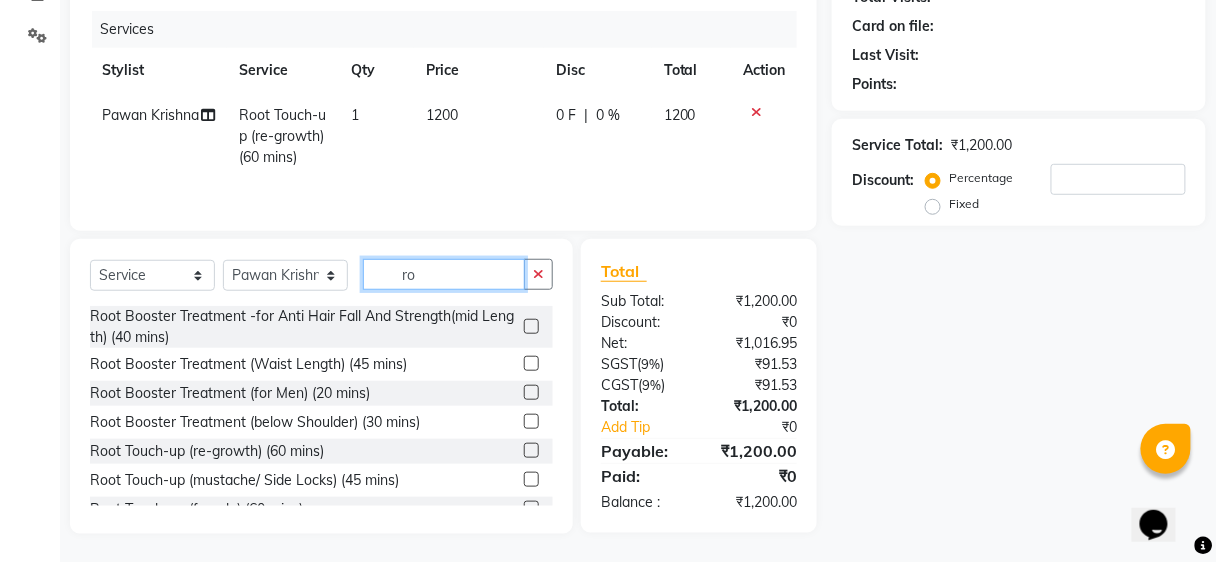 type on "r" 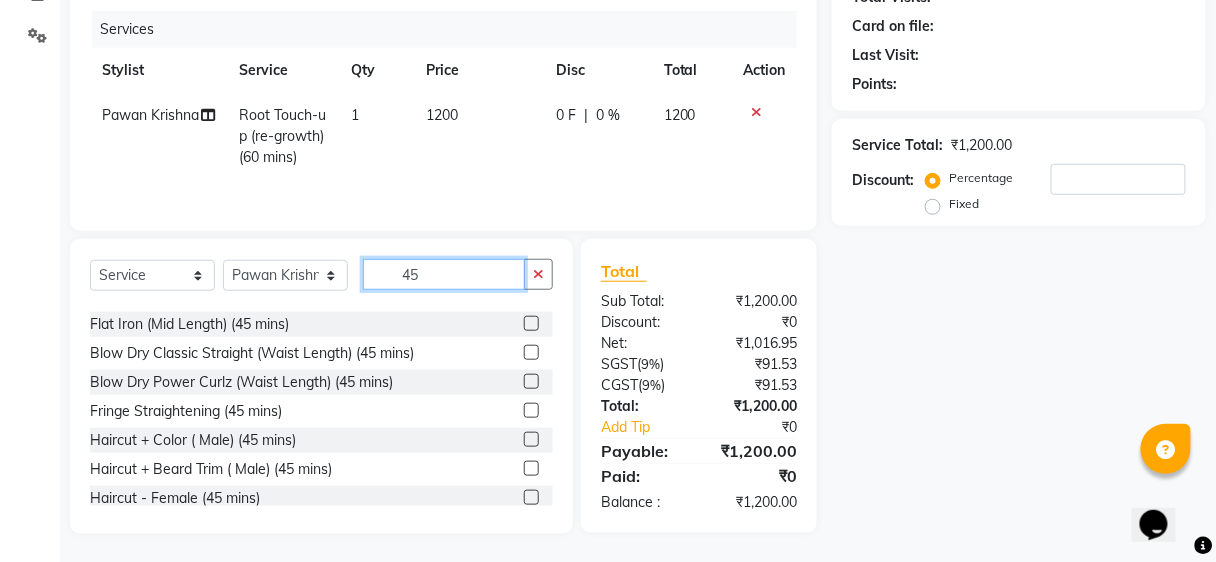 scroll, scrollTop: 466, scrollLeft: 0, axis: vertical 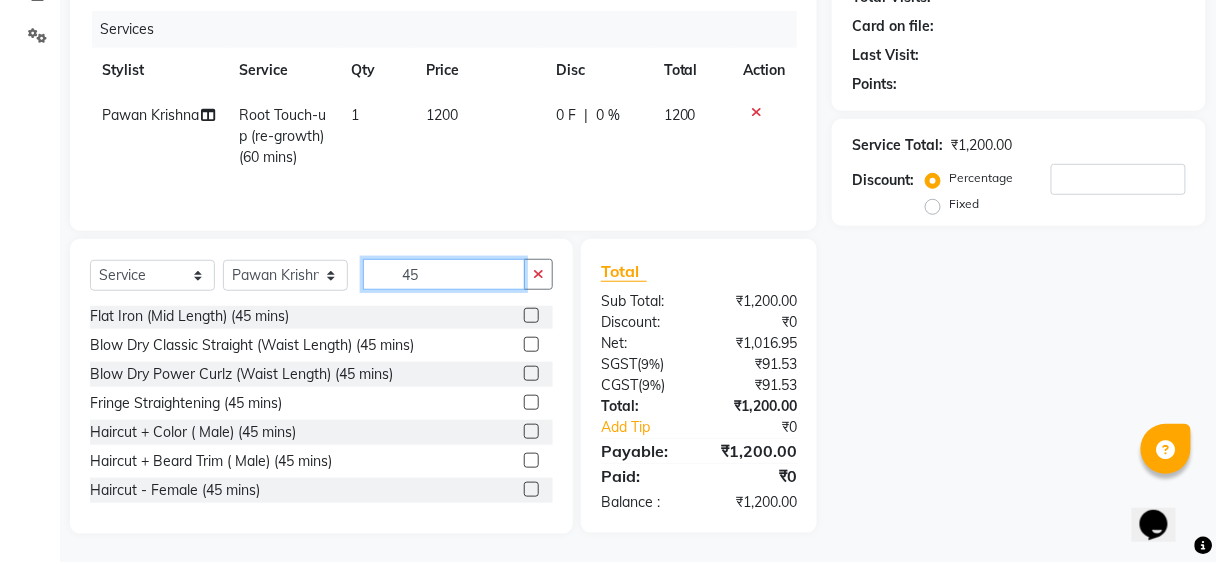 type on "45" 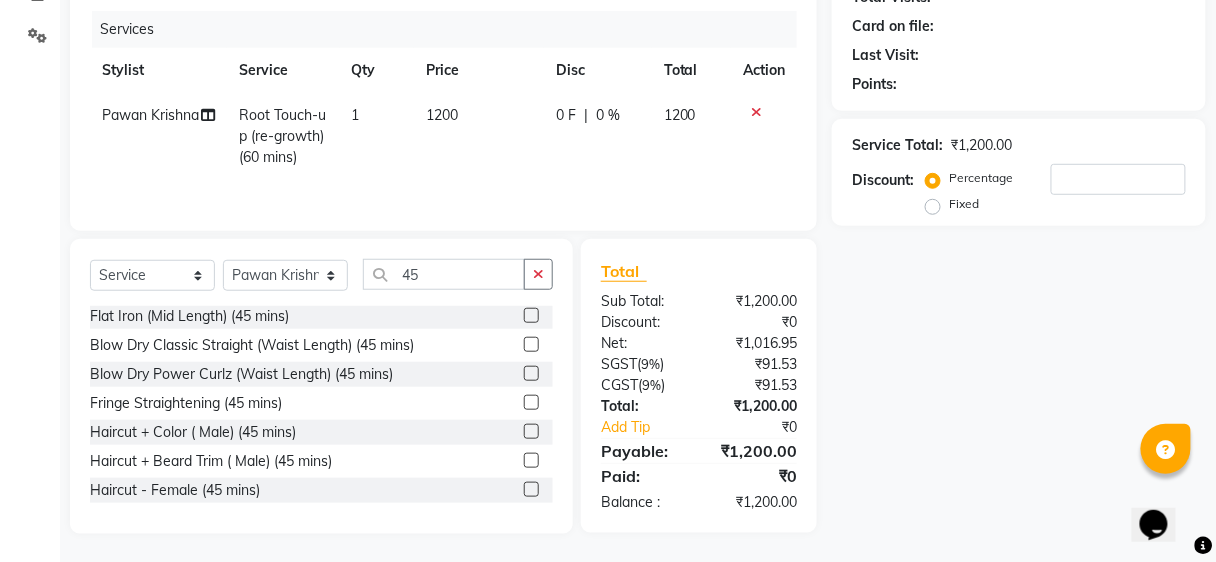 click on "Haircut - Female (45 mins)" 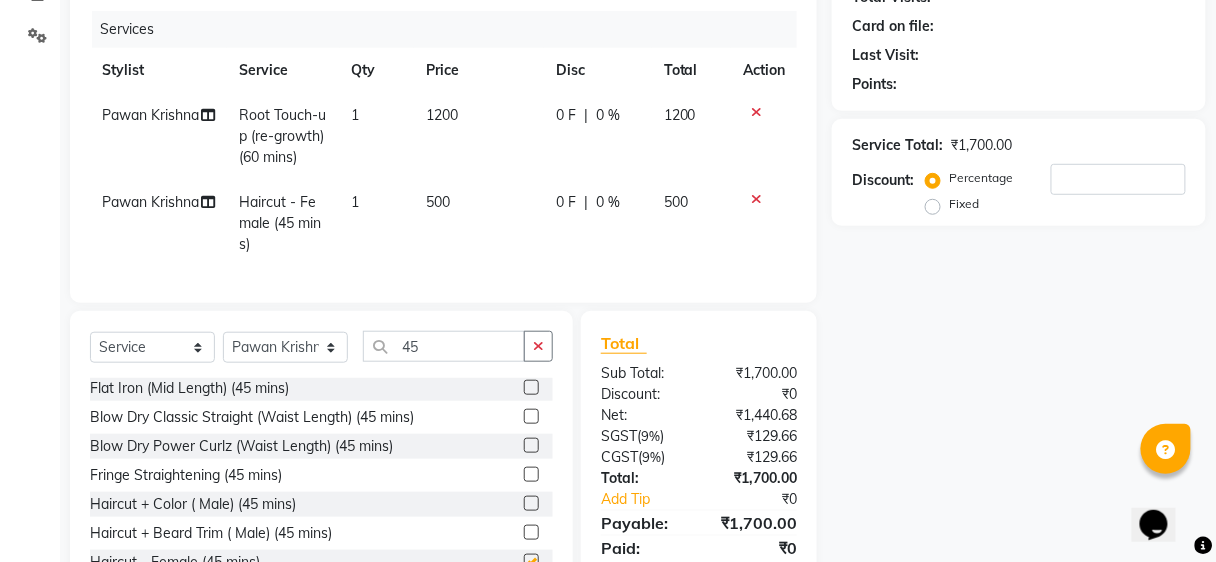 checkbox on "false" 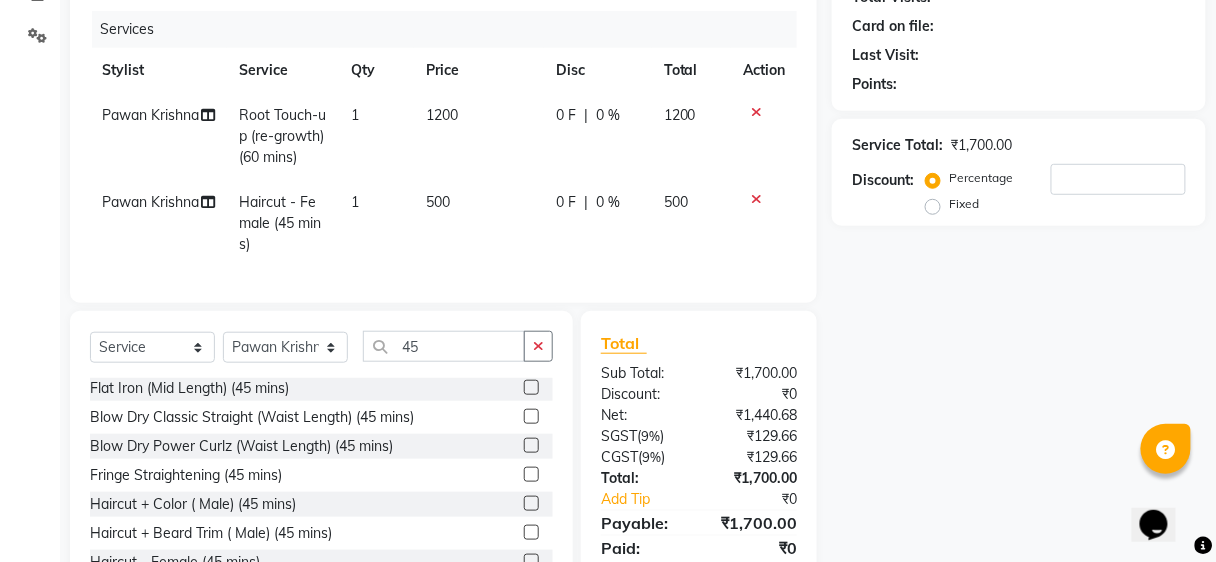 scroll, scrollTop: 77, scrollLeft: 0, axis: vertical 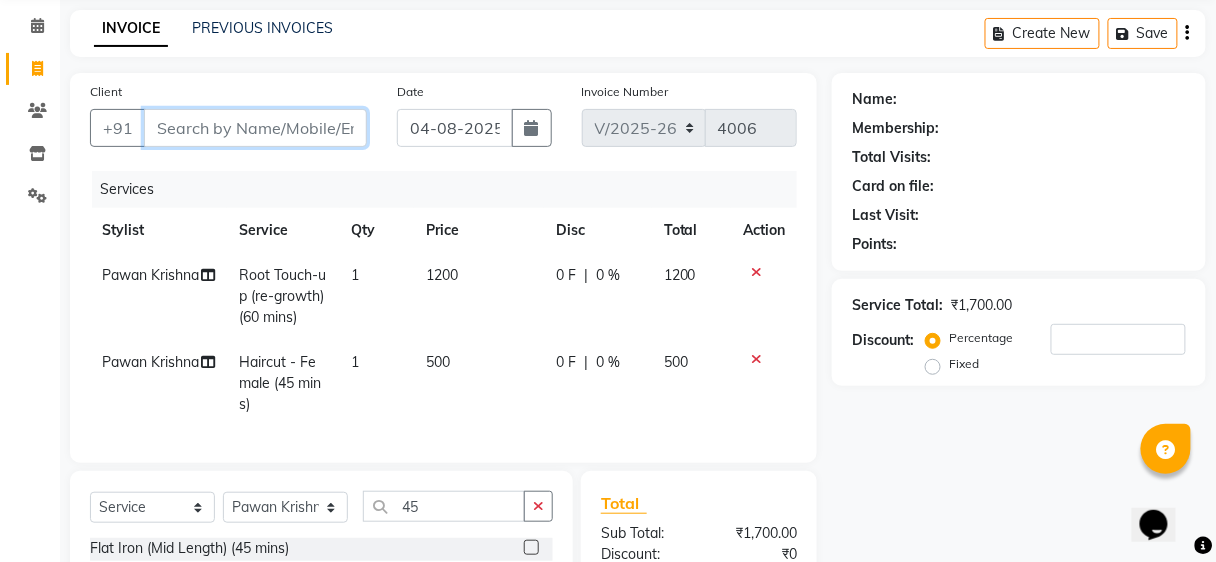 click on "Client" at bounding box center [255, 128] 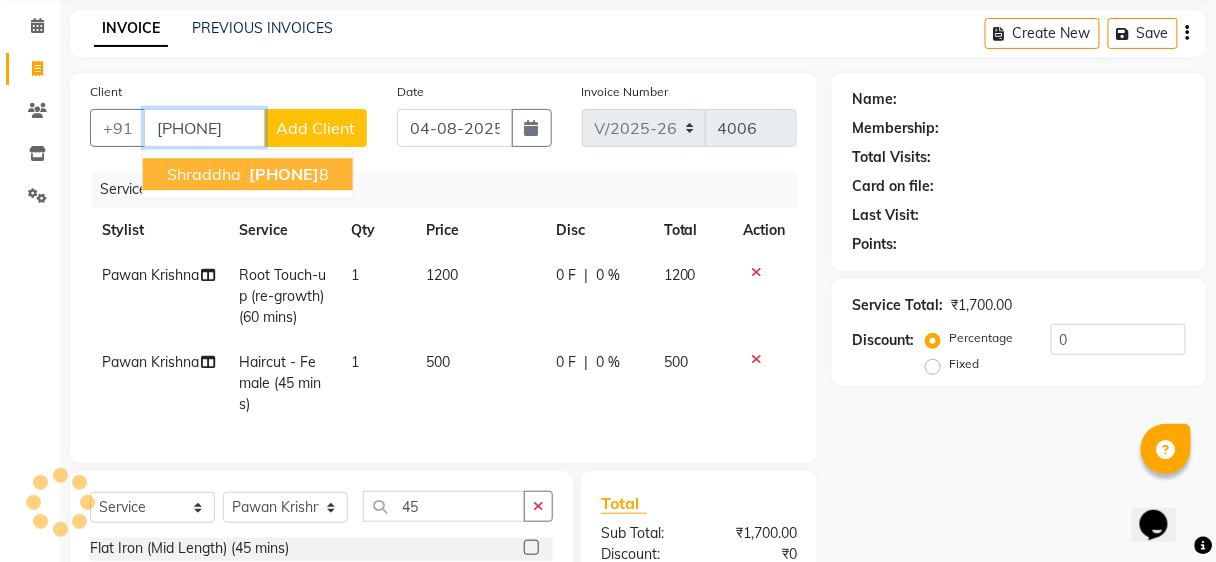 type on "[PHONE]" 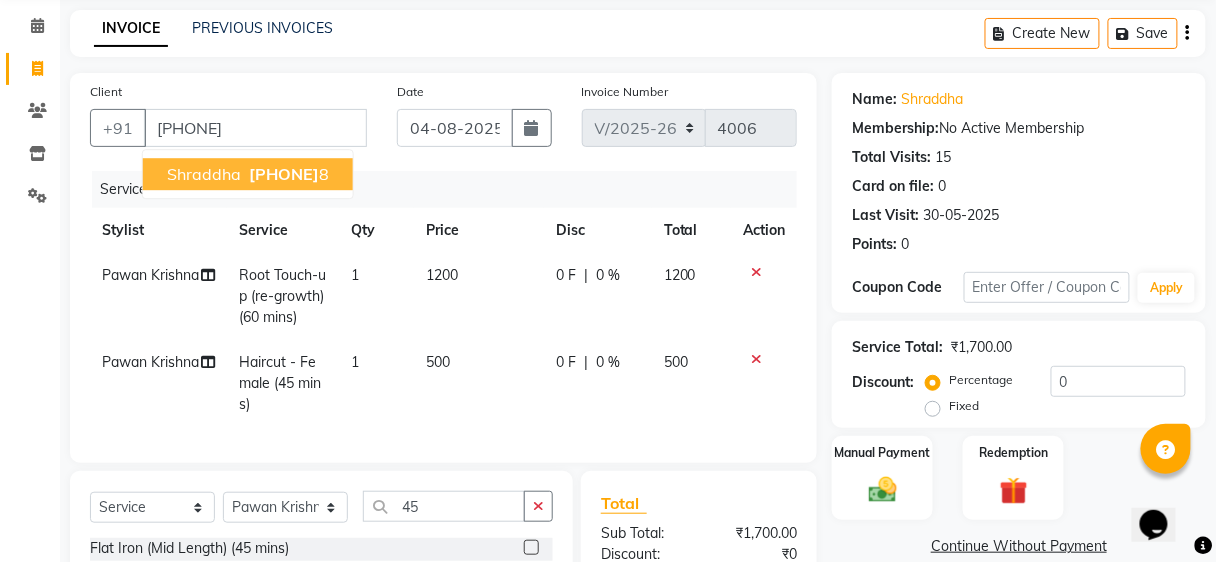 click on "[PHONE]" at bounding box center (284, 174) 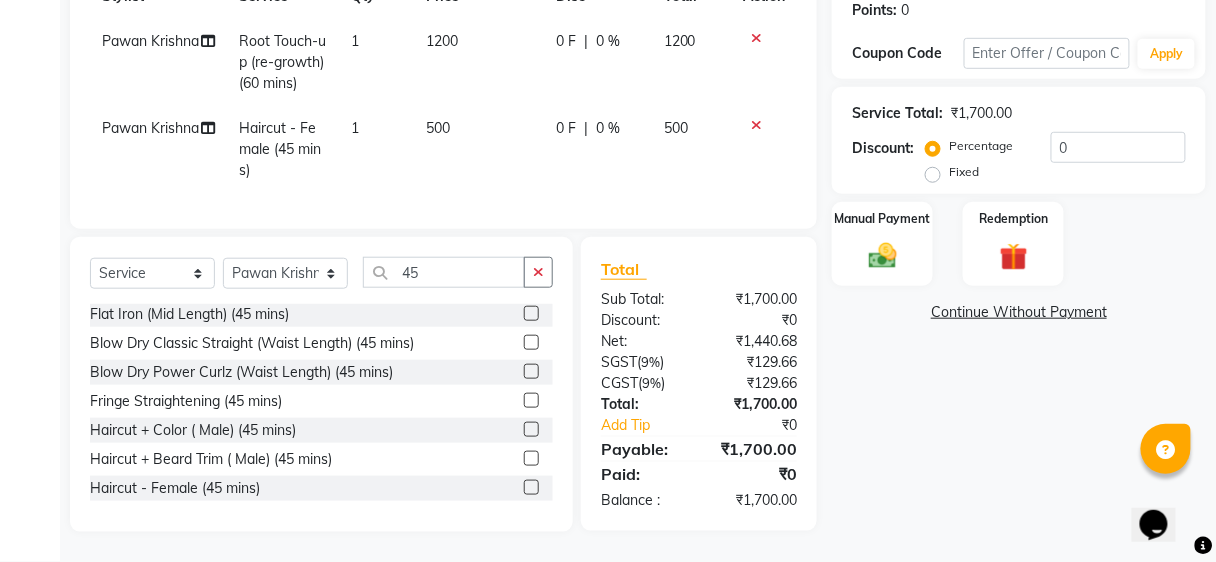 scroll, scrollTop: 321, scrollLeft: 0, axis: vertical 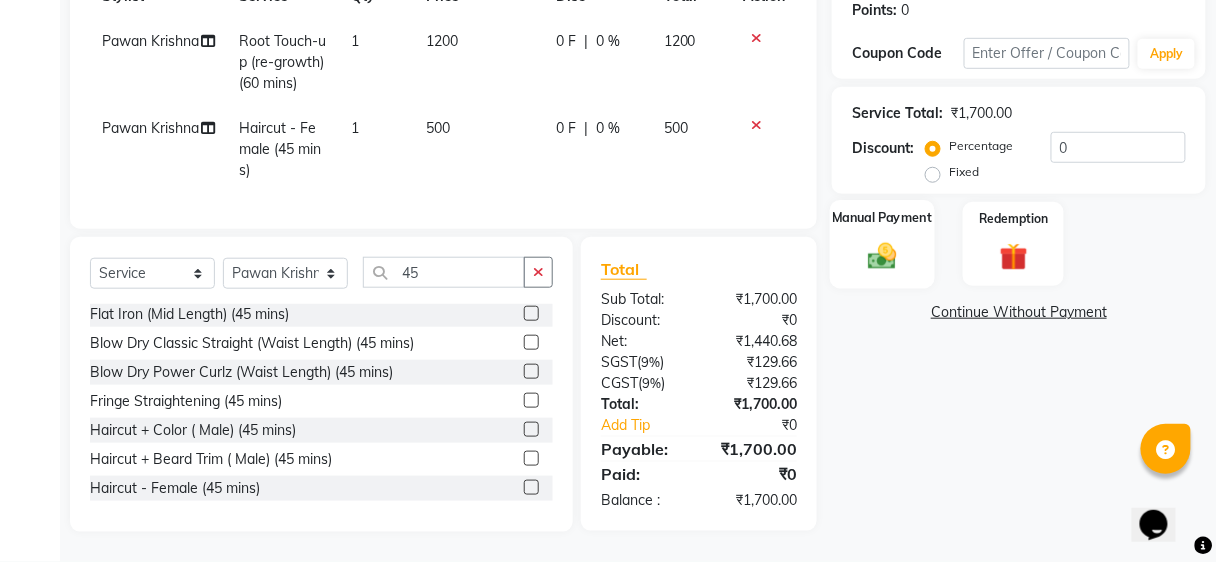 click 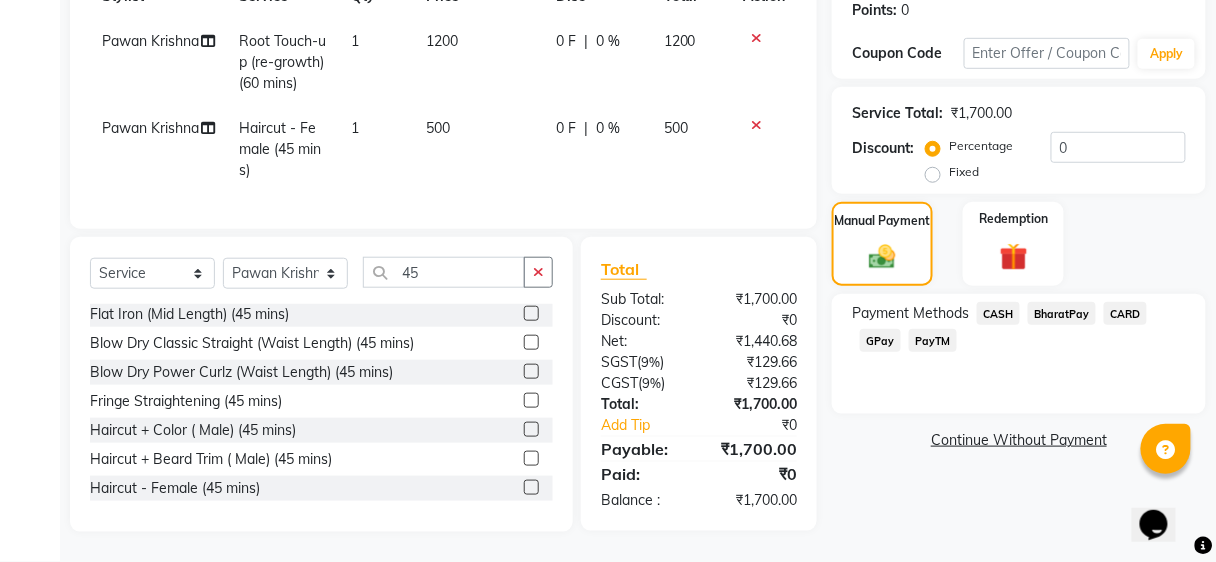 click on "CARD" 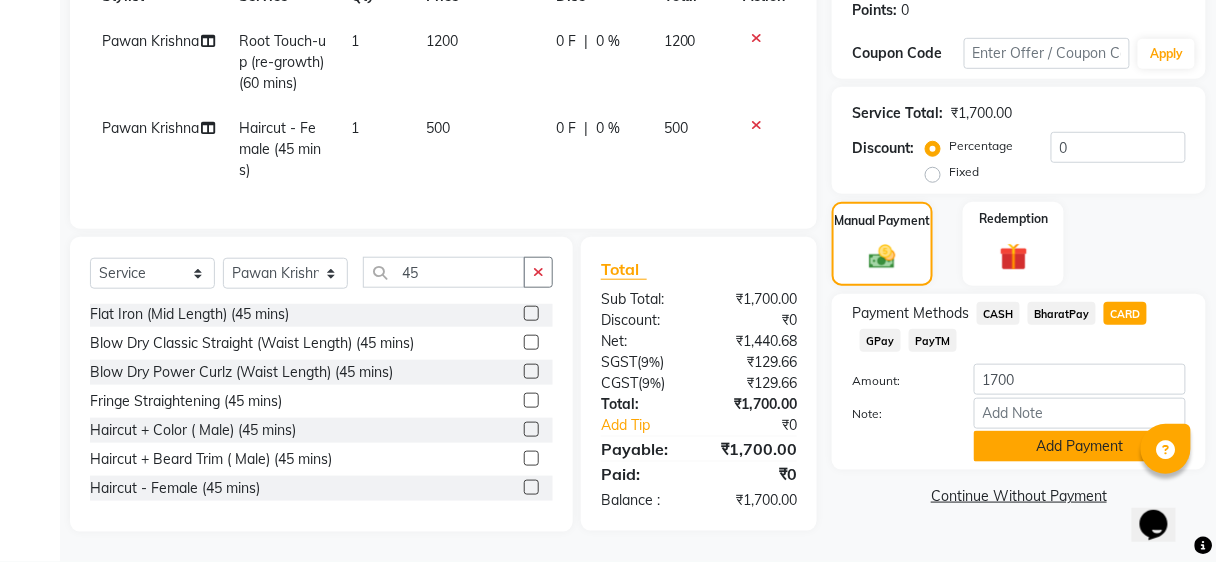 click on "Add Payment" 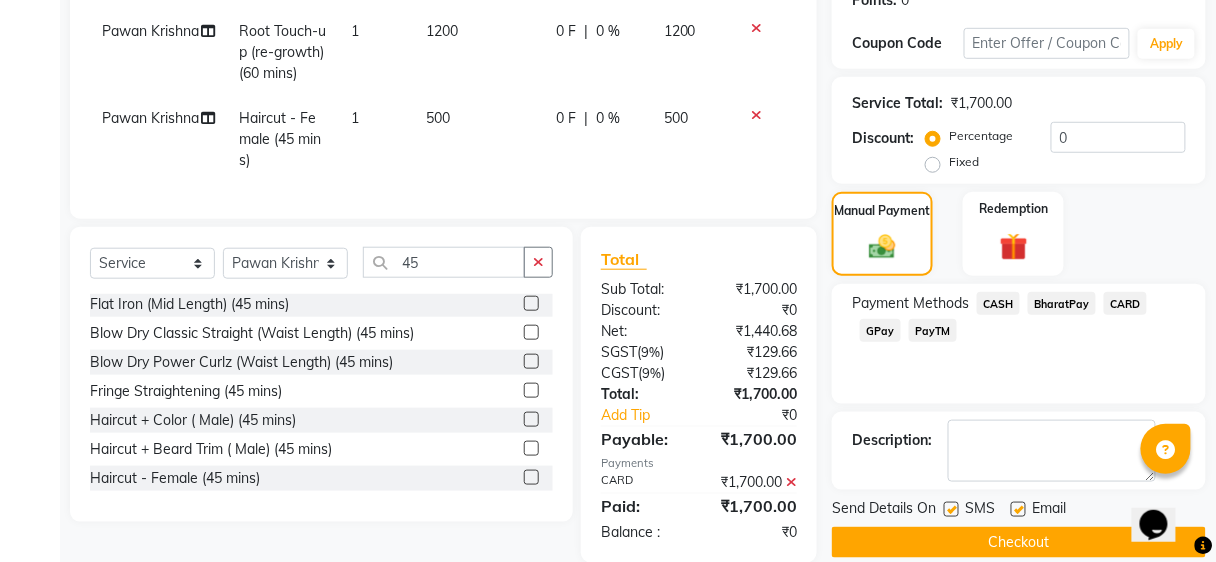 scroll, scrollTop: 382, scrollLeft: 0, axis: vertical 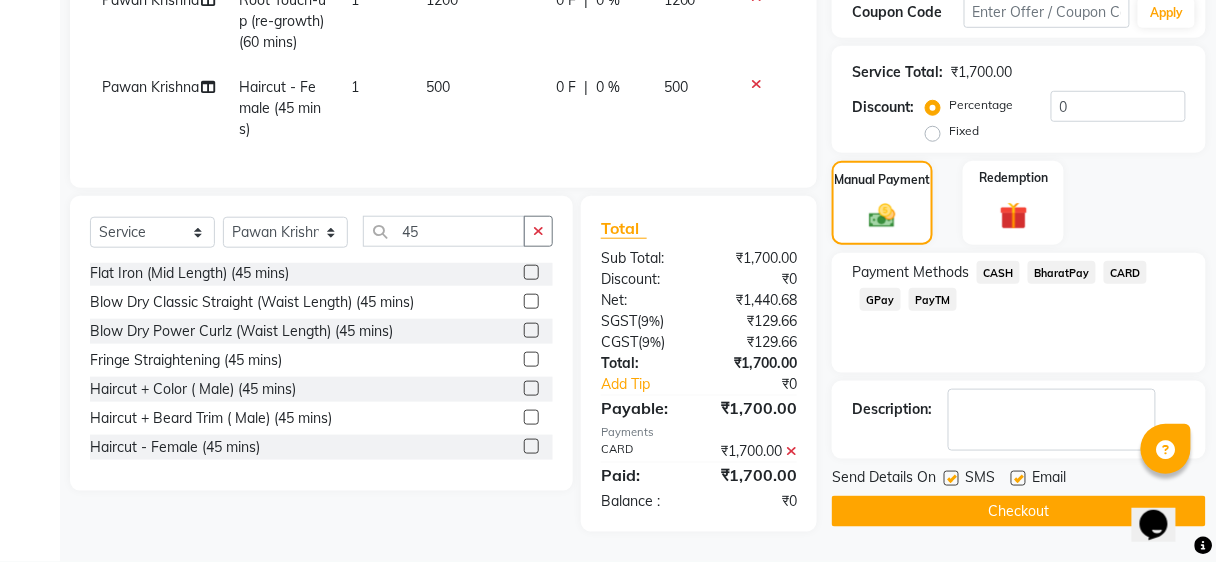 click on "Checkout" 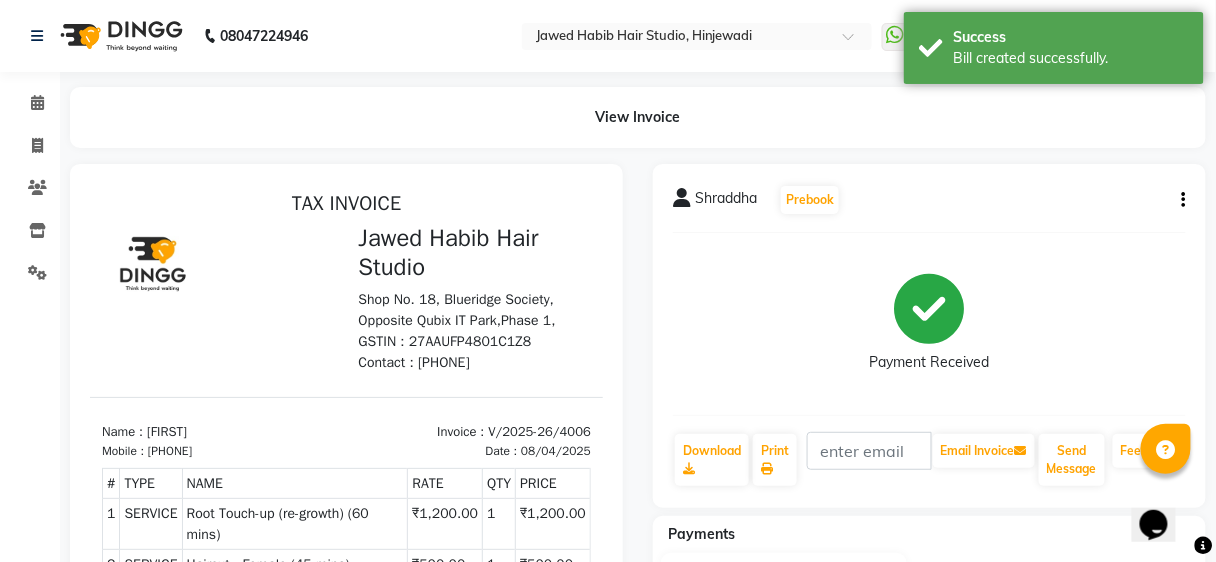 scroll, scrollTop: 0, scrollLeft: 0, axis: both 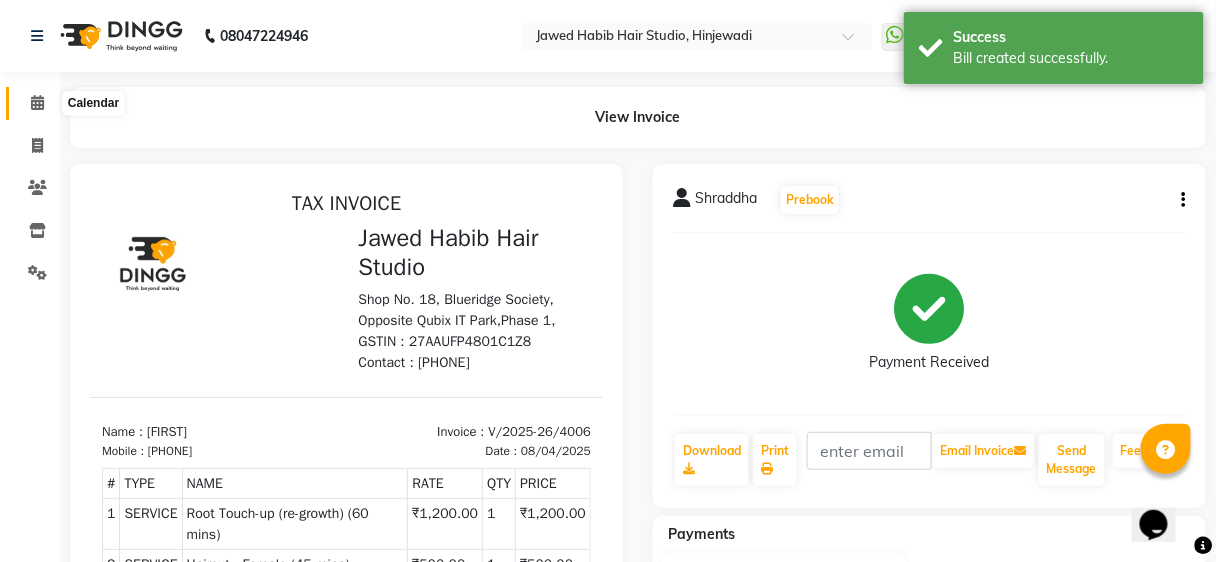 click 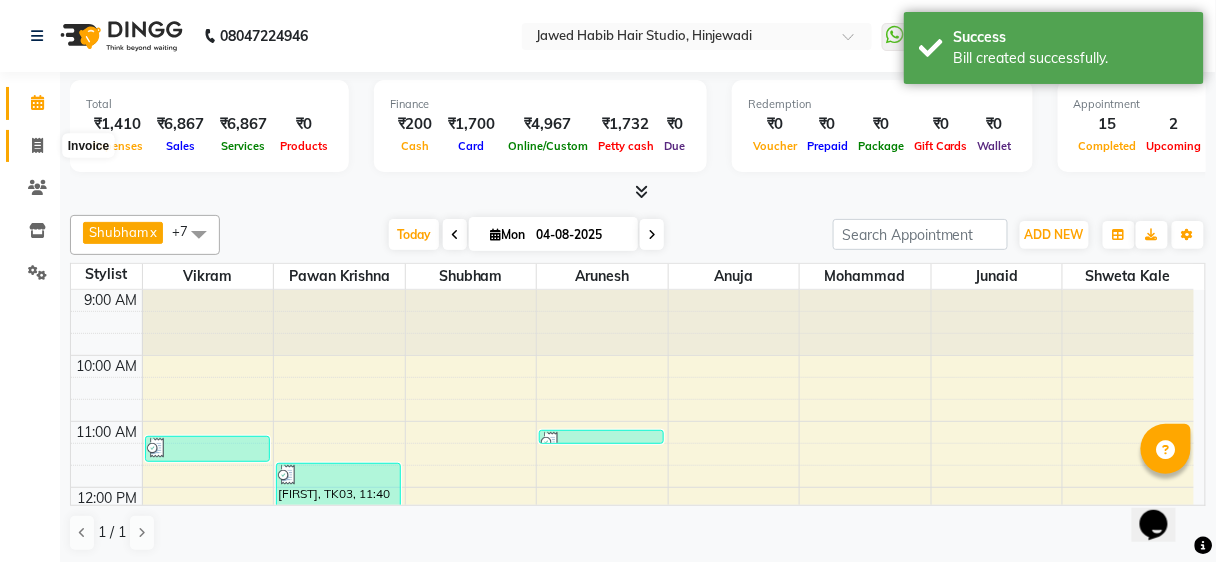 click 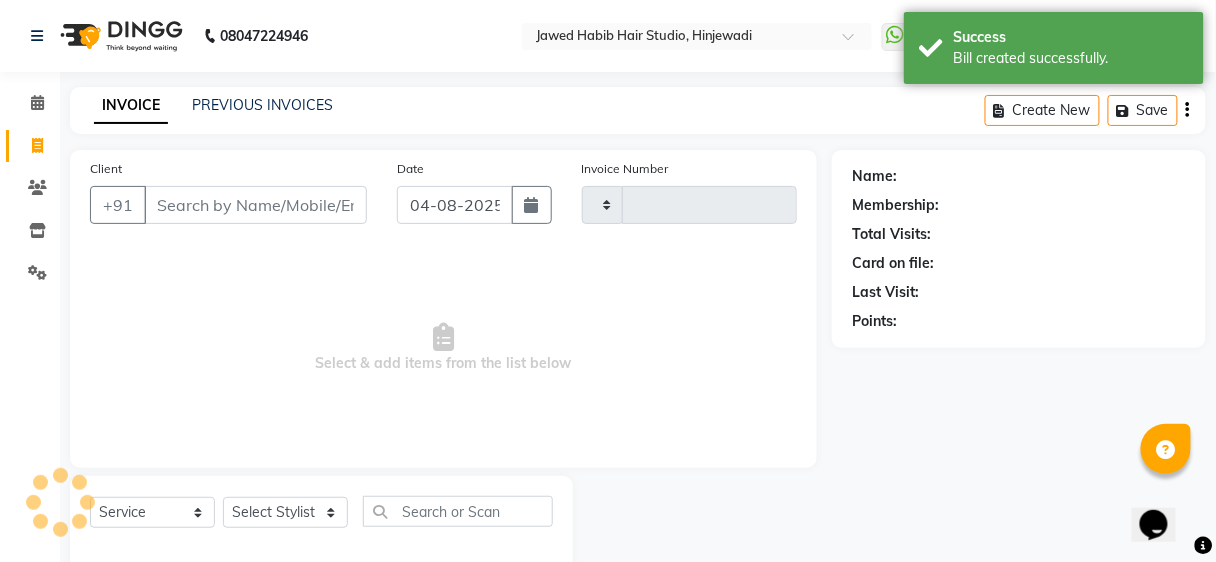 type on "4007" 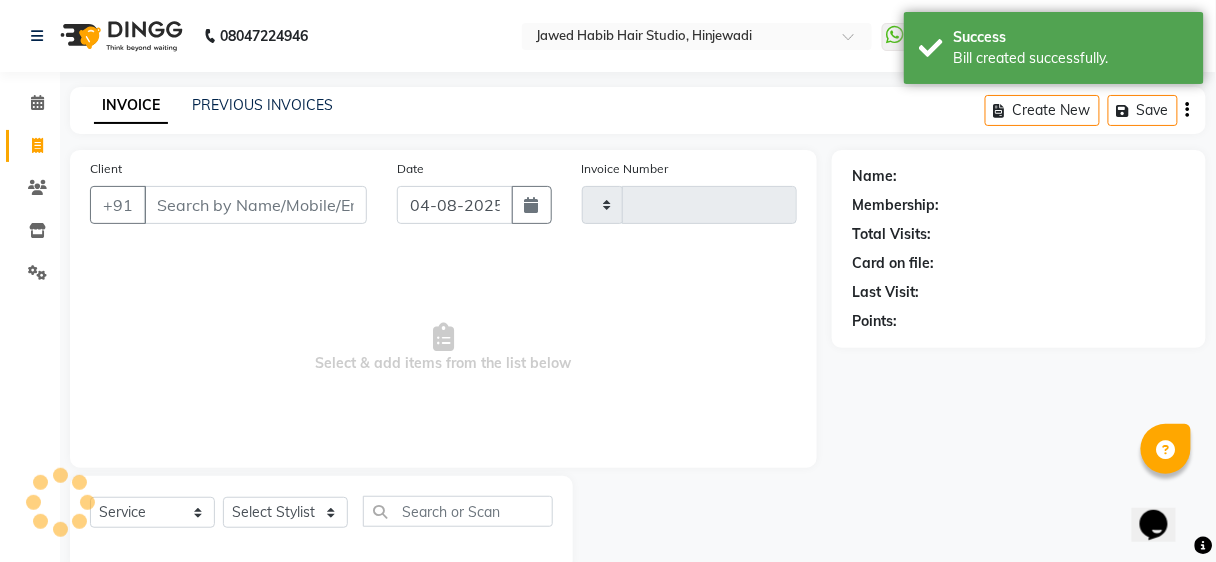 select on "627" 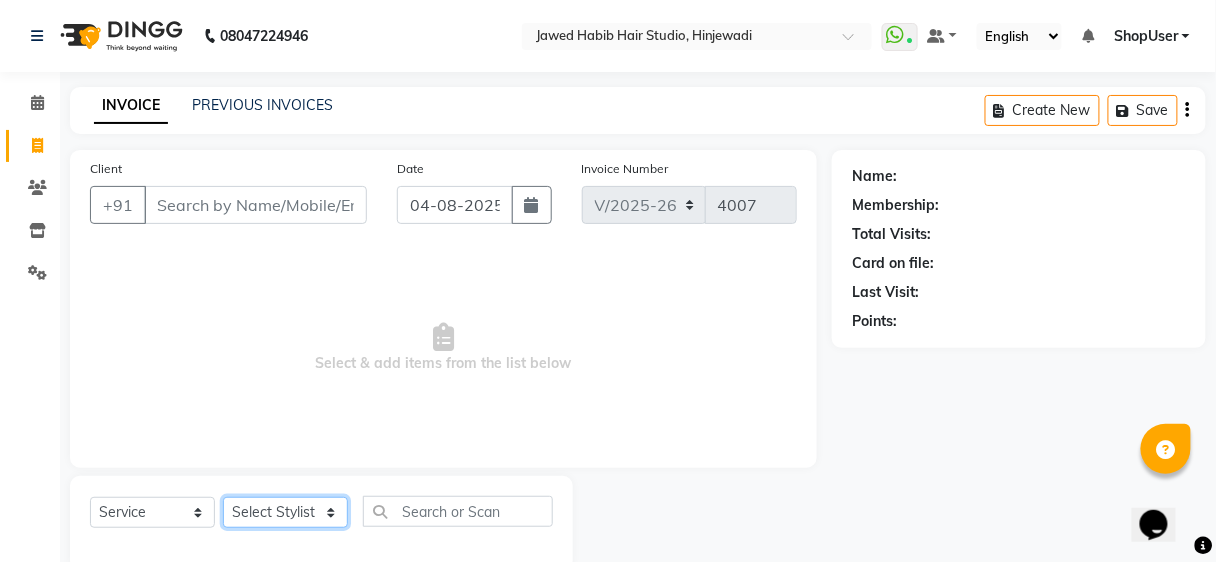 click on "Select Stylist Ajinkya Anuja Arunesh Avinash Junaid Mohammad Pawan Krishna Rushikesh ShopUser Shubham Shweta Kale Vikram" 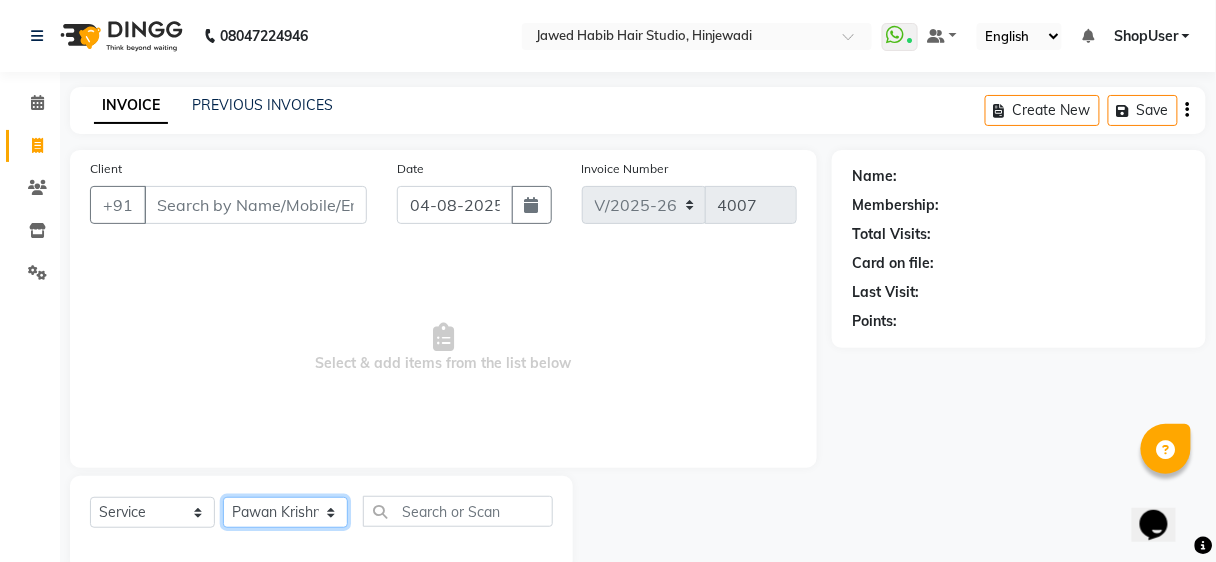 click on "Select Stylist Ajinkya Anuja Arunesh Avinash Junaid Mohammad Pawan Krishna Rushikesh ShopUser Shubham Shweta Kale Vikram" 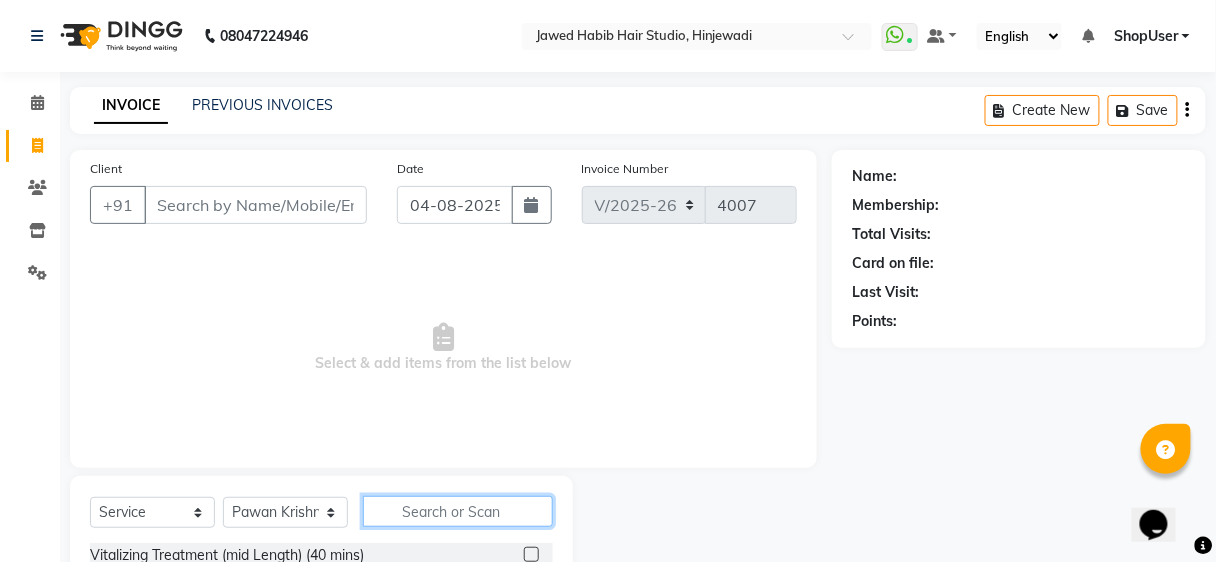 click 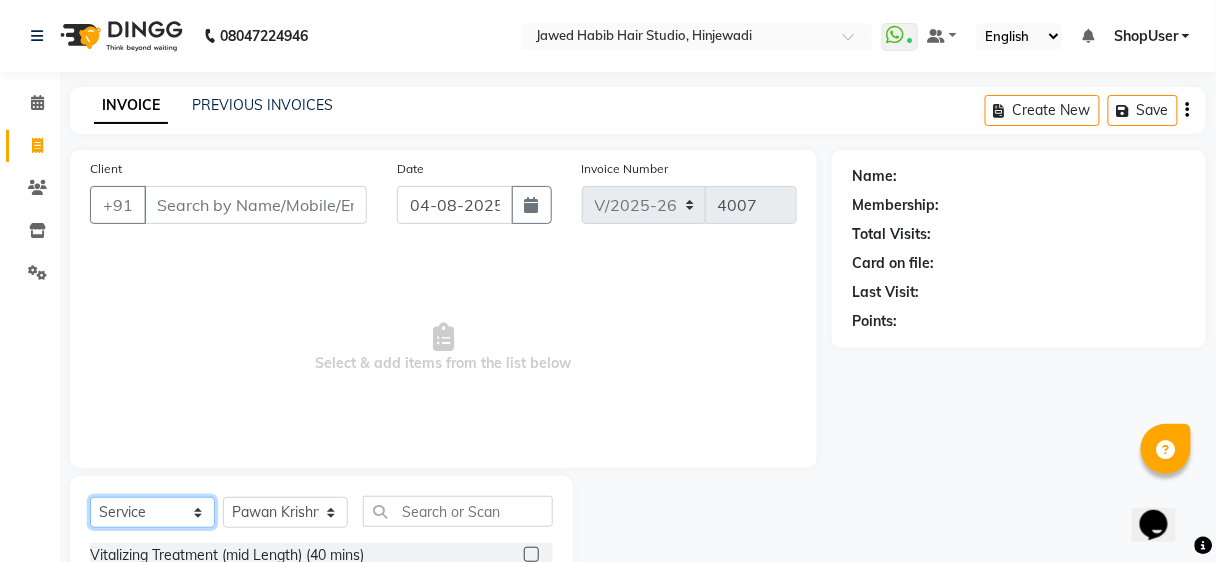 click on "Select  Service  Product  Membership  Package Voucher Prepaid Gift Card" 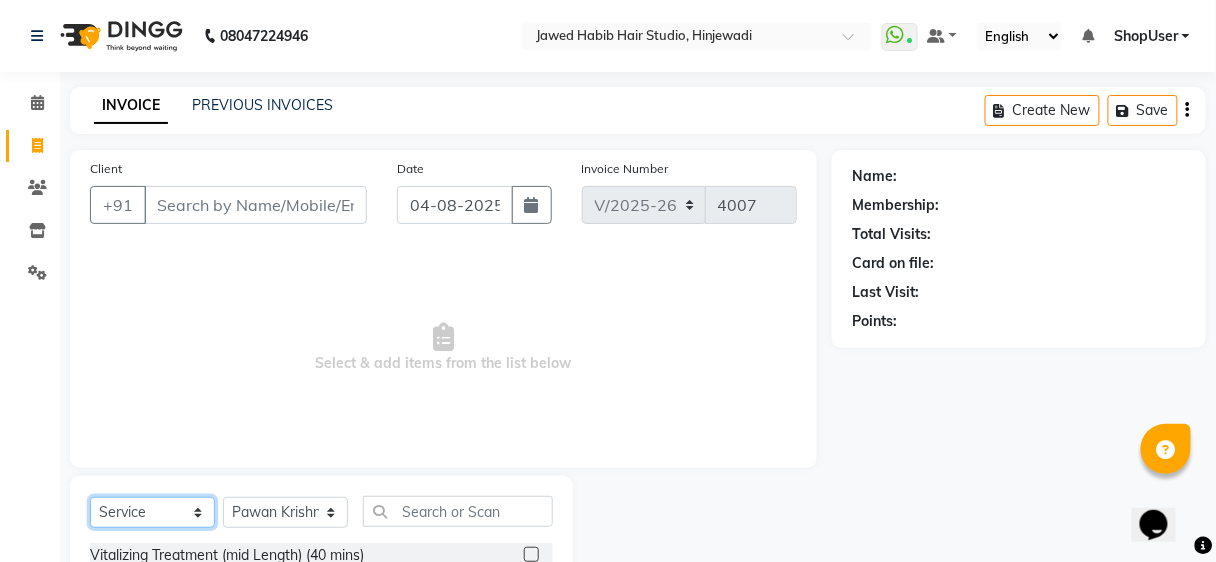 select on "product" 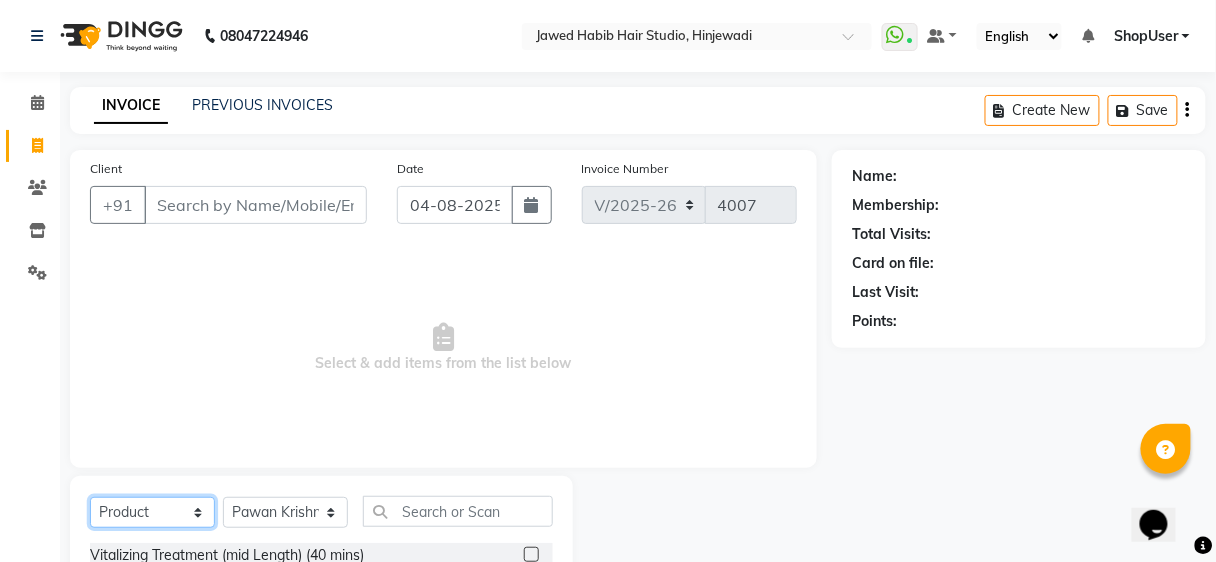 click on "Select  Service  Product  Membership  Package Voucher Prepaid Gift Card" 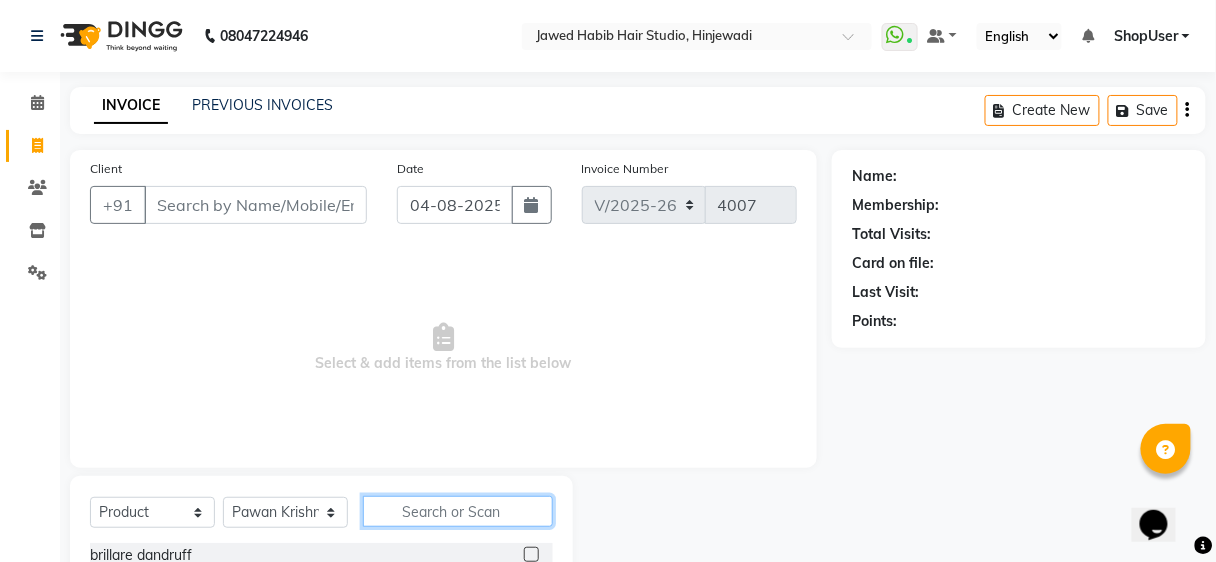 click 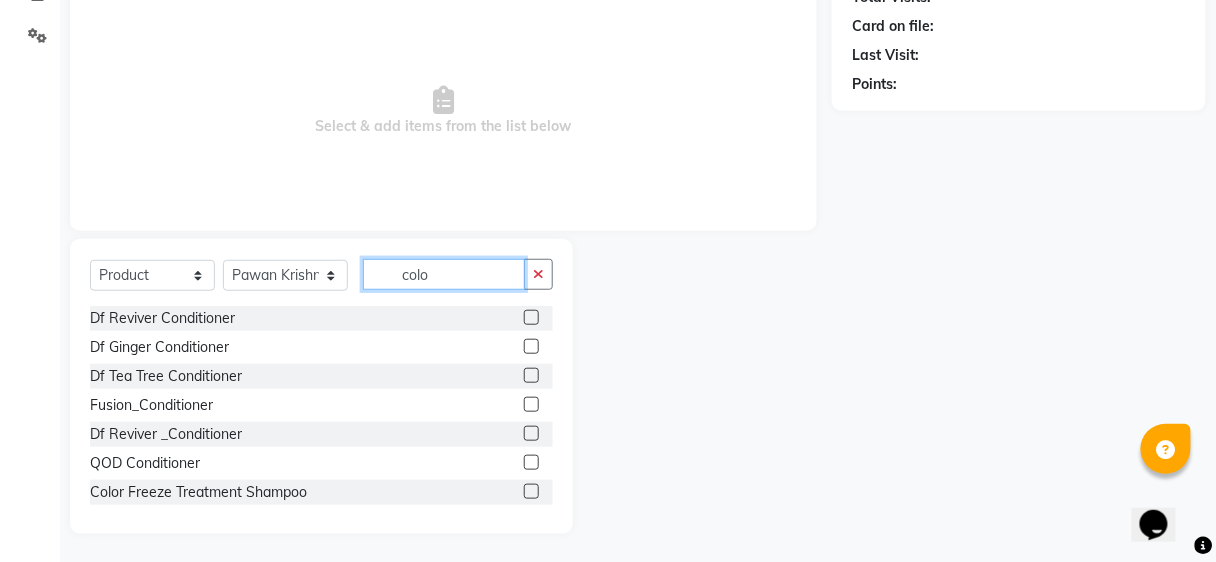 scroll, scrollTop: 95, scrollLeft: 0, axis: vertical 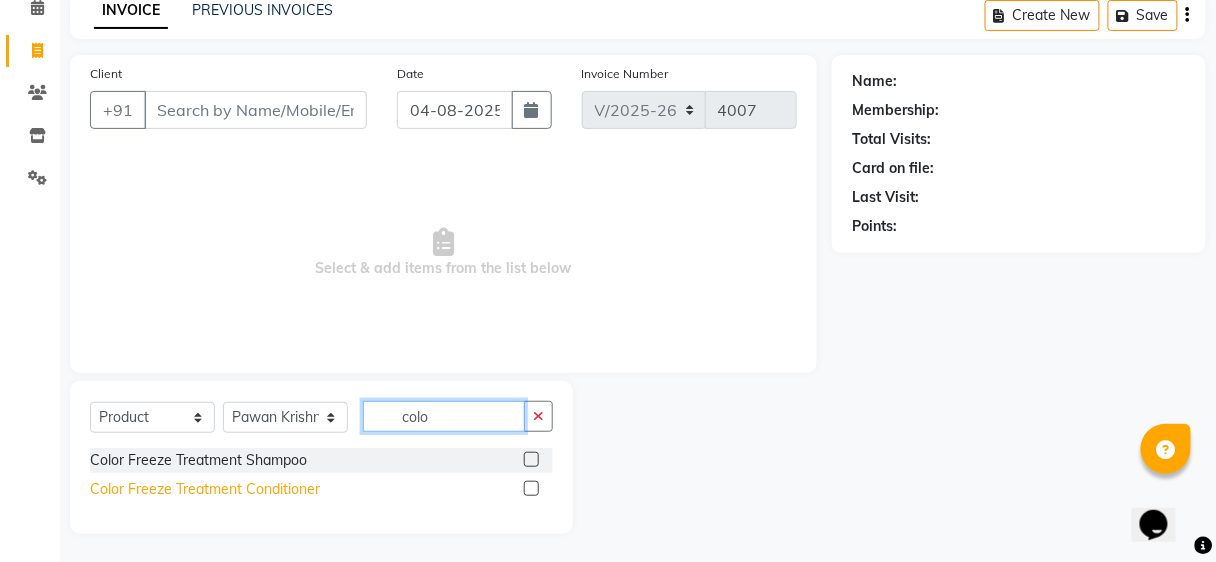 type on "colo" 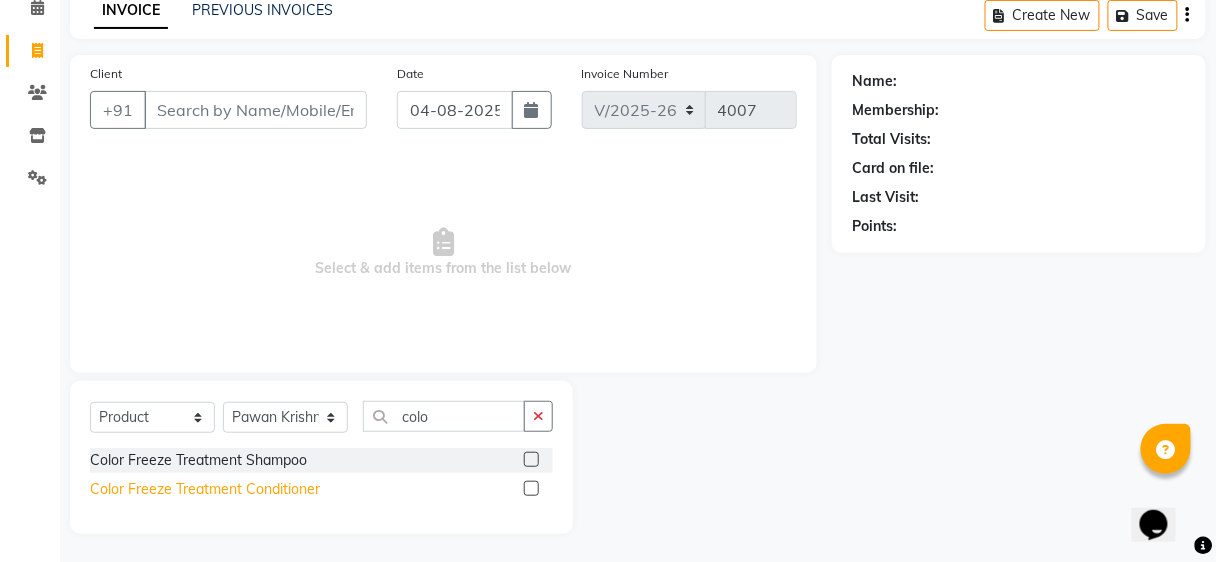click on "Color Freeze Treatment Conditioner" 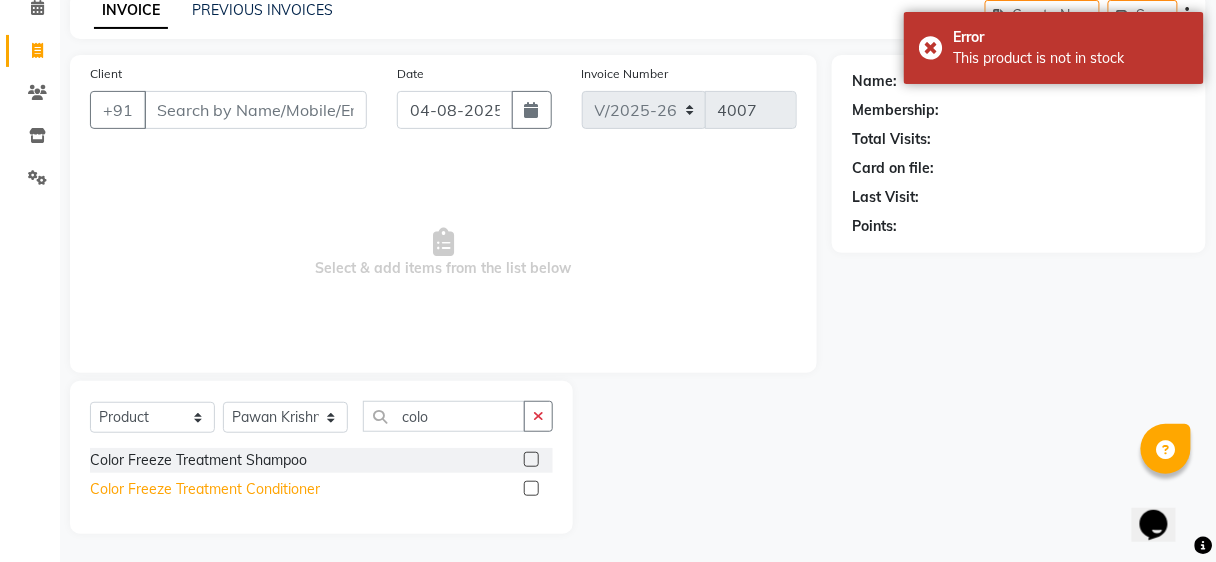click on "Color Freeze Treatment Conditioner" 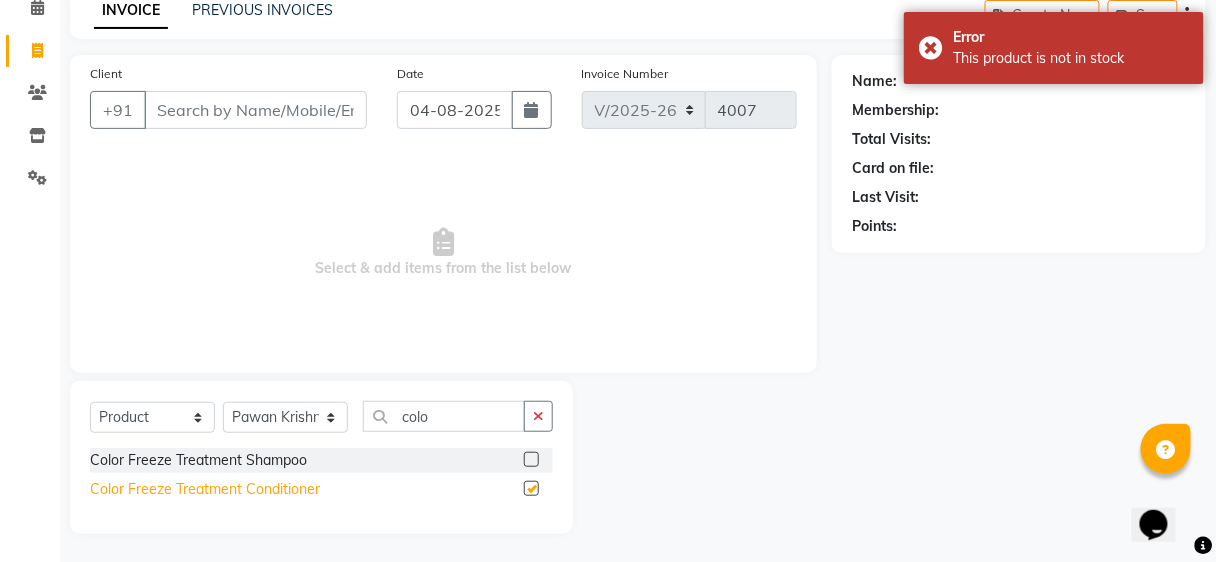 checkbox on "false" 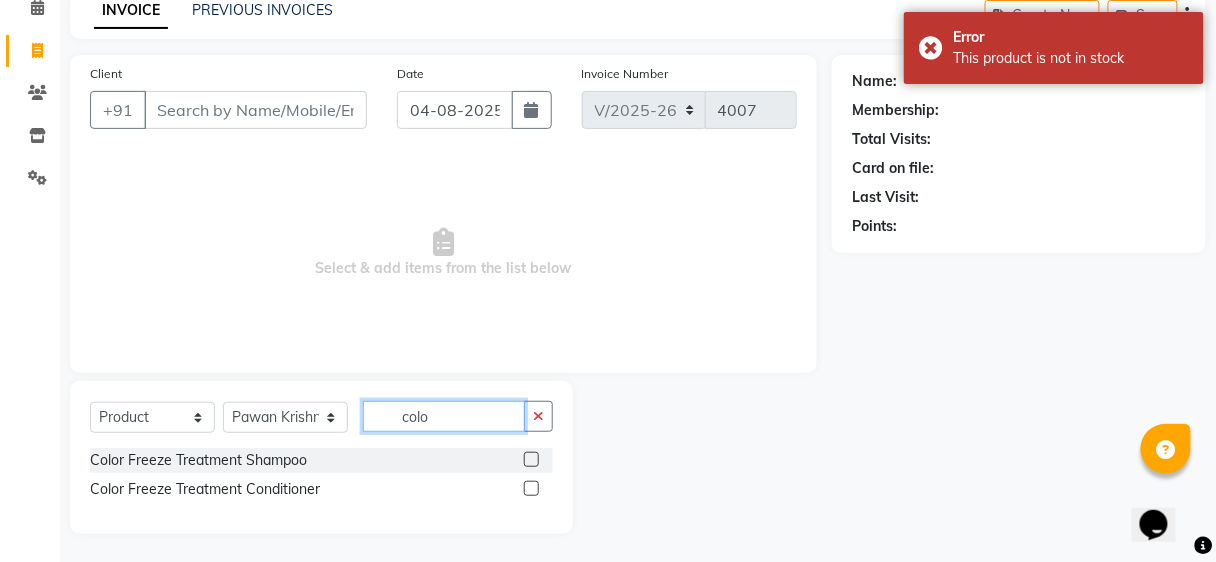 click on "colo" 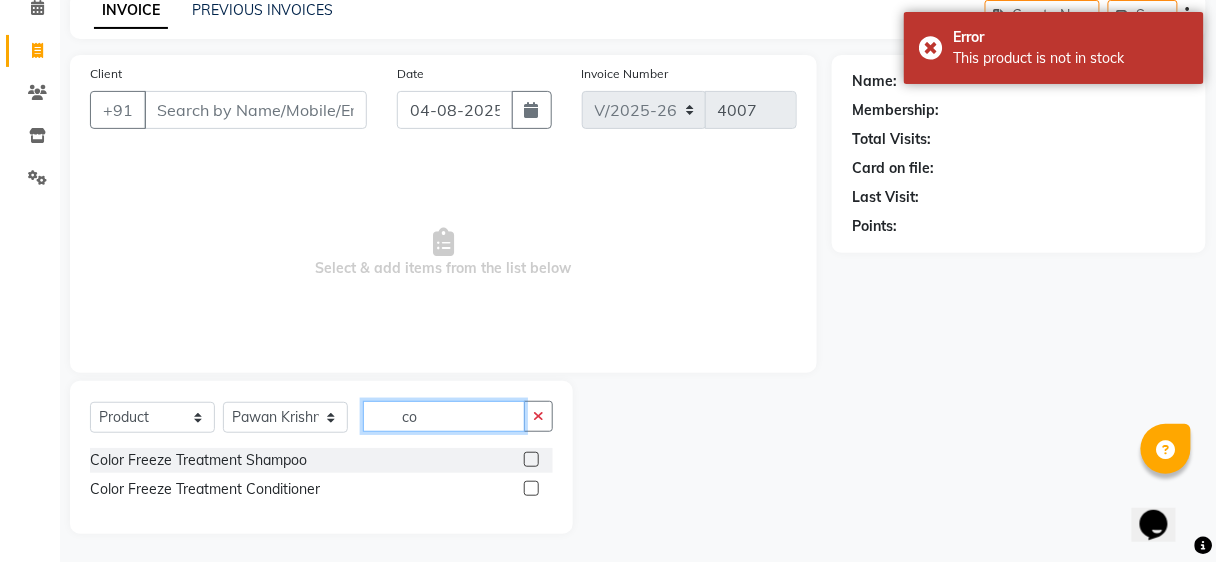 type on "c" 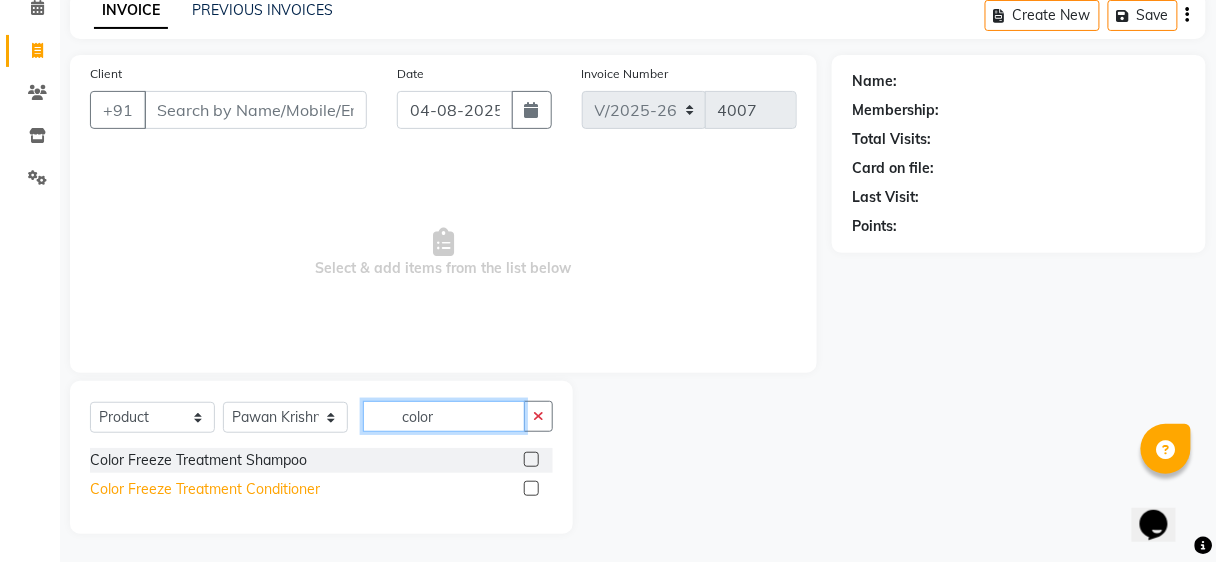 type on "color" 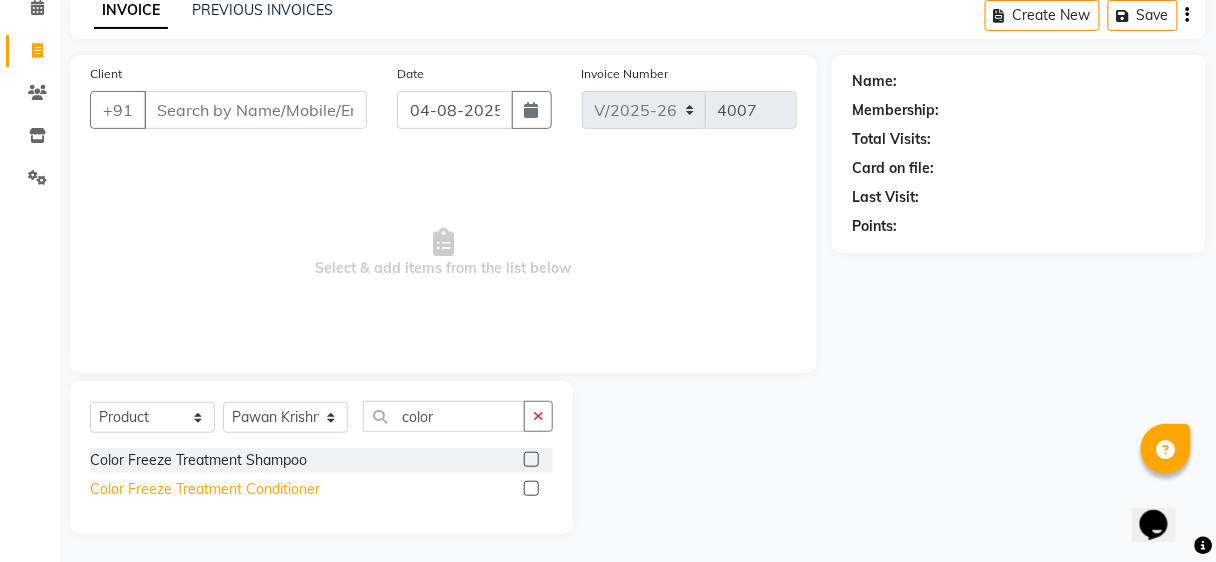 click on "Color Freeze Treatment Conditioner" 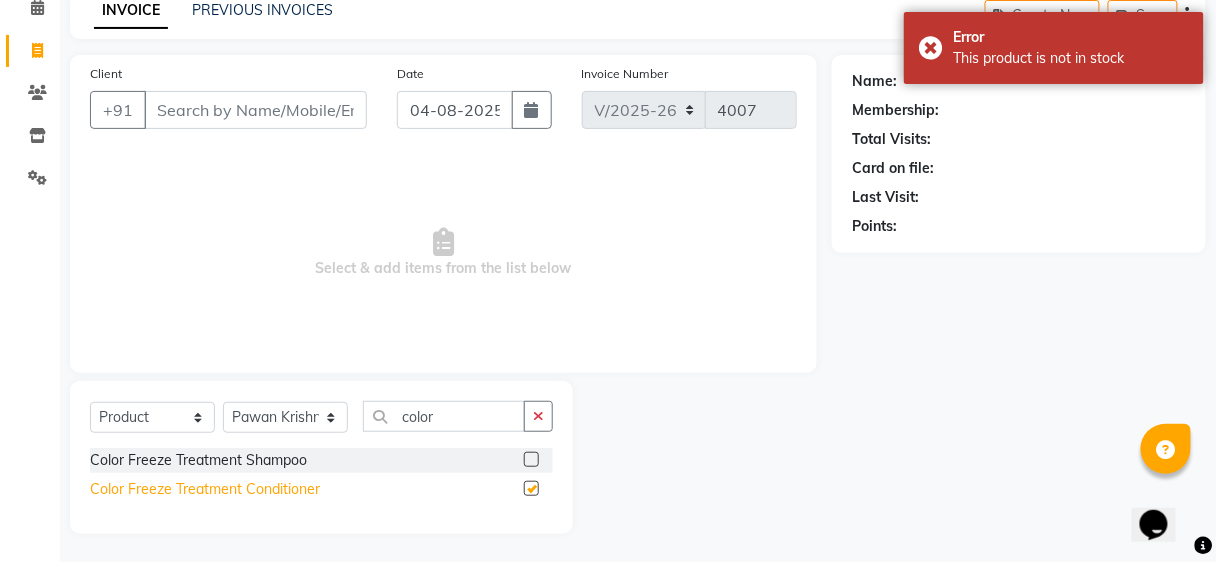 checkbox on "false" 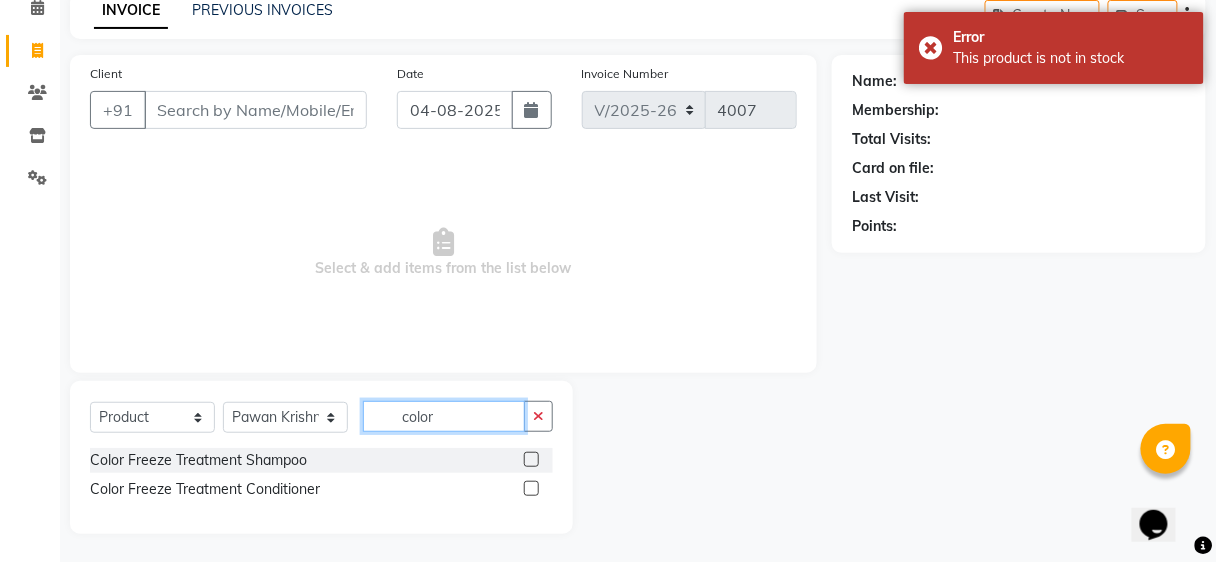 click on "color" 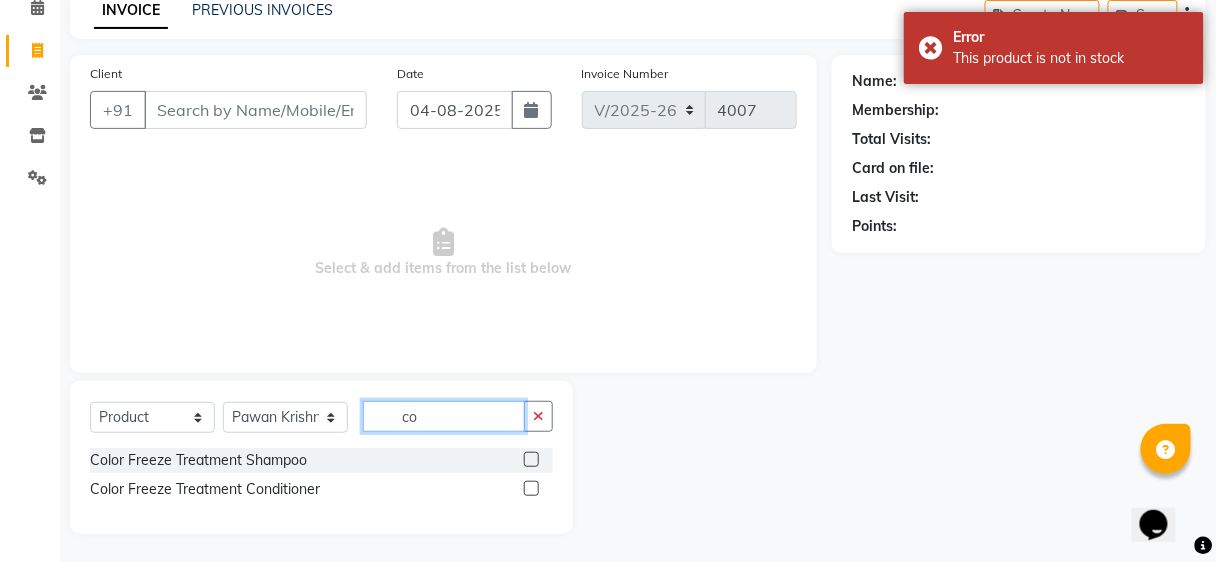 type on "c" 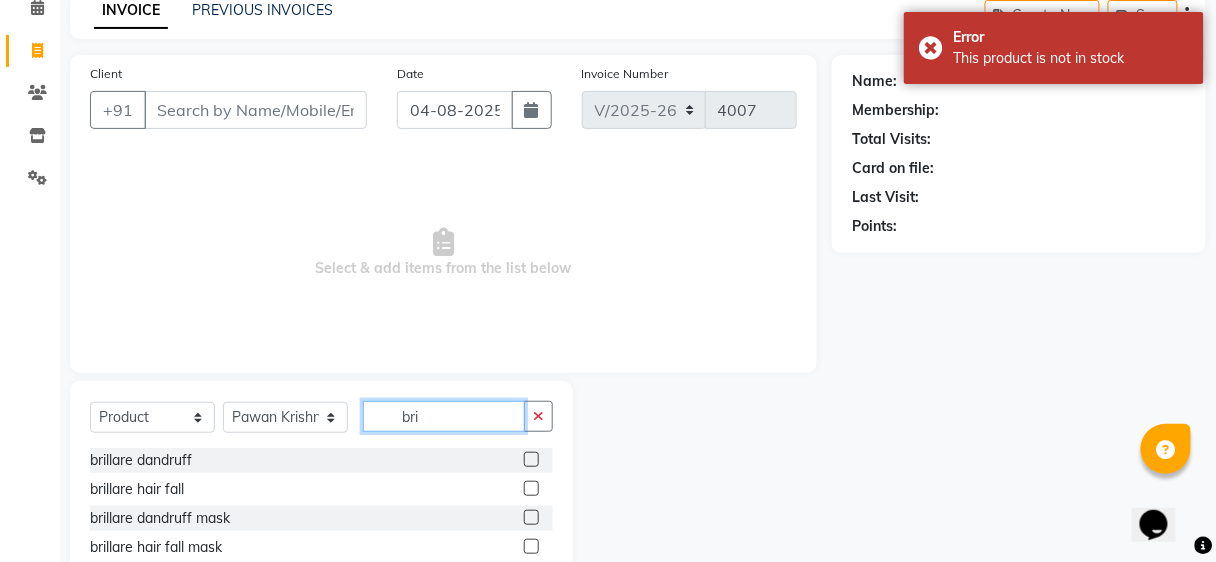 scroll, scrollTop: 2, scrollLeft: 0, axis: vertical 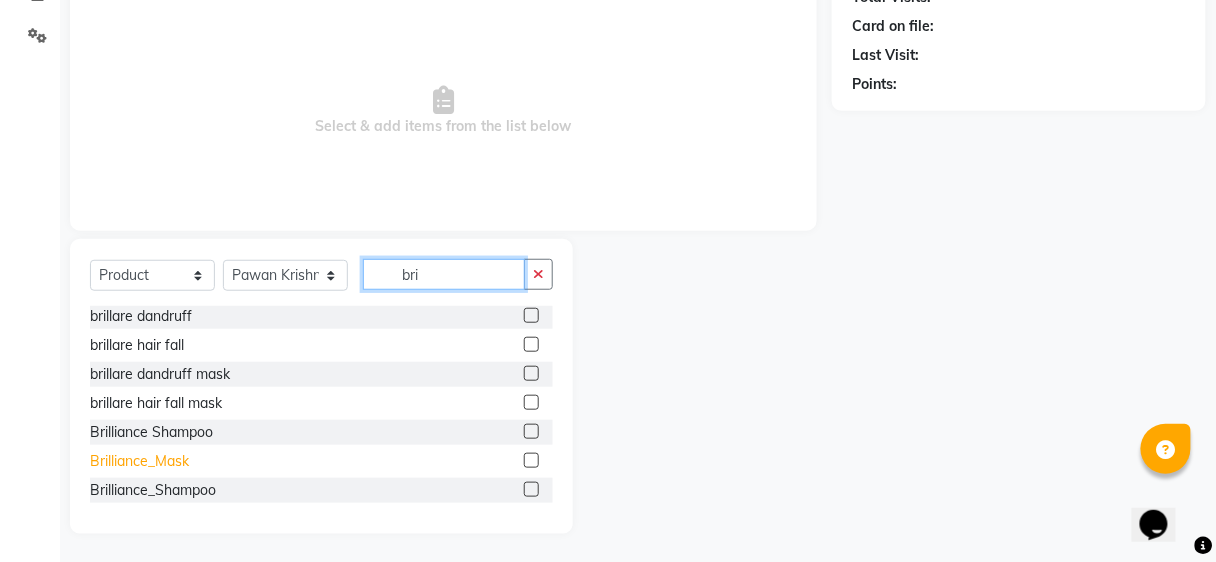 type on "bri" 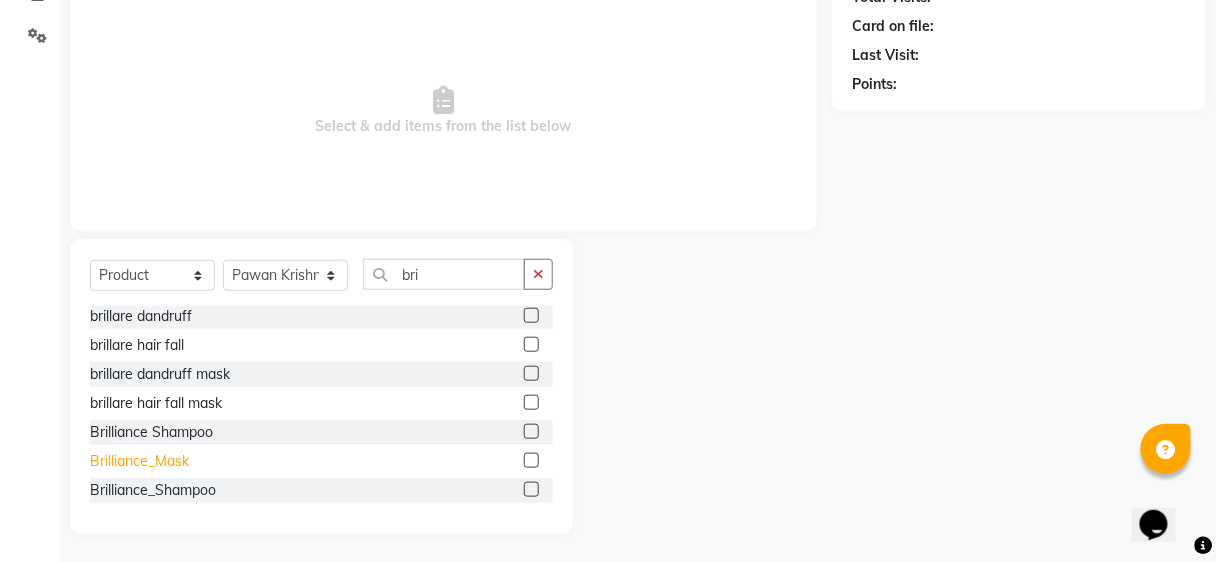 click on "Brilliance_Mask" 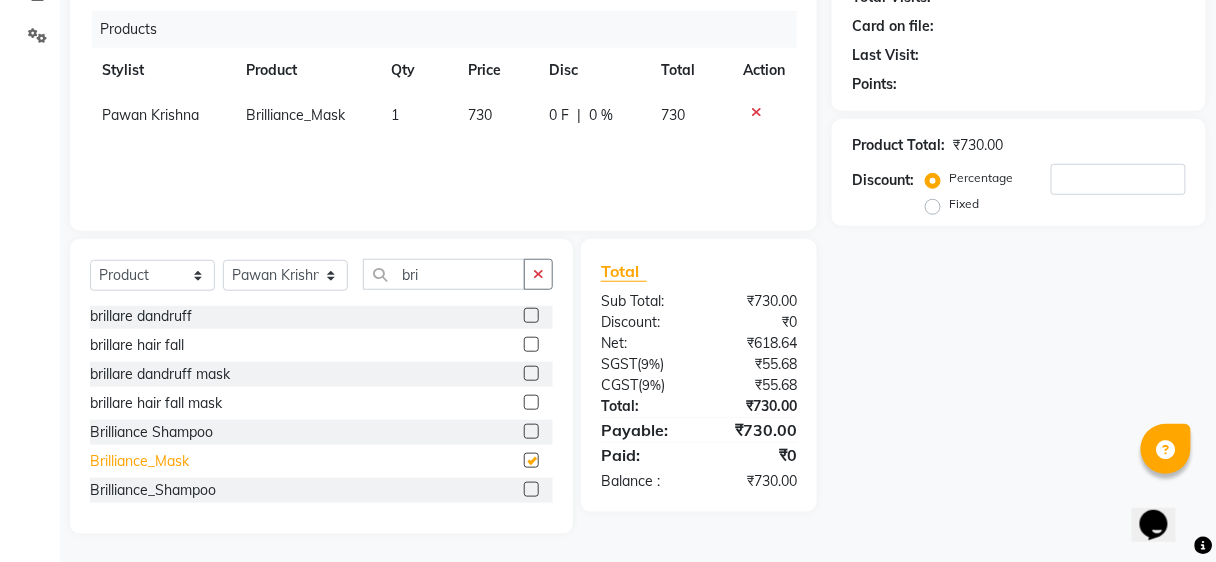 checkbox on "false" 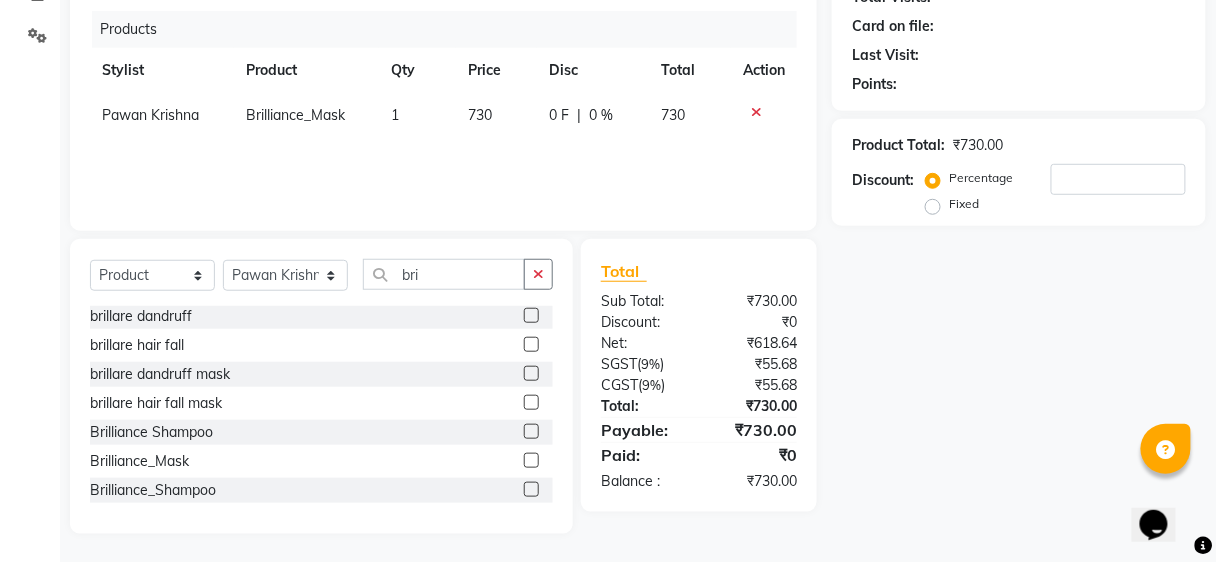 click on "730" 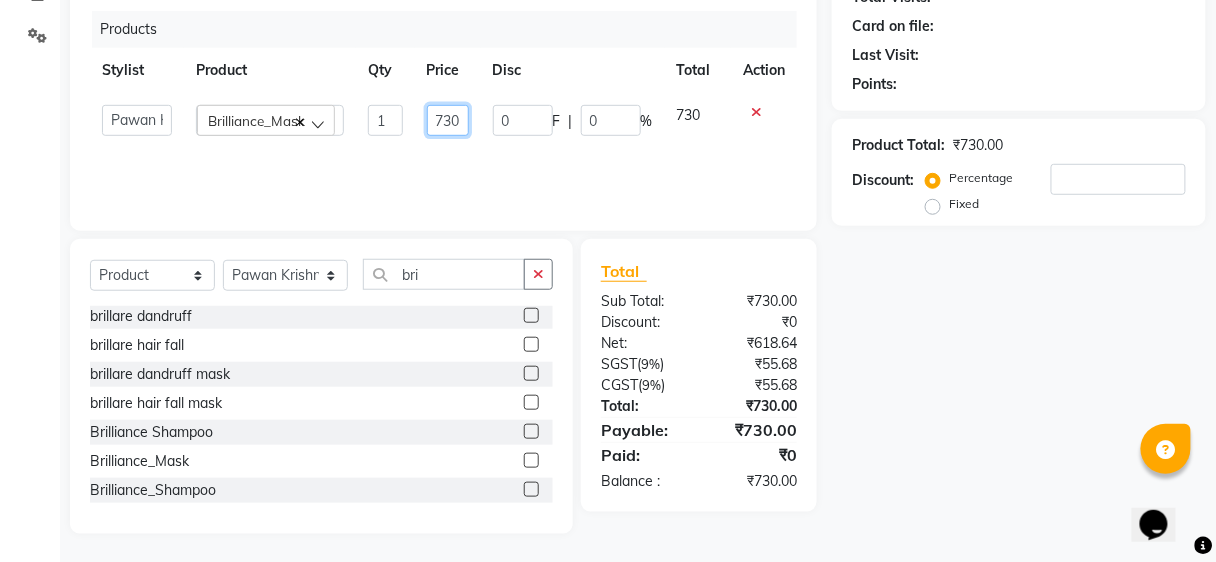 click on "730" 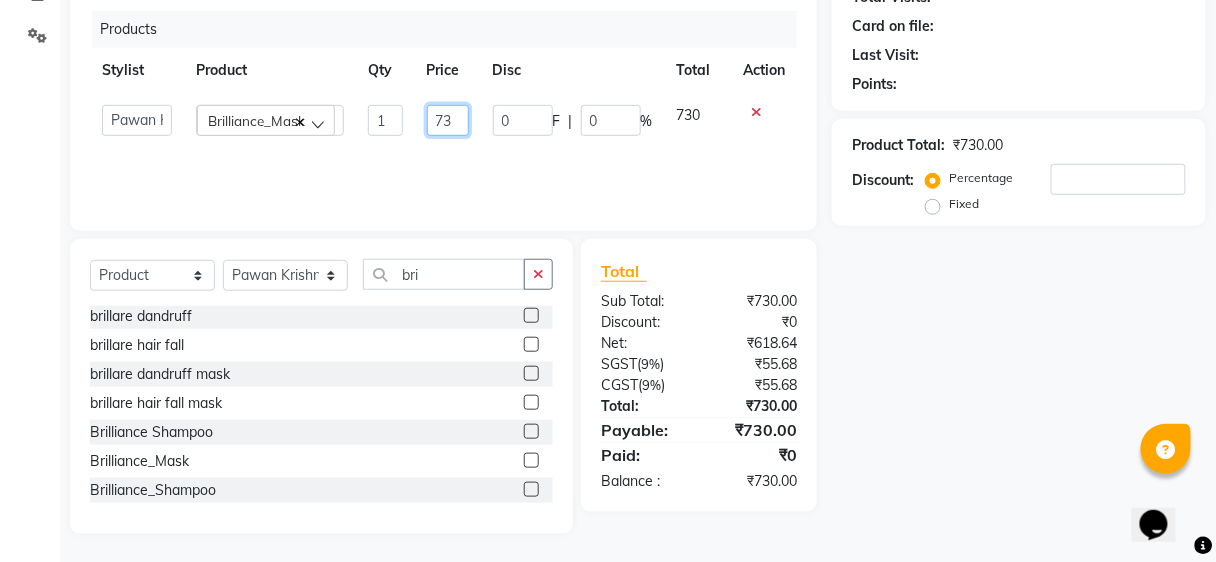 type on "7" 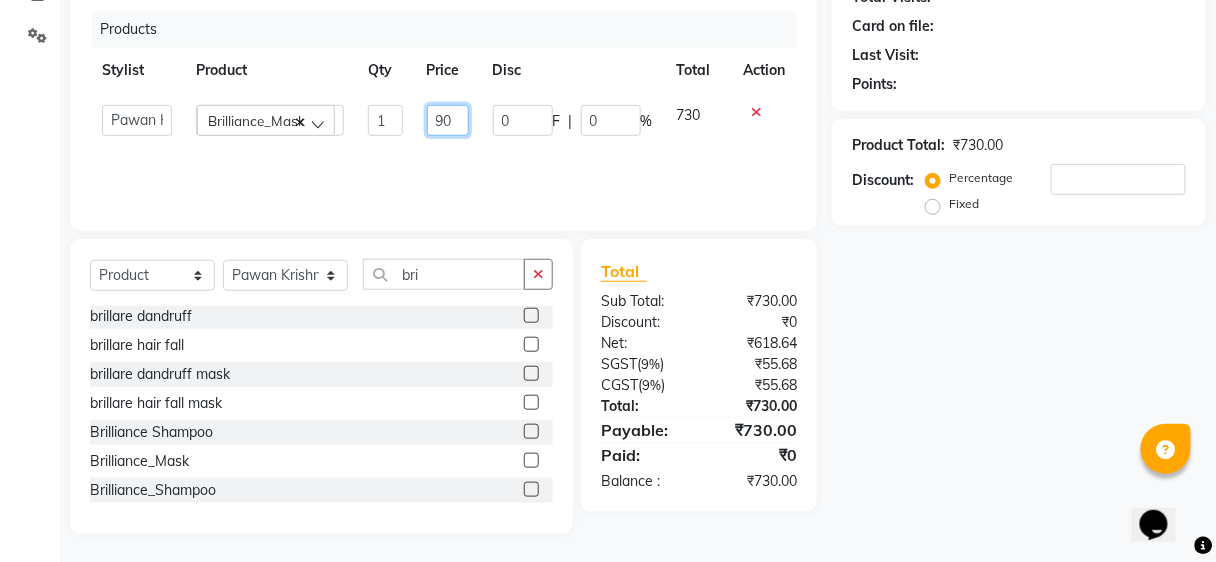 type on "900" 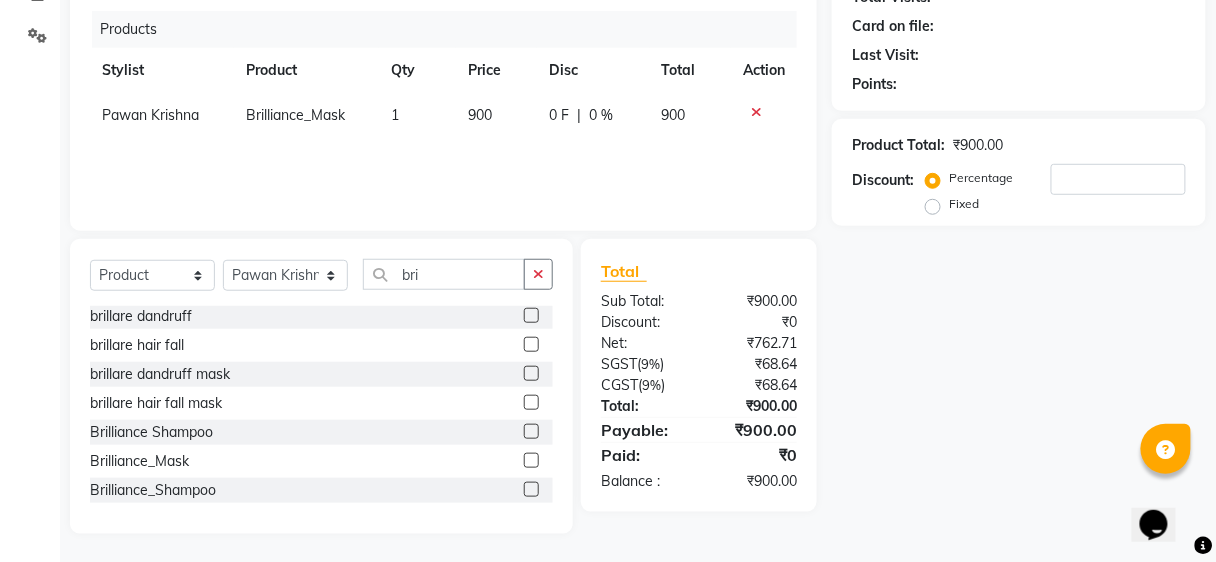 click on "Products Stylist Product Qty Price Disc Total Action [FIRST] Brilliance_Mask 1 900 0 F | 0 % 900" 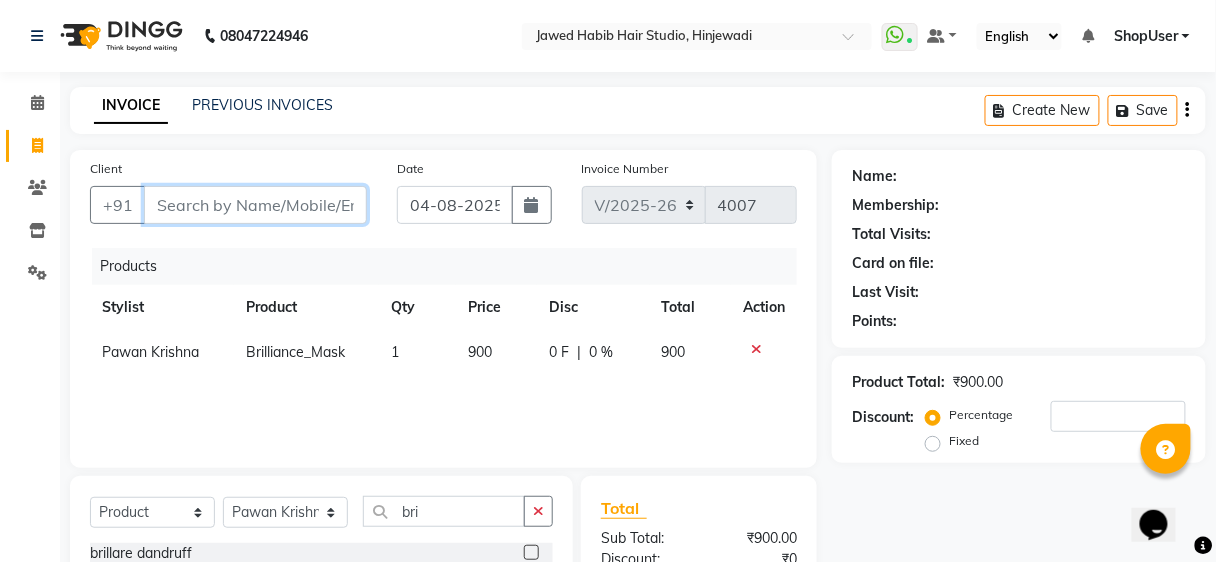 click on "Client" at bounding box center [255, 205] 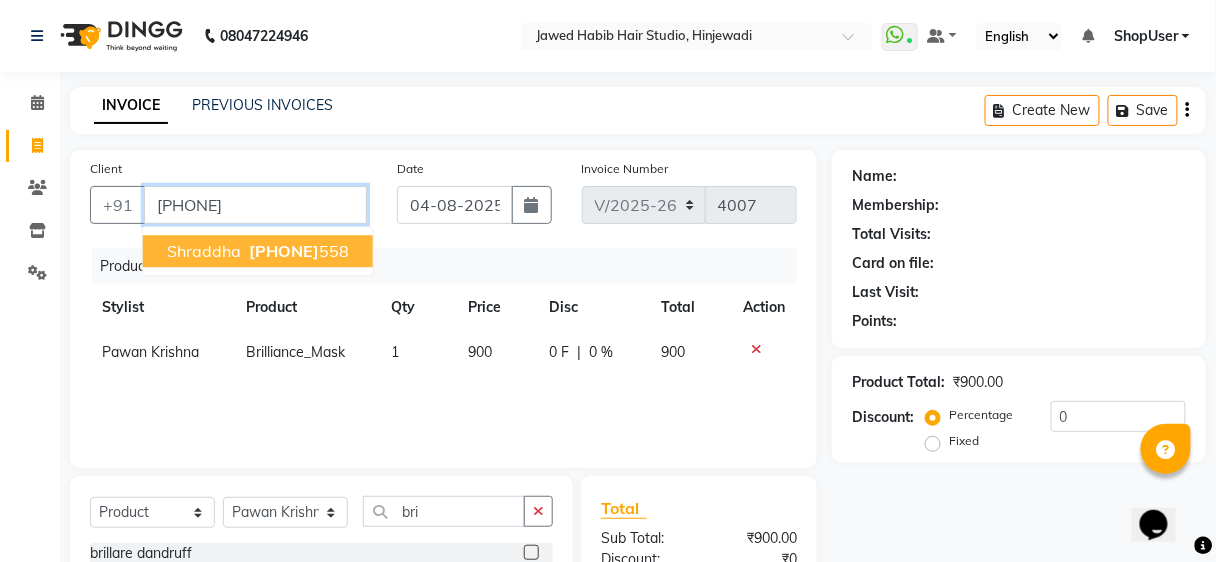 type on "[PHONE]" 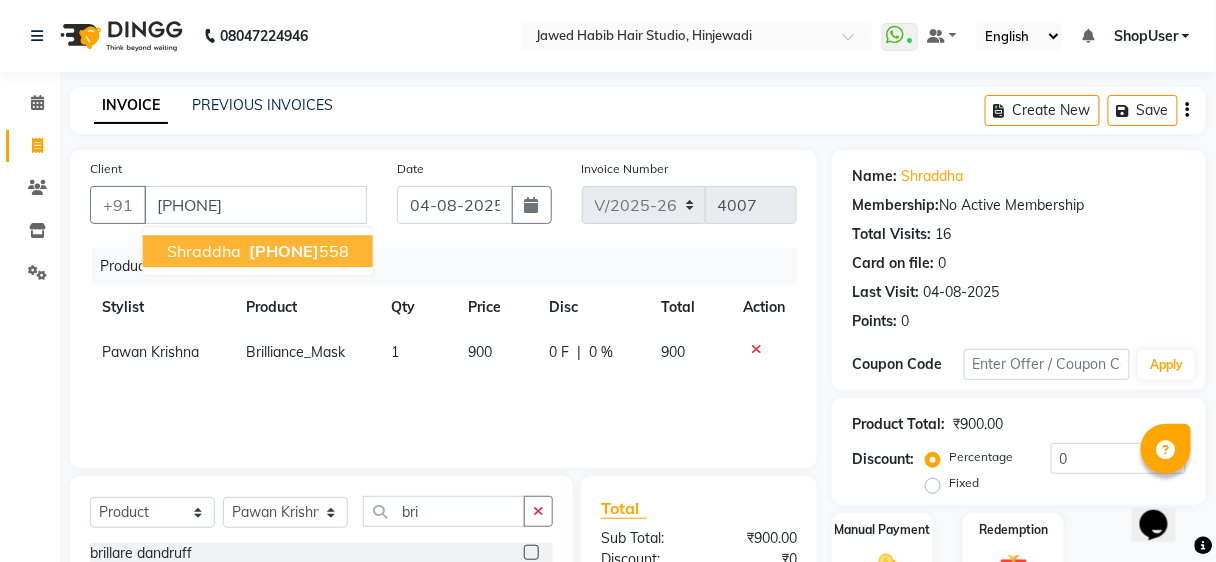 click on "[PHONE]" at bounding box center (284, 251) 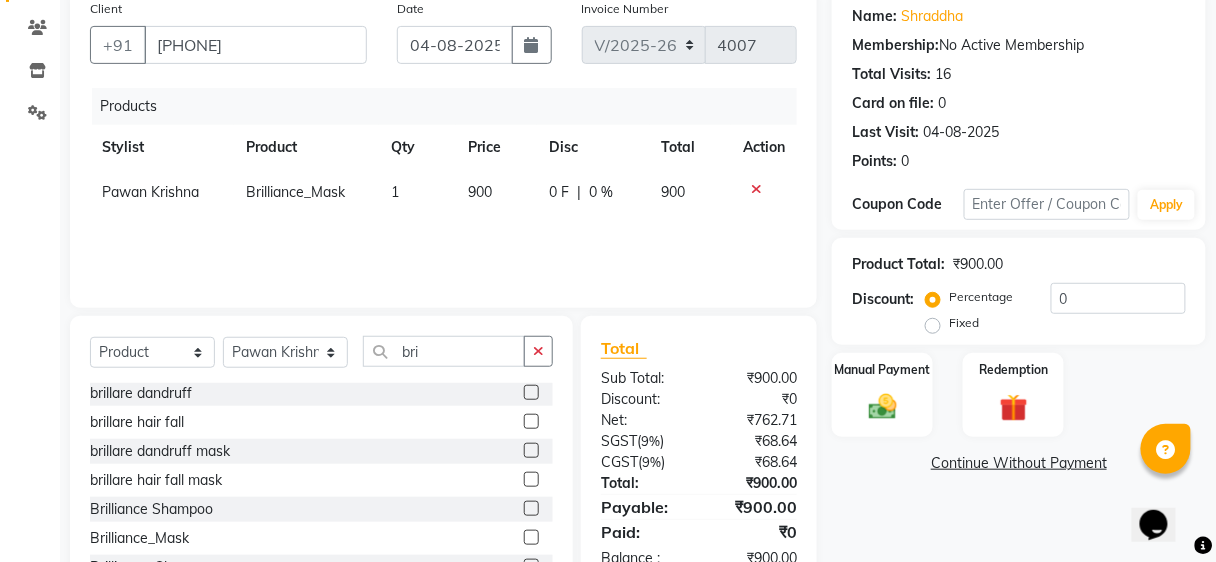 scroll, scrollTop: 237, scrollLeft: 0, axis: vertical 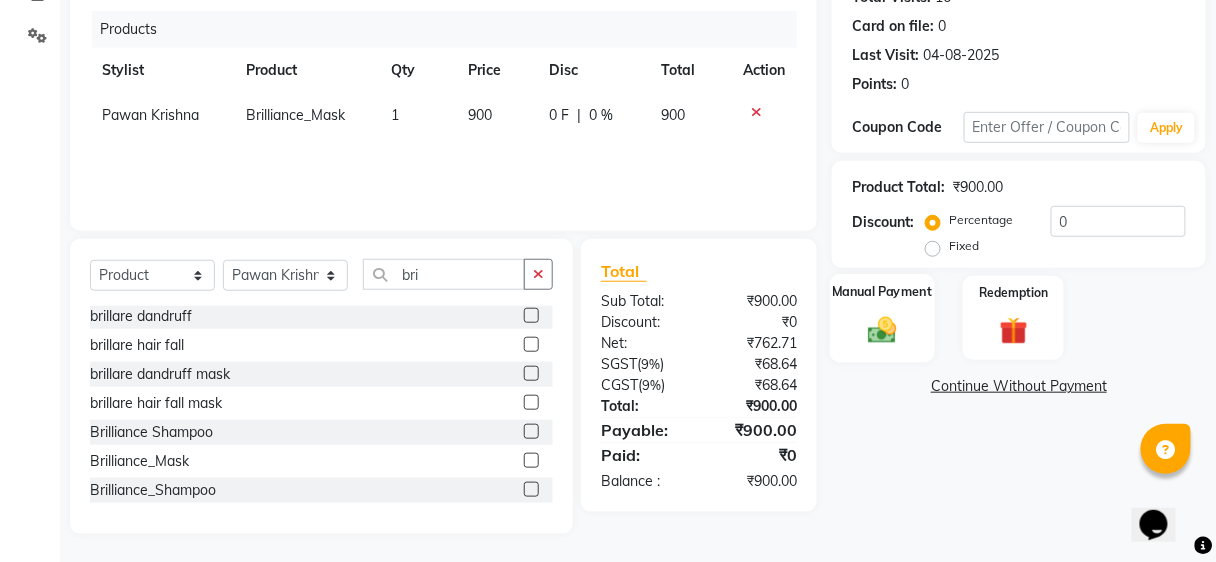 click 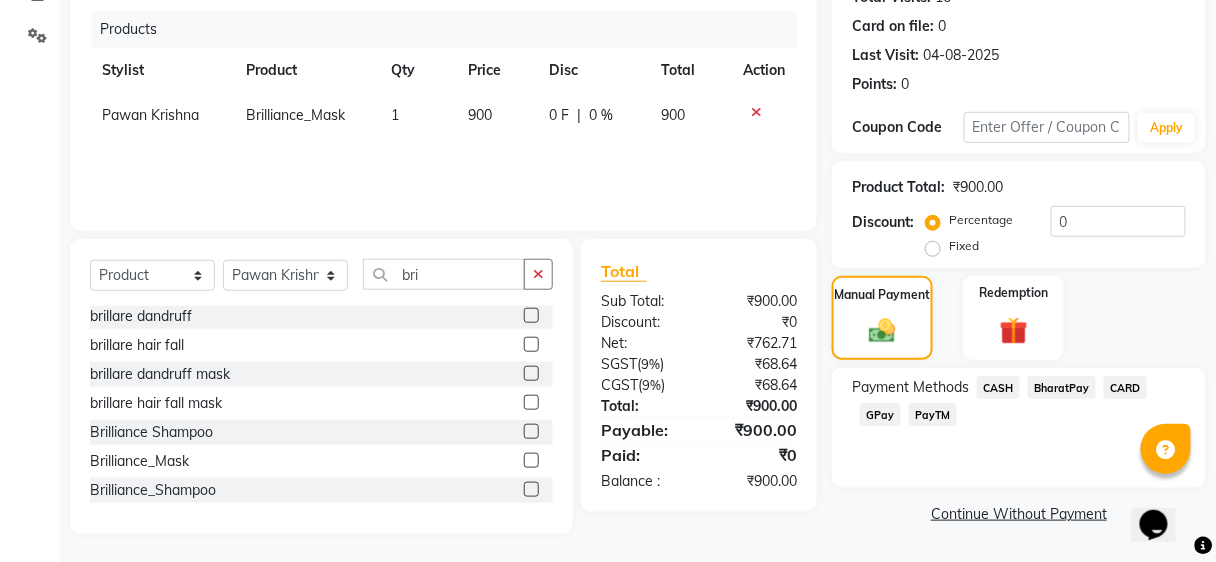 click on "Payment Methods  CASH   BharatPay   CARD   GPay   PayTM" 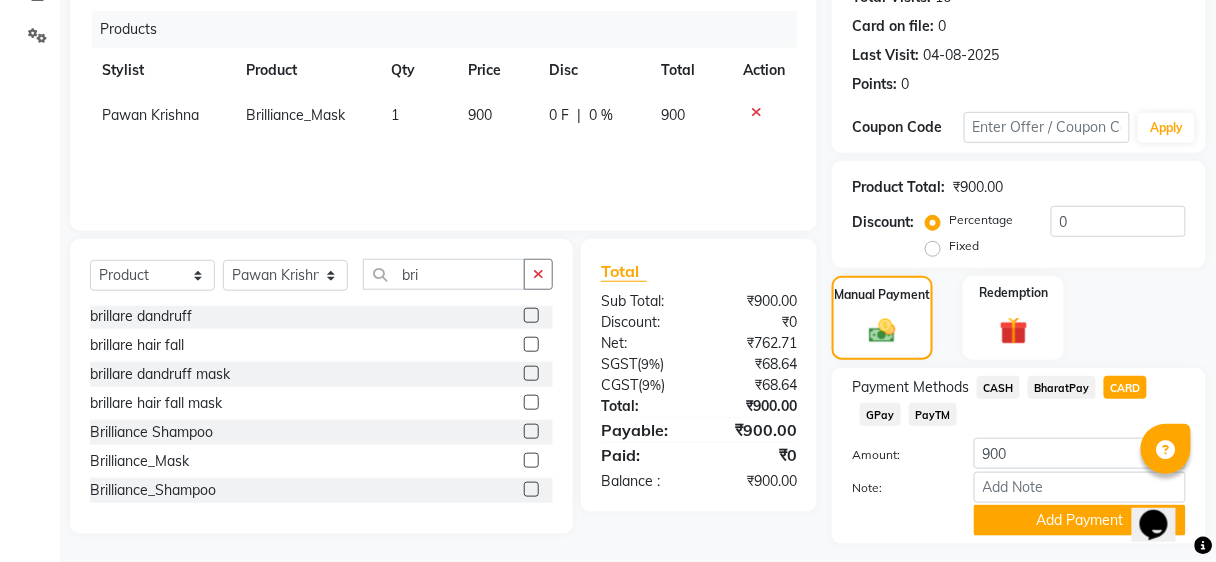 scroll, scrollTop: 288, scrollLeft: 0, axis: vertical 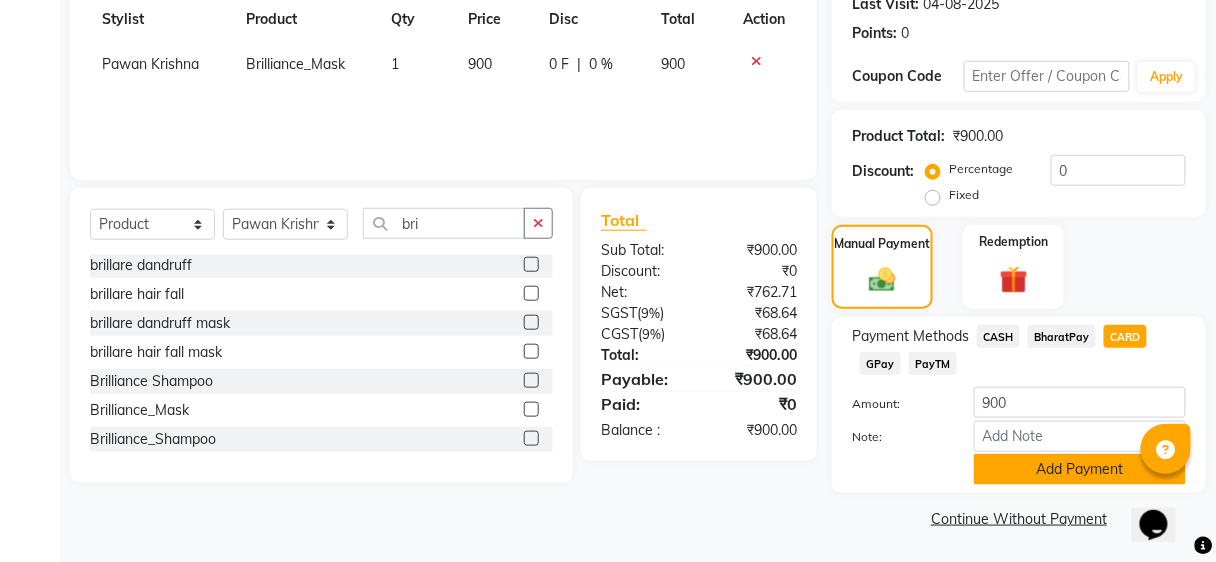 click on "Add Payment" 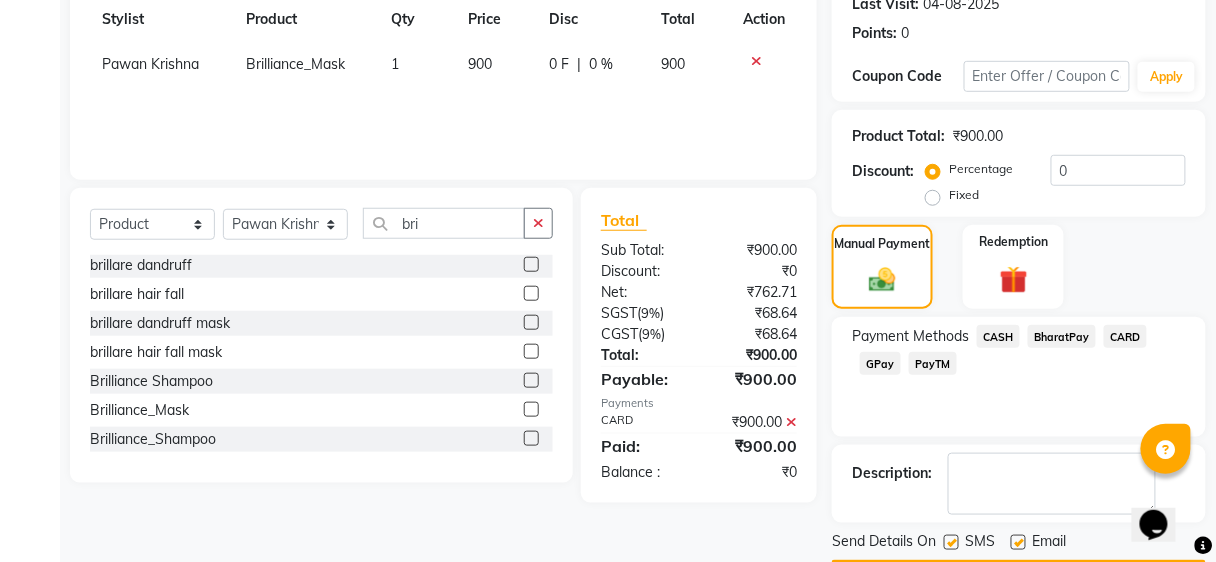 scroll, scrollTop: 344, scrollLeft: 0, axis: vertical 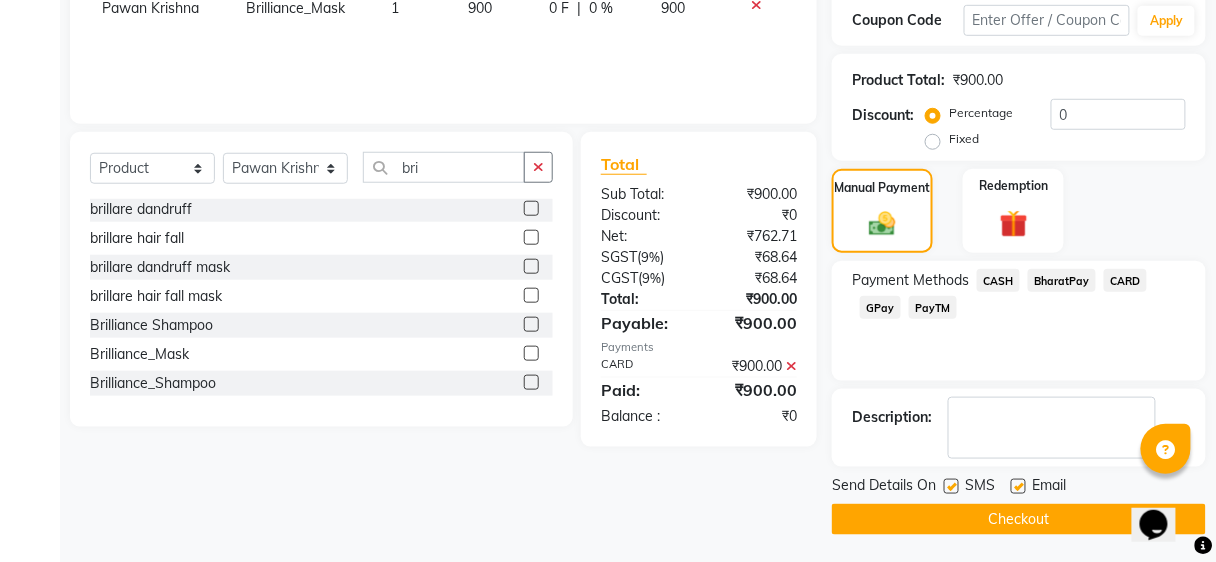 click on "Checkout" 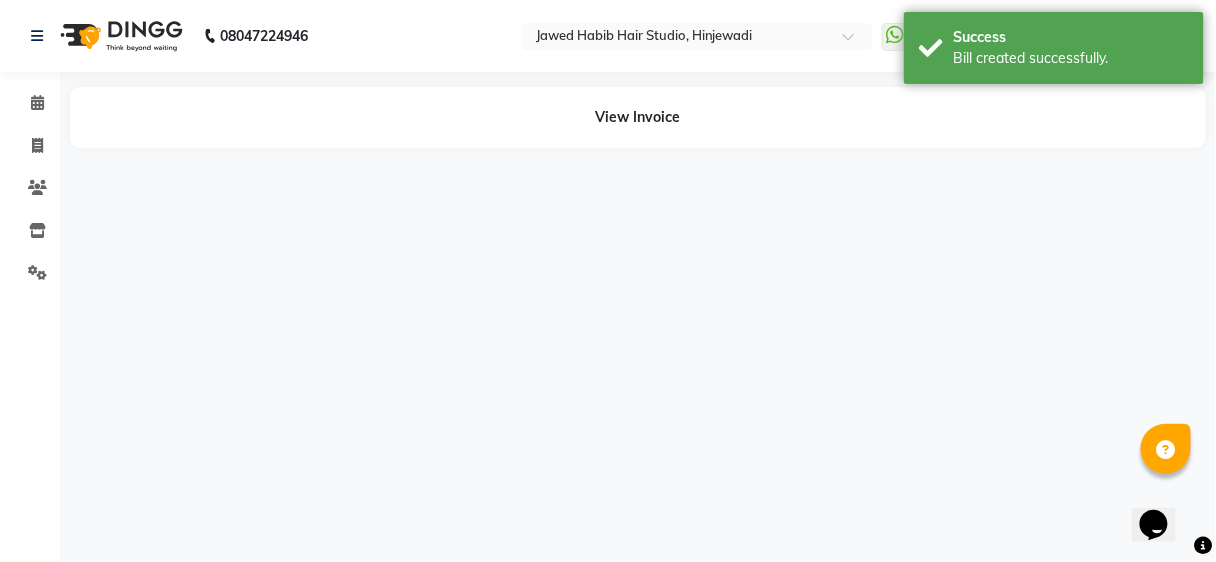scroll, scrollTop: 0, scrollLeft: 0, axis: both 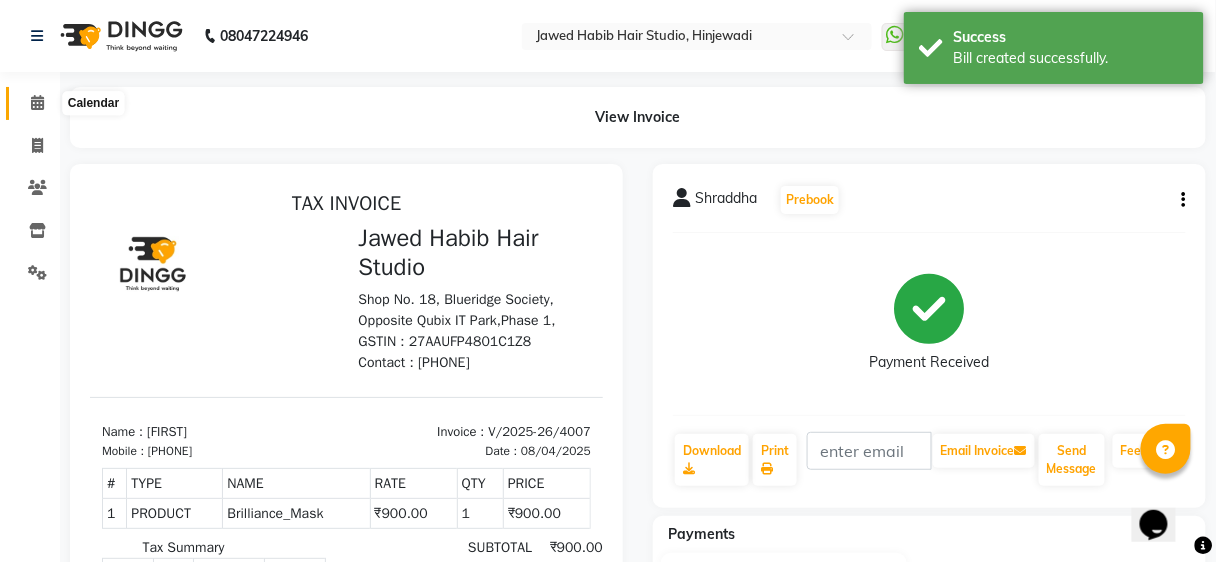 click 